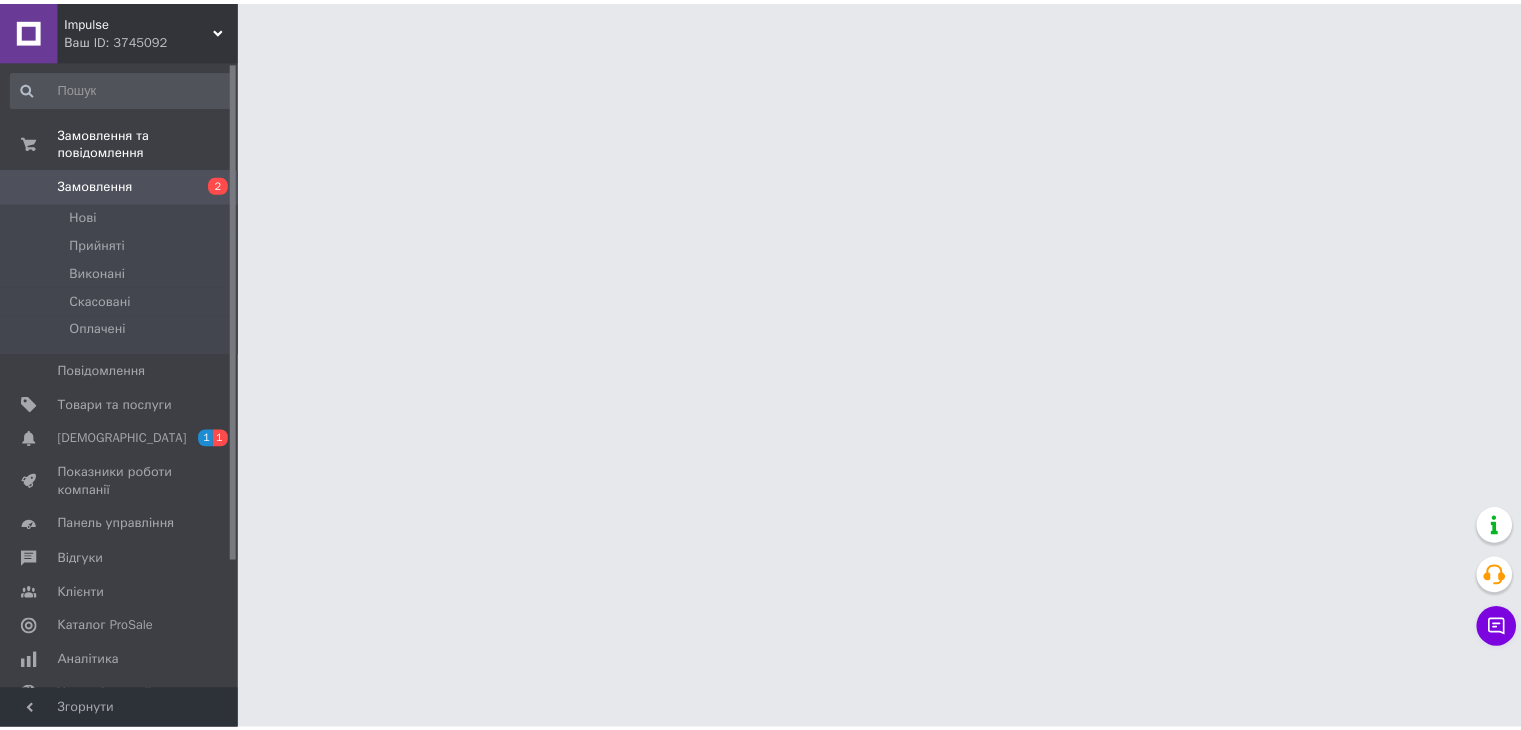scroll, scrollTop: 0, scrollLeft: 0, axis: both 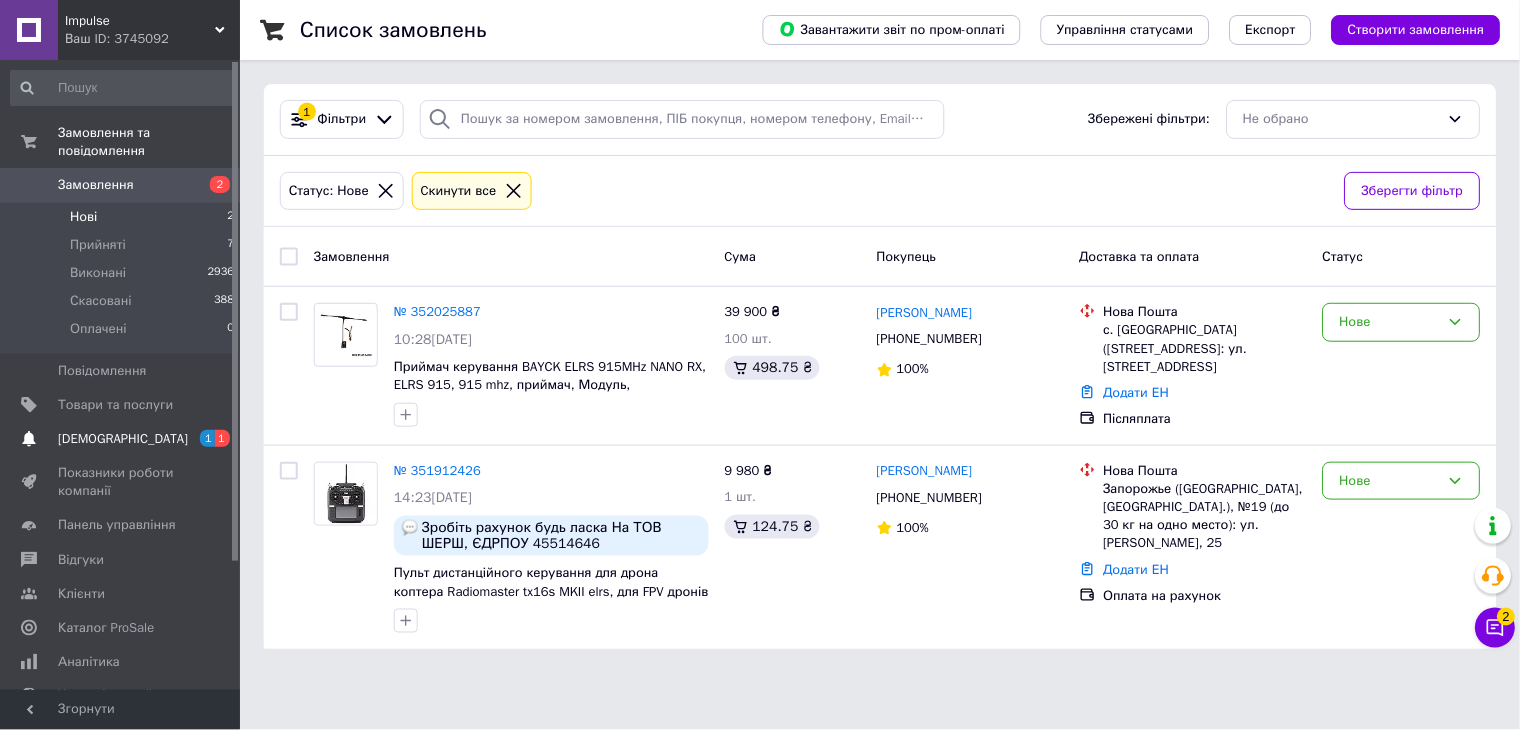 click on "[DEMOGRAPHIC_DATA]" at bounding box center (121, 439) 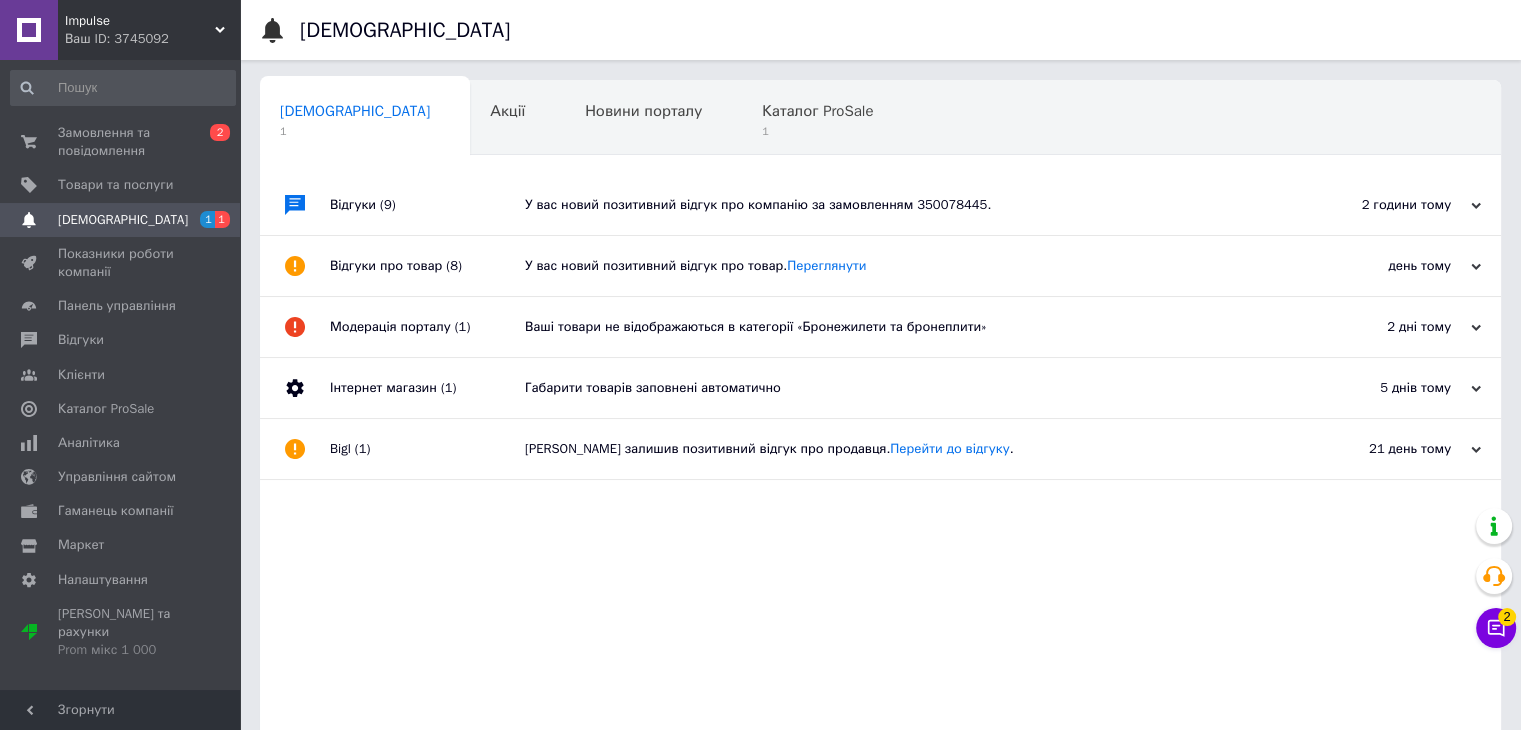 click on "У вас новий позитивний відгук про компанію за замовленням 350078445." at bounding box center [903, 205] 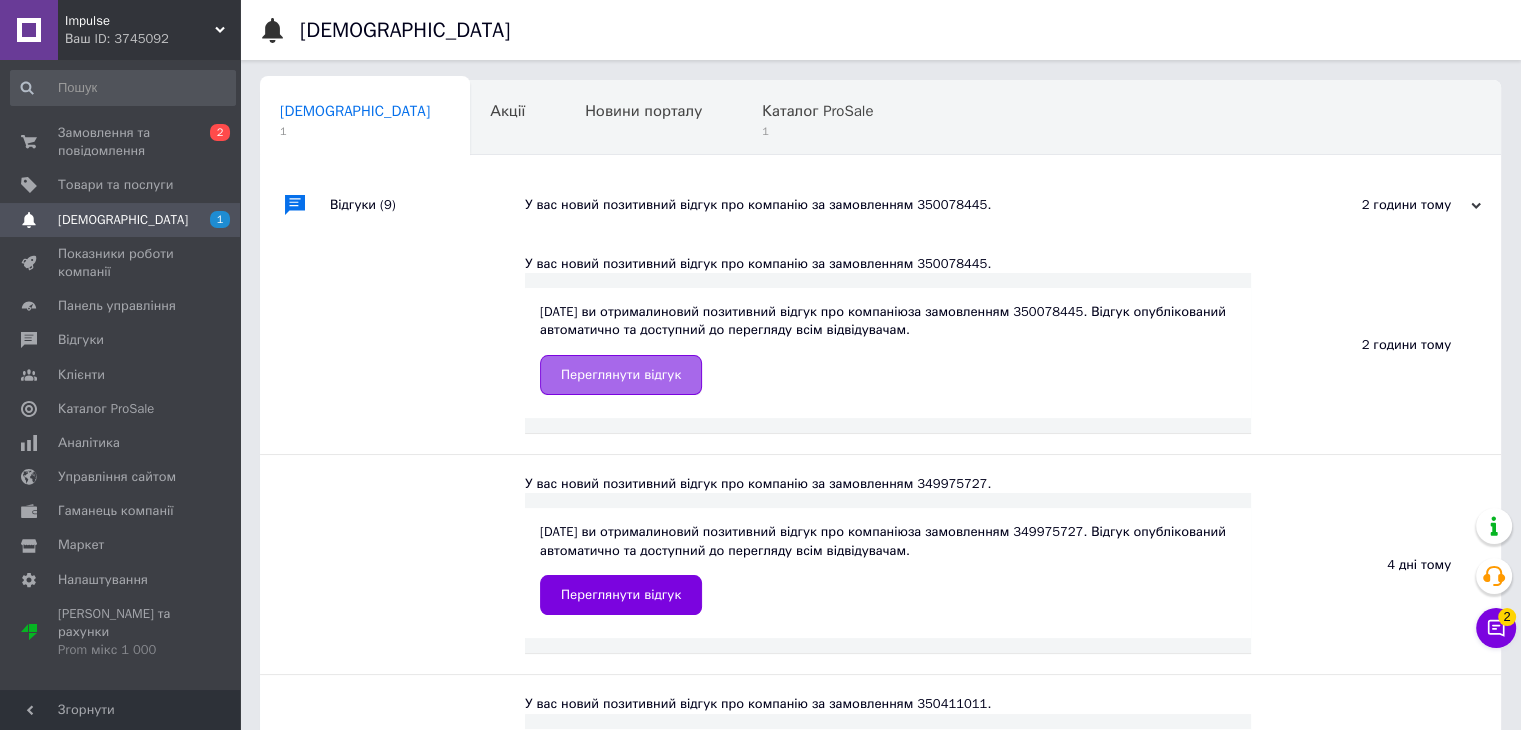 click on "Переглянути відгук" at bounding box center [621, 375] 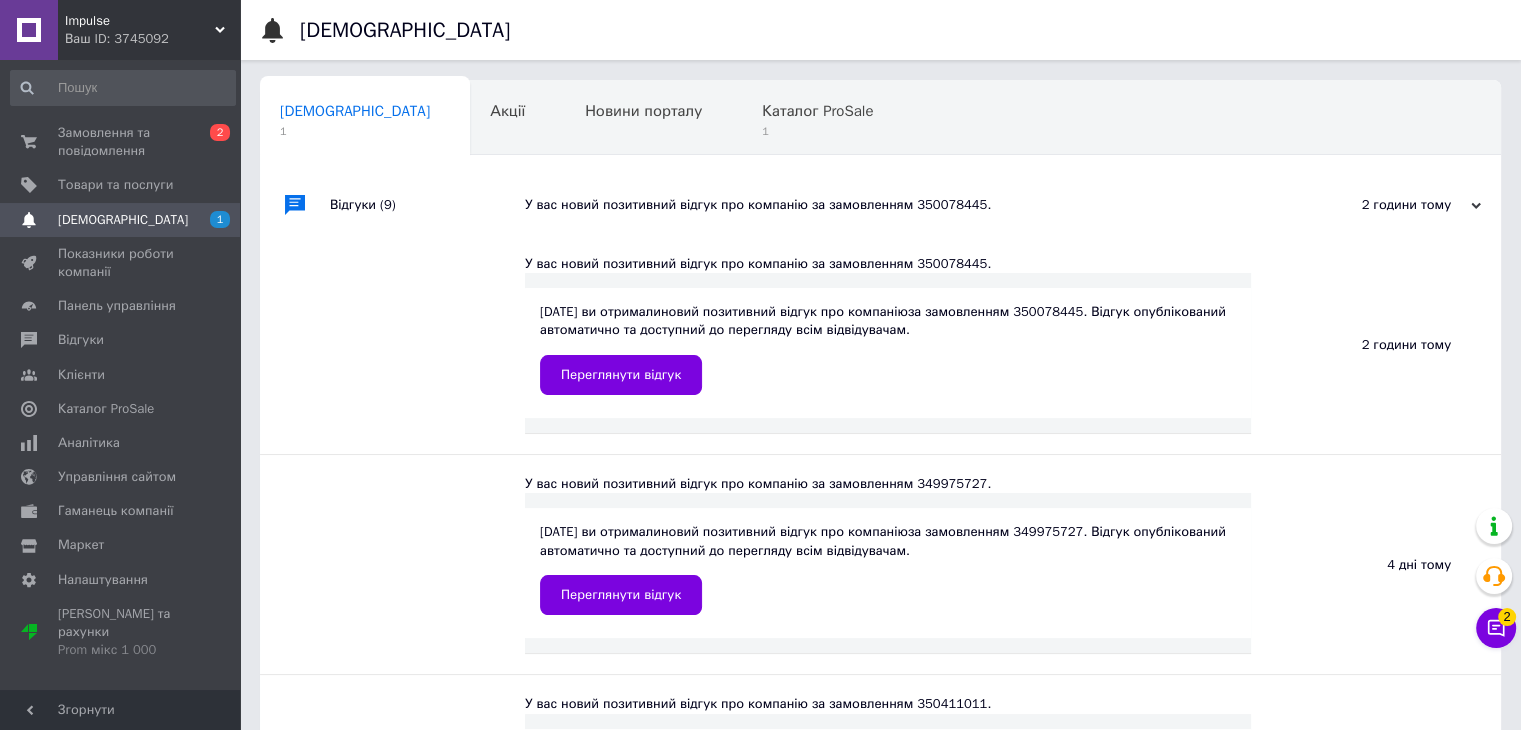click on "Замовлення та повідомлення 0 2 Товари та послуги Сповіщення 1 Показники роботи компанії Панель управління Відгуки Клієнти Каталог ProSale Аналітика Управління сайтом Гаманець компанії [PERSON_NAME] Тарифи та рахунки Prom мікс 1 000" at bounding box center (123, 378) 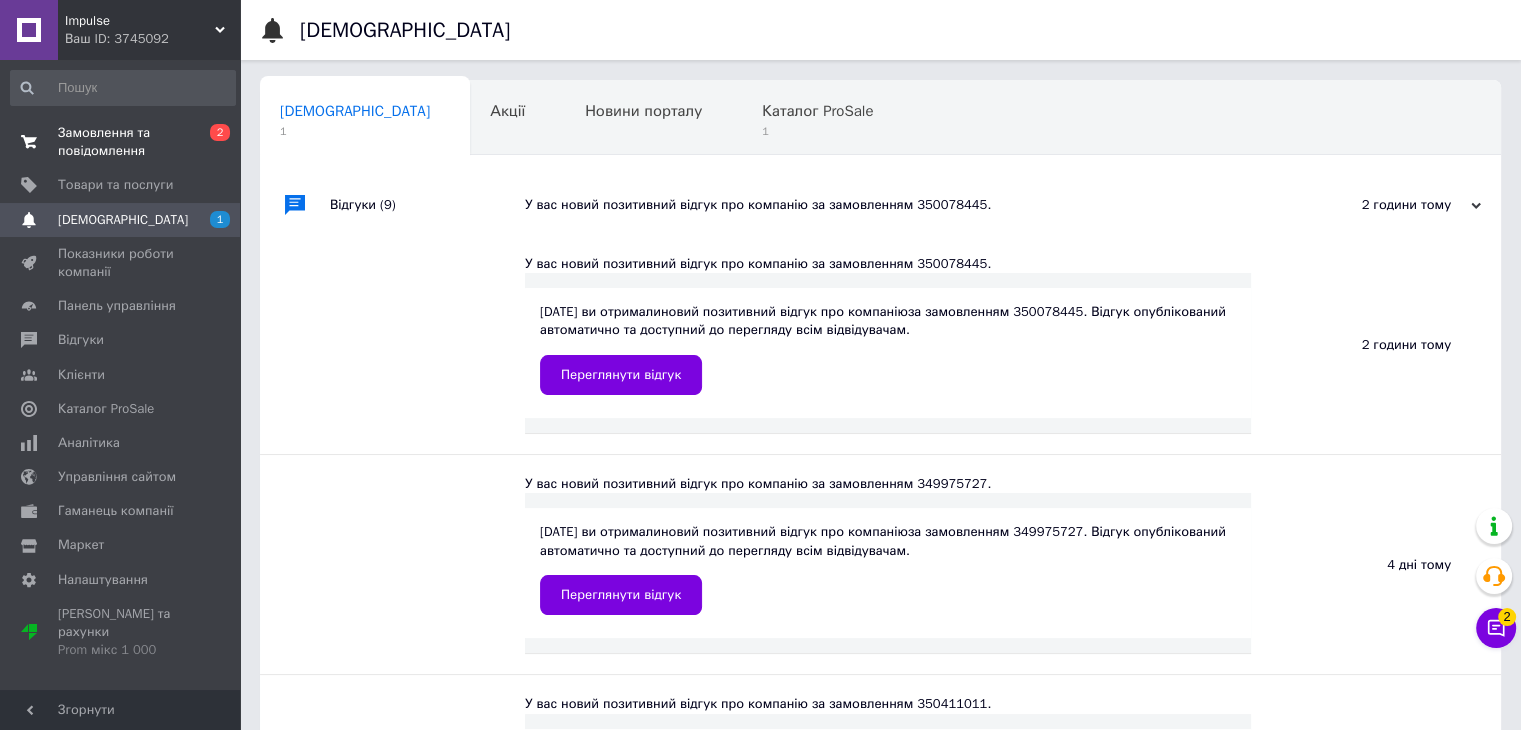 click on "Замовлення та повідомлення" at bounding box center (121, 142) 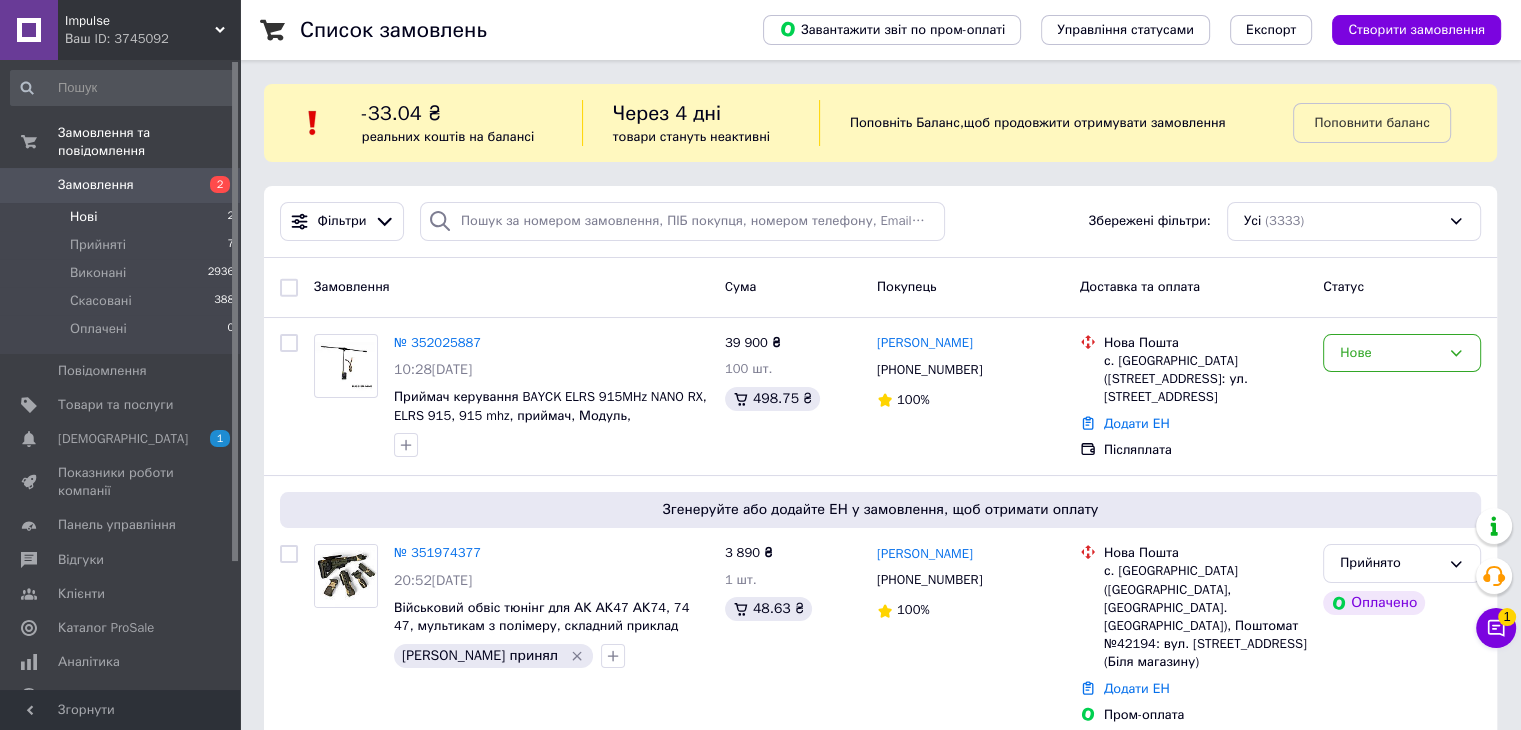 click on "Нові 2" at bounding box center [123, 217] 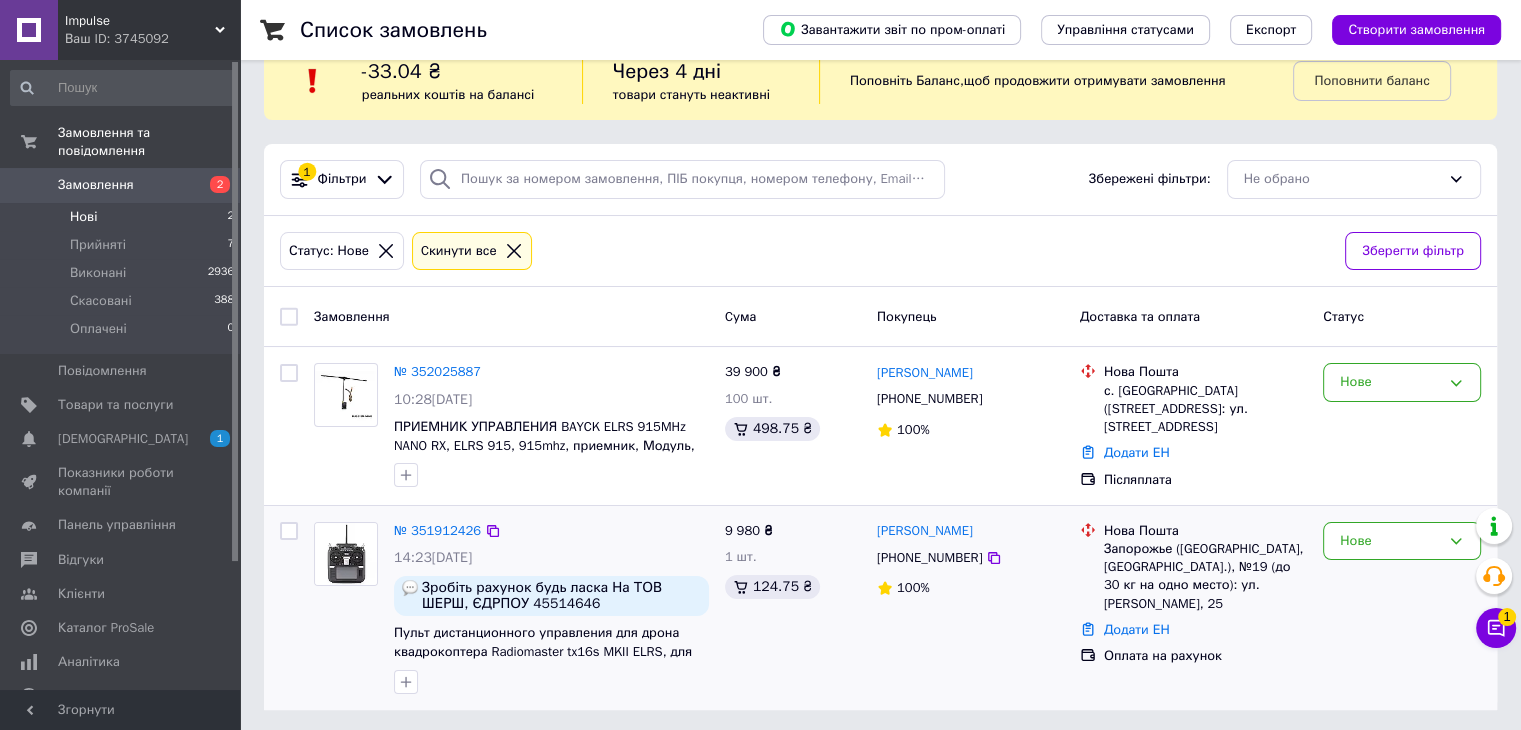 scroll, scrollTop: 44, scrollLeft: 0, axis: vertical 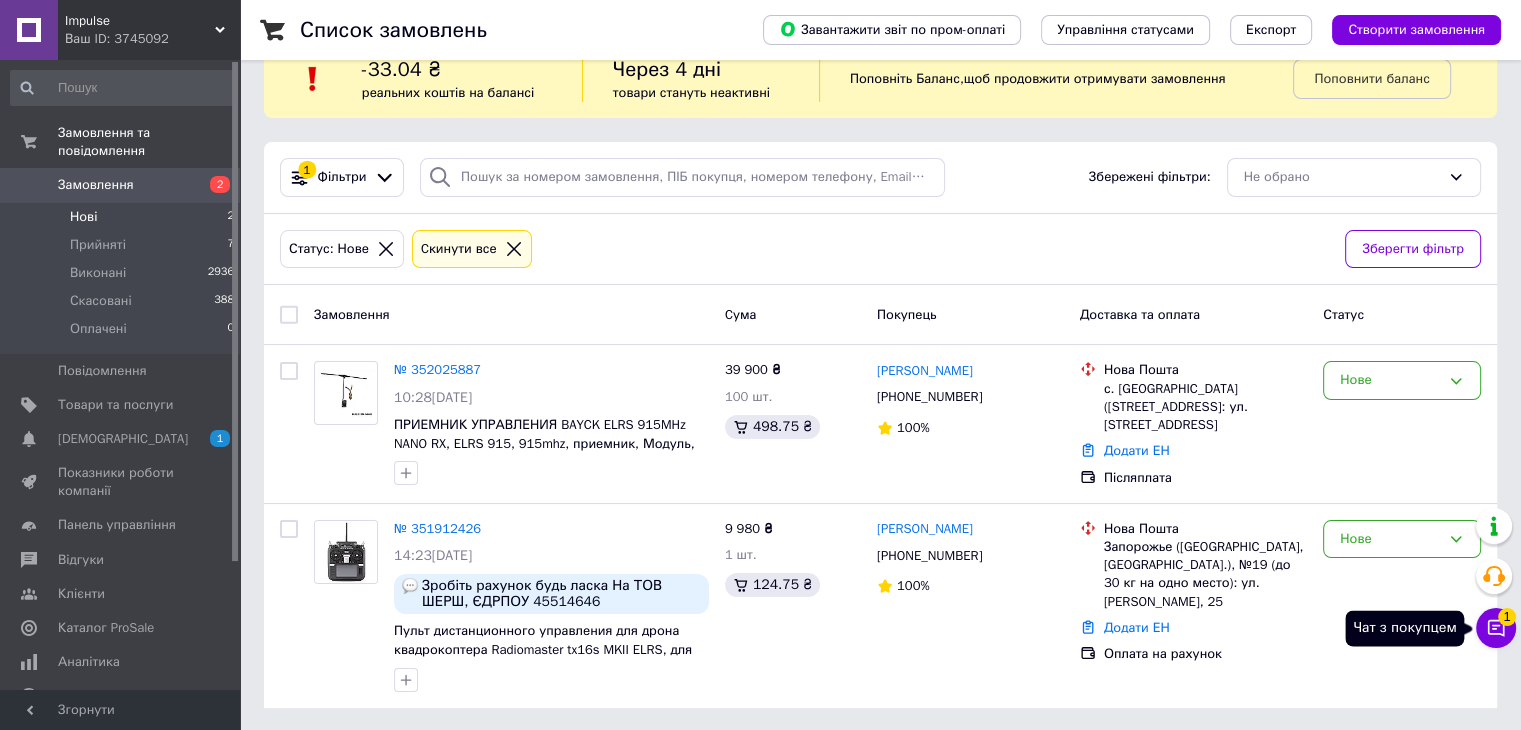 click 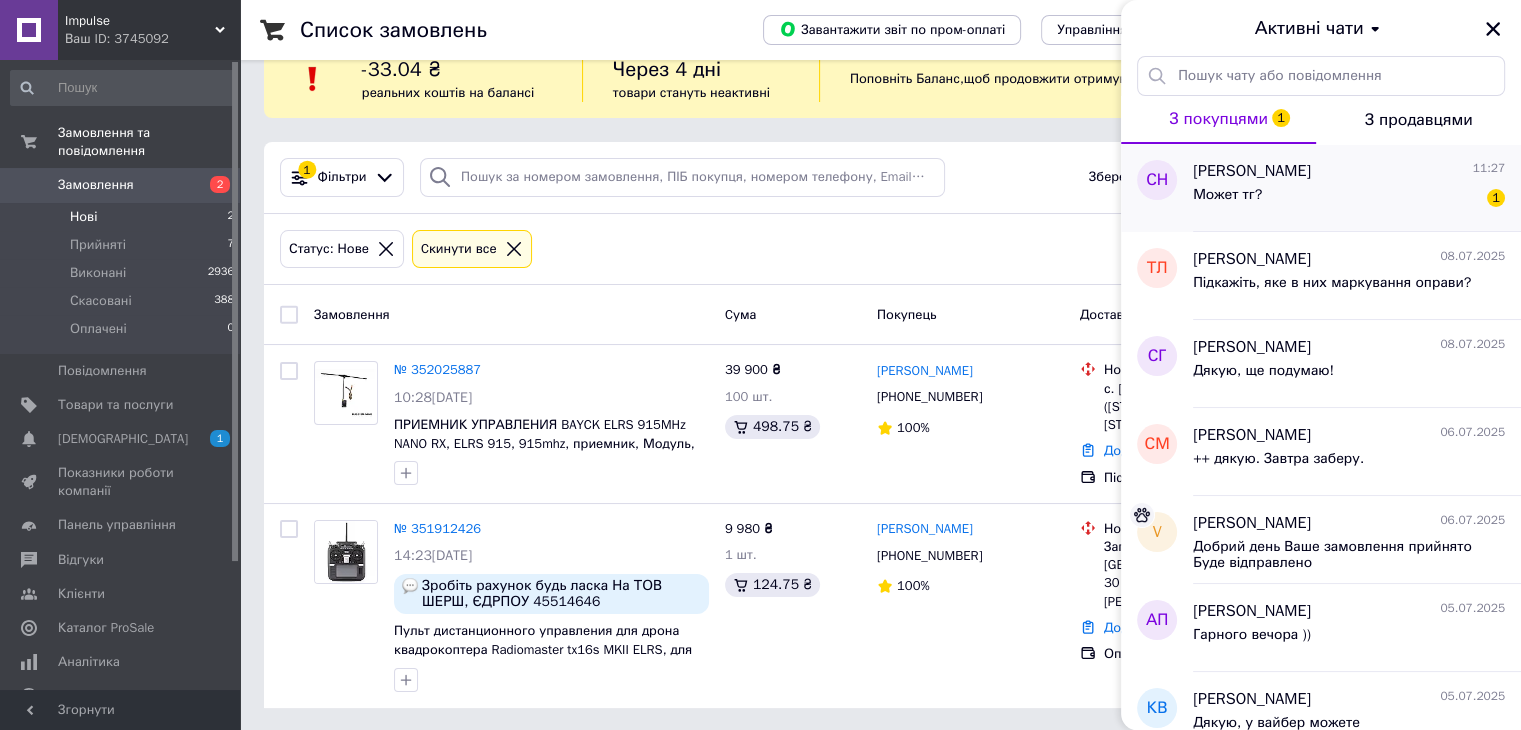 click on "Может тг? 1" at bounding box center (1349, 199) 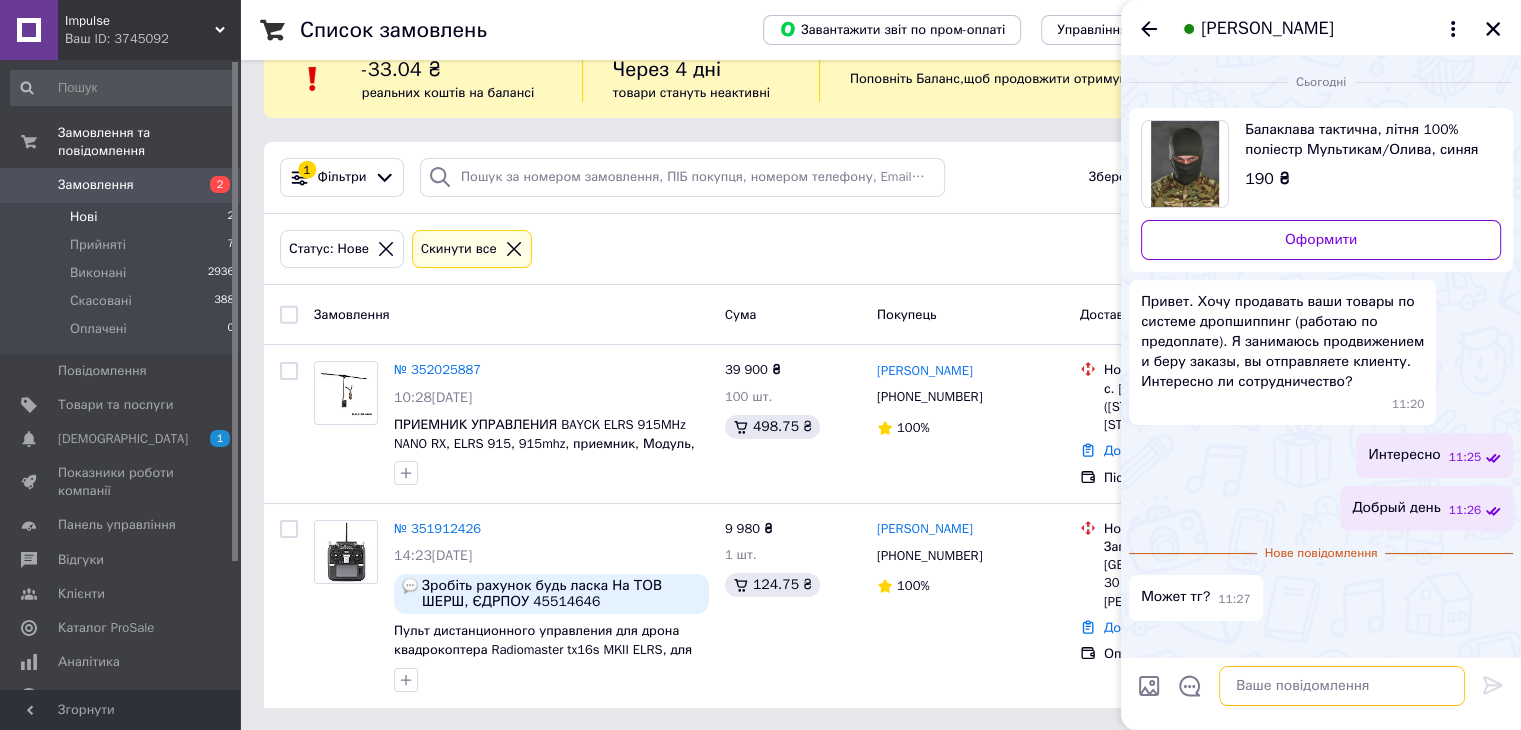 click at bounding box center [1342, 686] 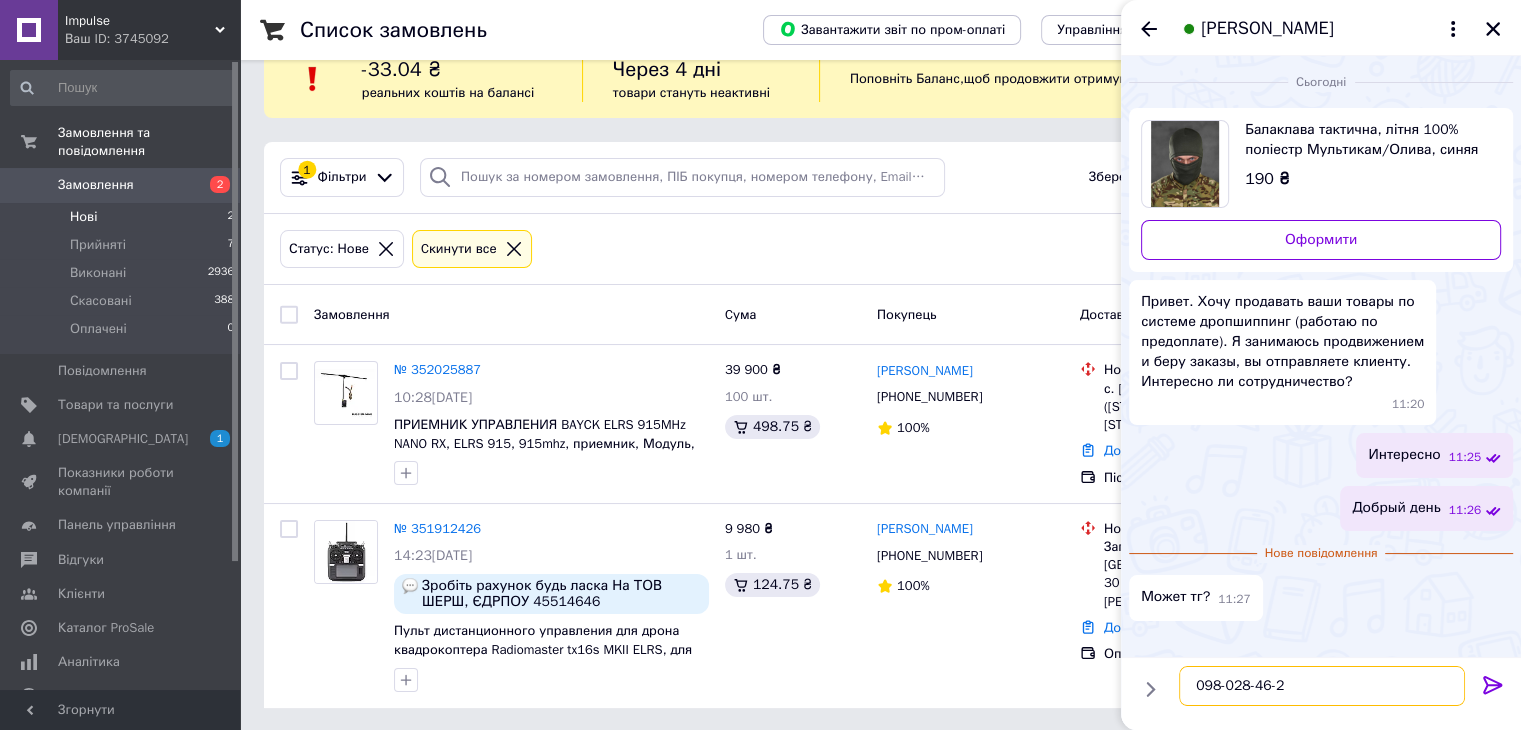 type on "[PHONE_NUMBER]" 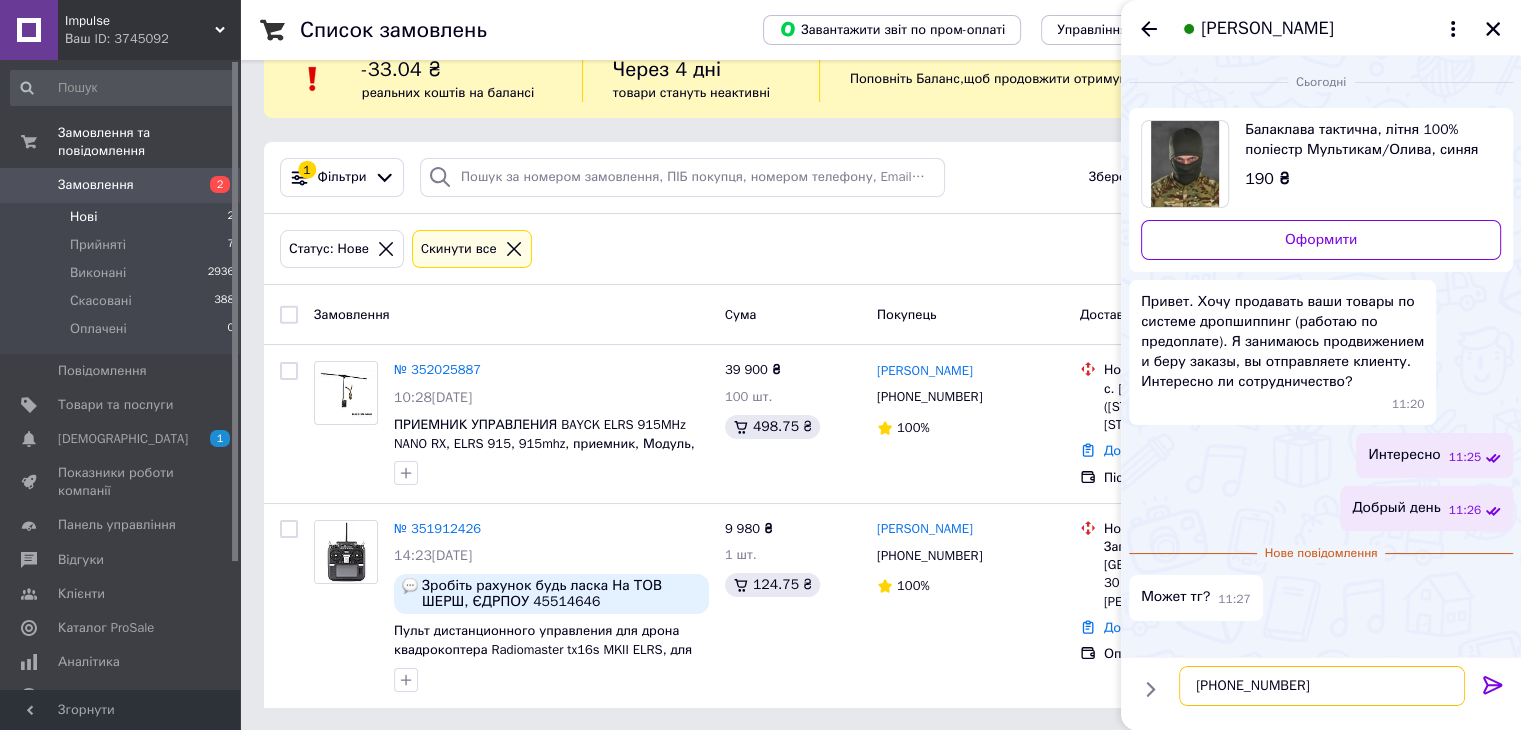 type 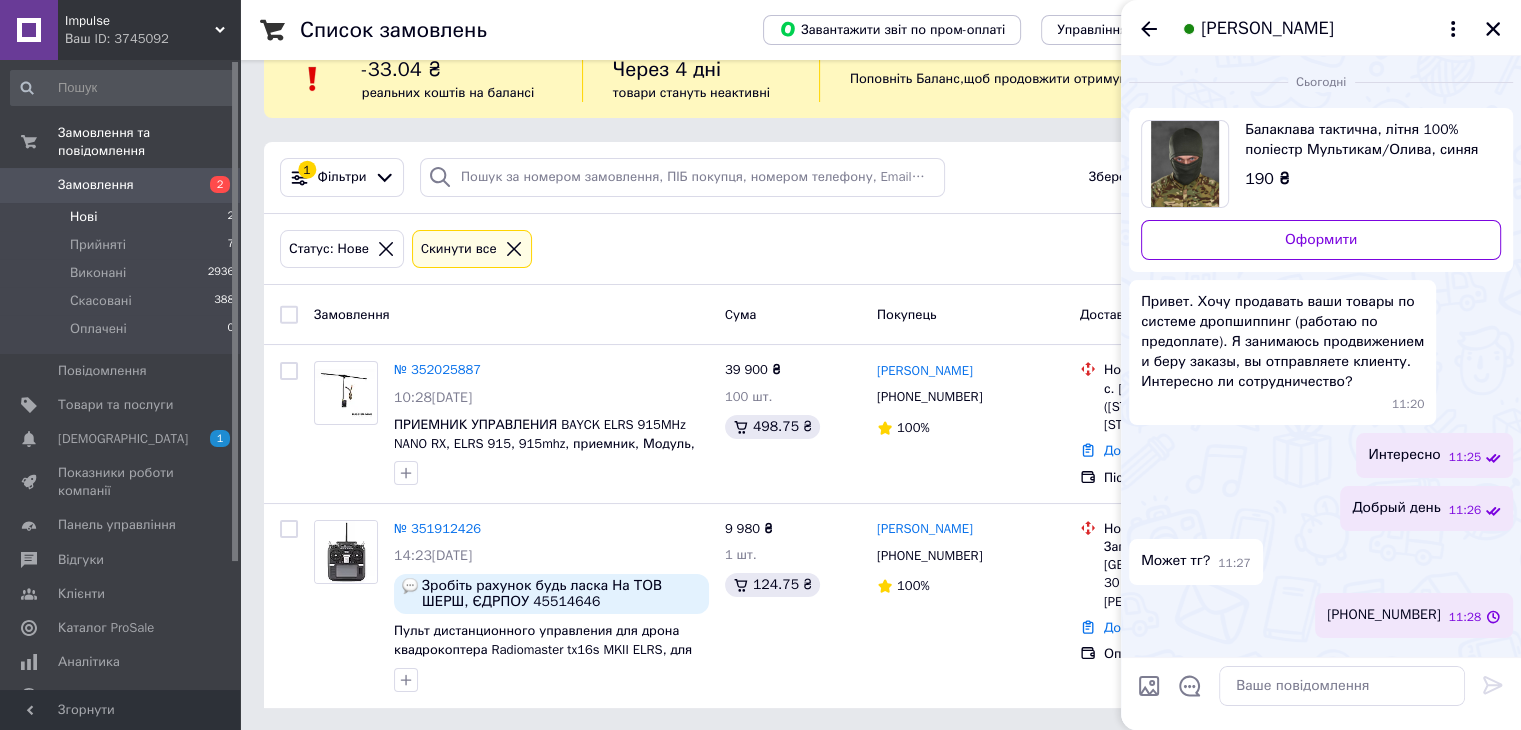 drag, startPoint x: 901, startPoint y: 527, endPoint x: 1003, endPoint y: 453, distance: 126.01587 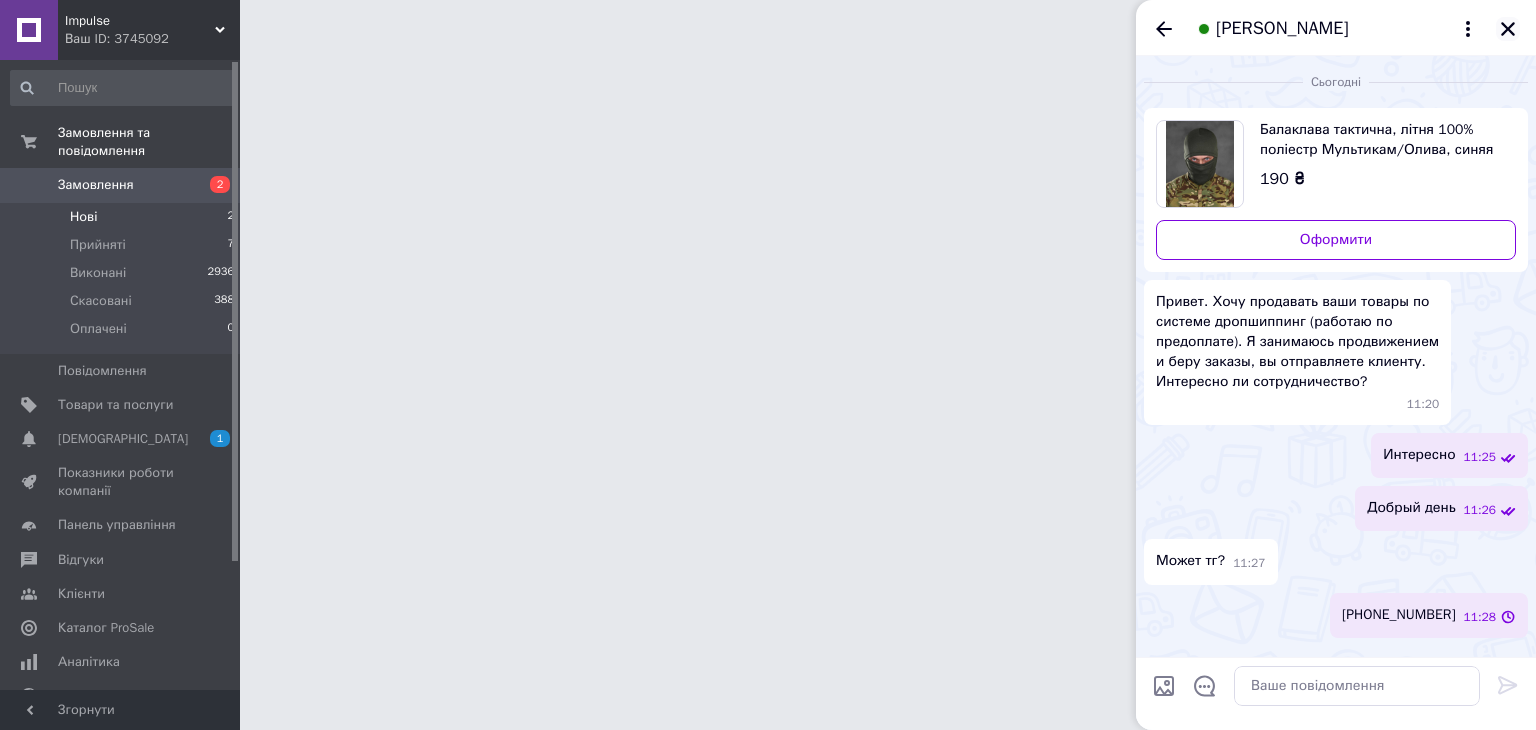 click 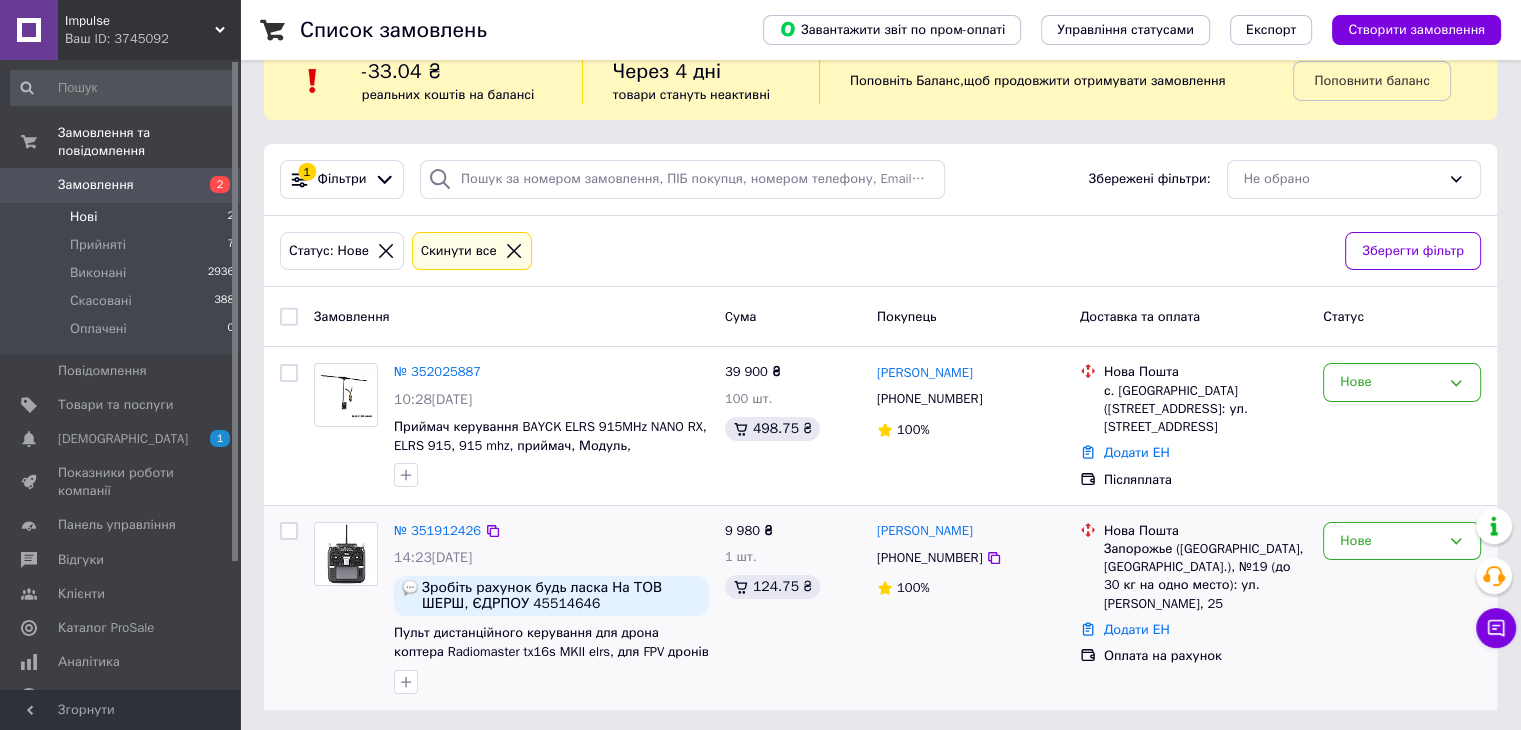 scroll, scrollTop: 44, scrollLeft: 0, axis: vertical 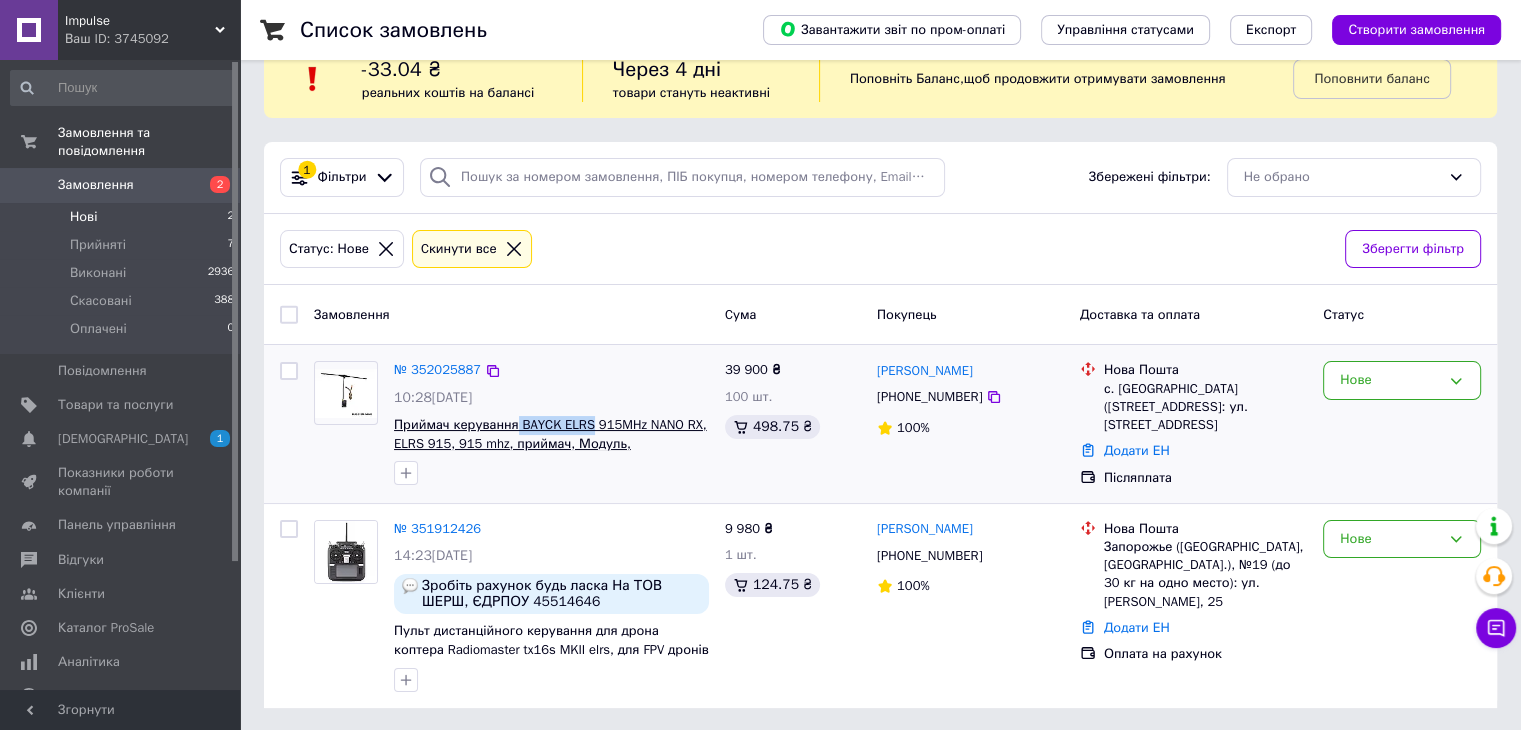 drag, startPoint x: 516, startPoint y: 411, endPoint x: 587, endPoint y: 419, distance: 71.44928 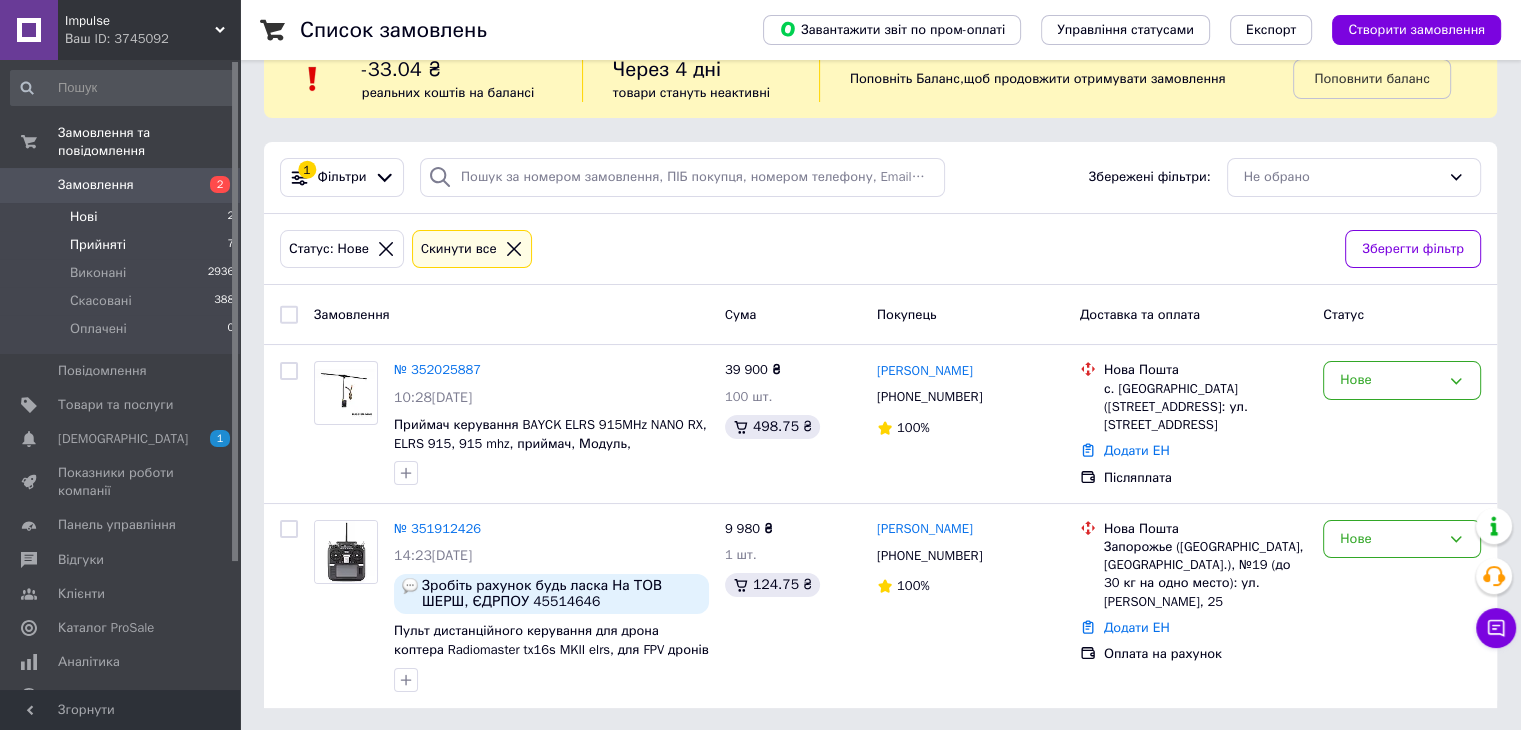 click on "Прийняті 7" at bounding box center [123, 245] 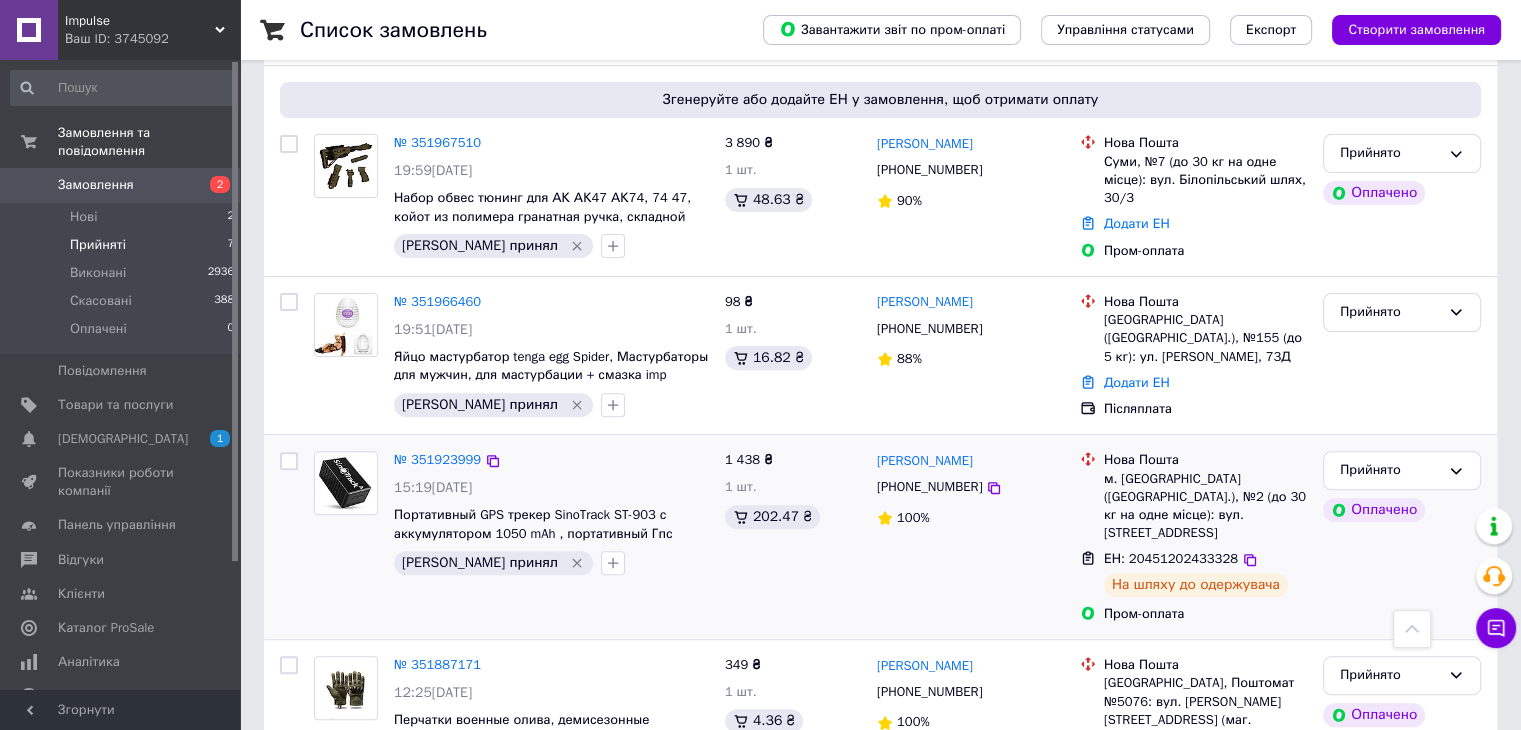 scroll, scrollTop: 600, scrollLeft: 0, axis: vertical 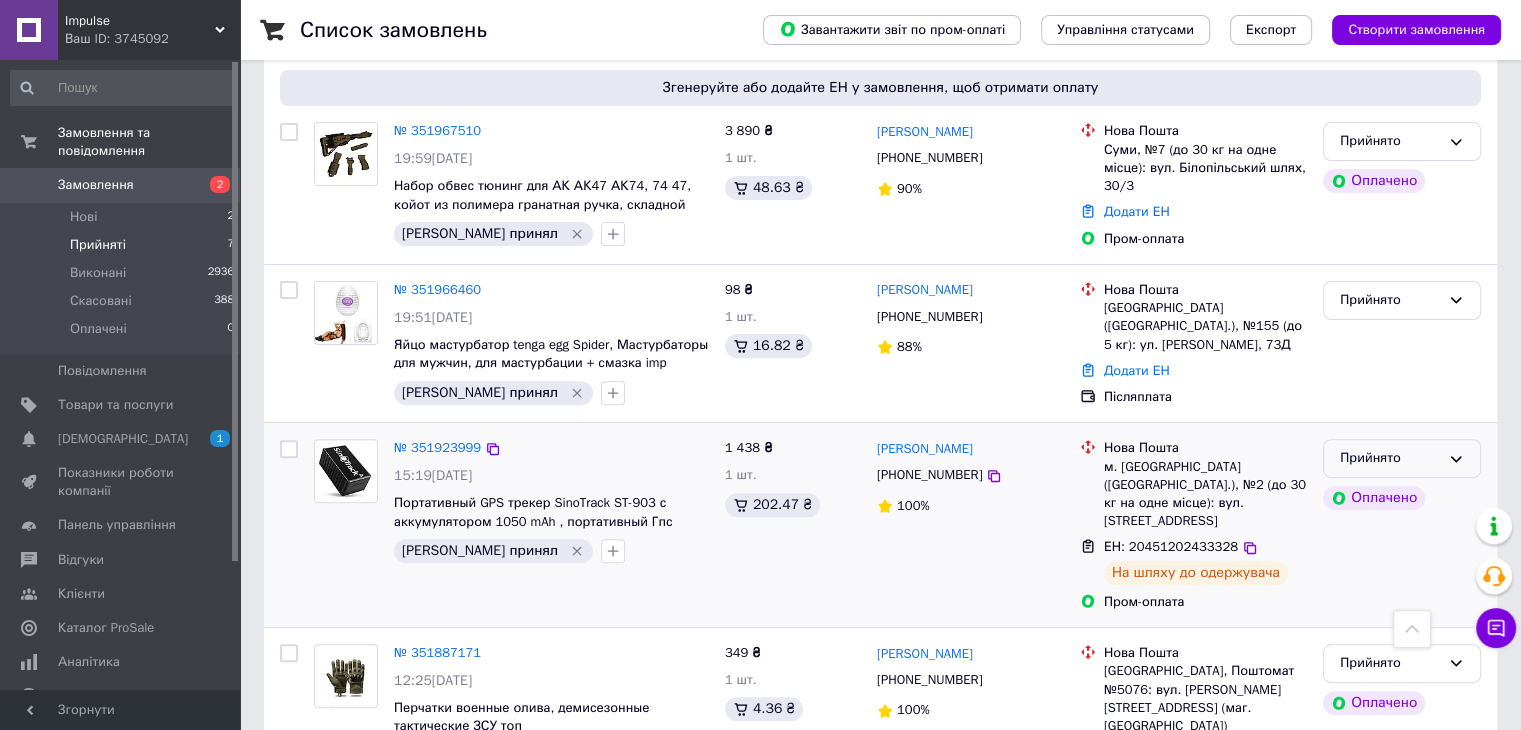 click on "Прийнято" at bounding box center [1402, 458] 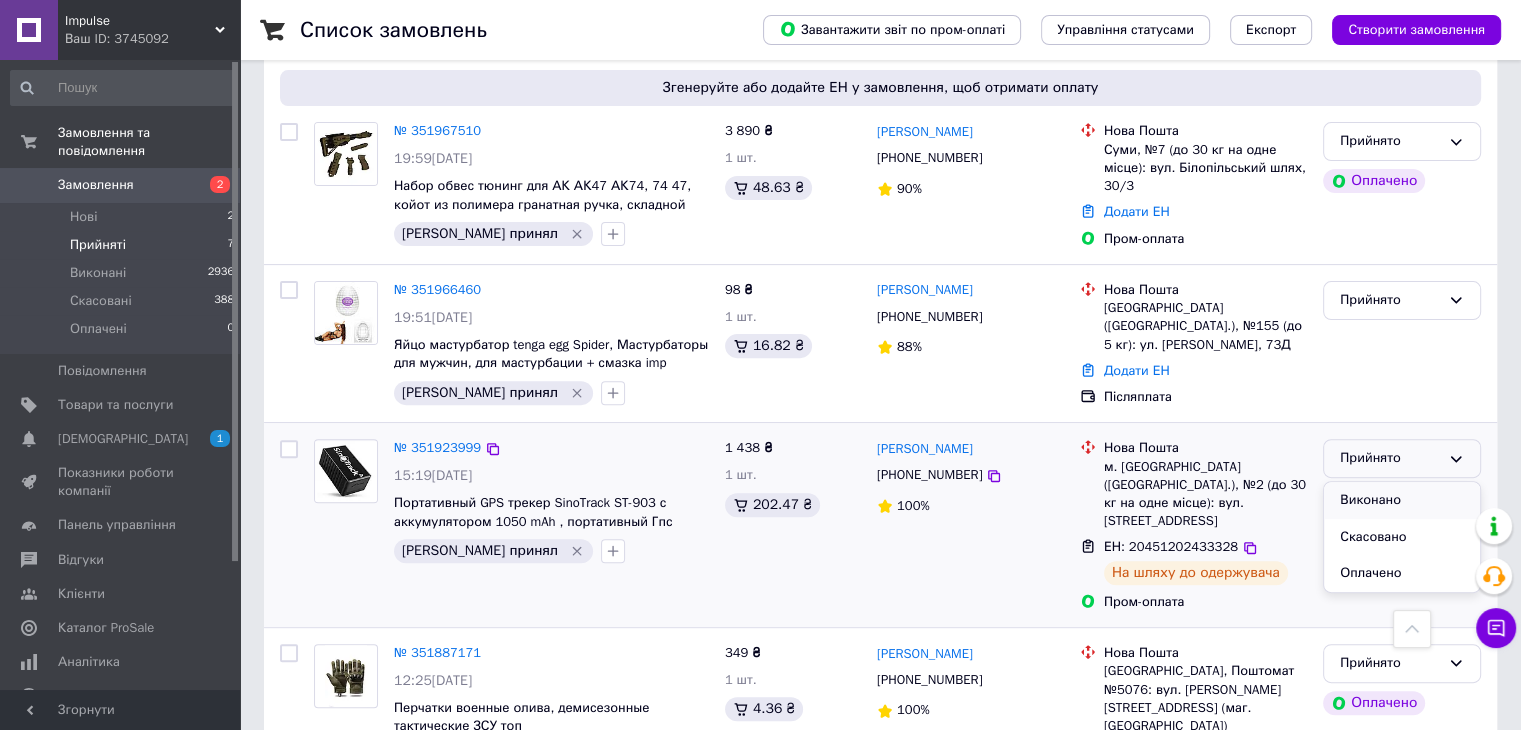 click on "Виконано" at bounding box center [1402, 500] 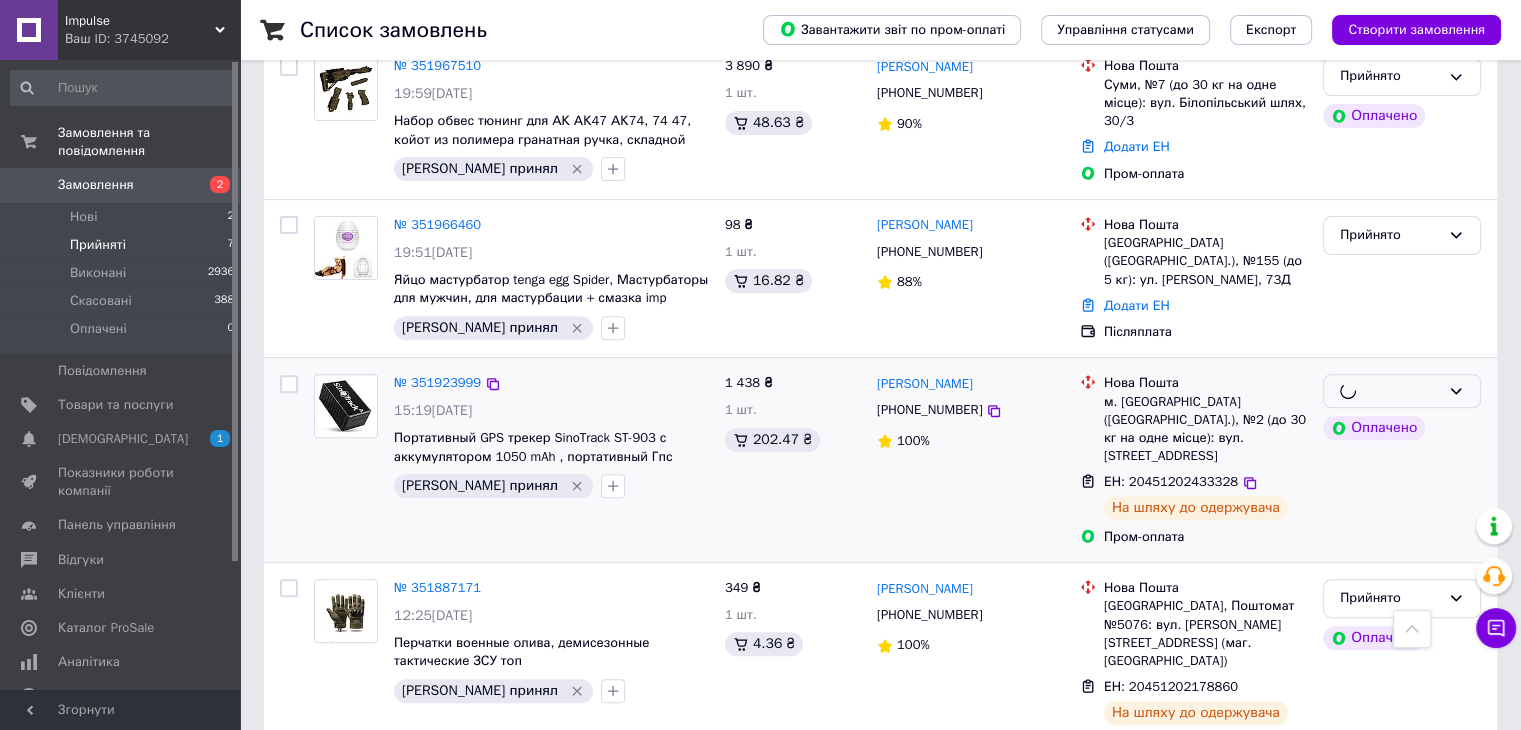 scroll, scrollTop: 800, scrollLeft: 0, axis: vertical 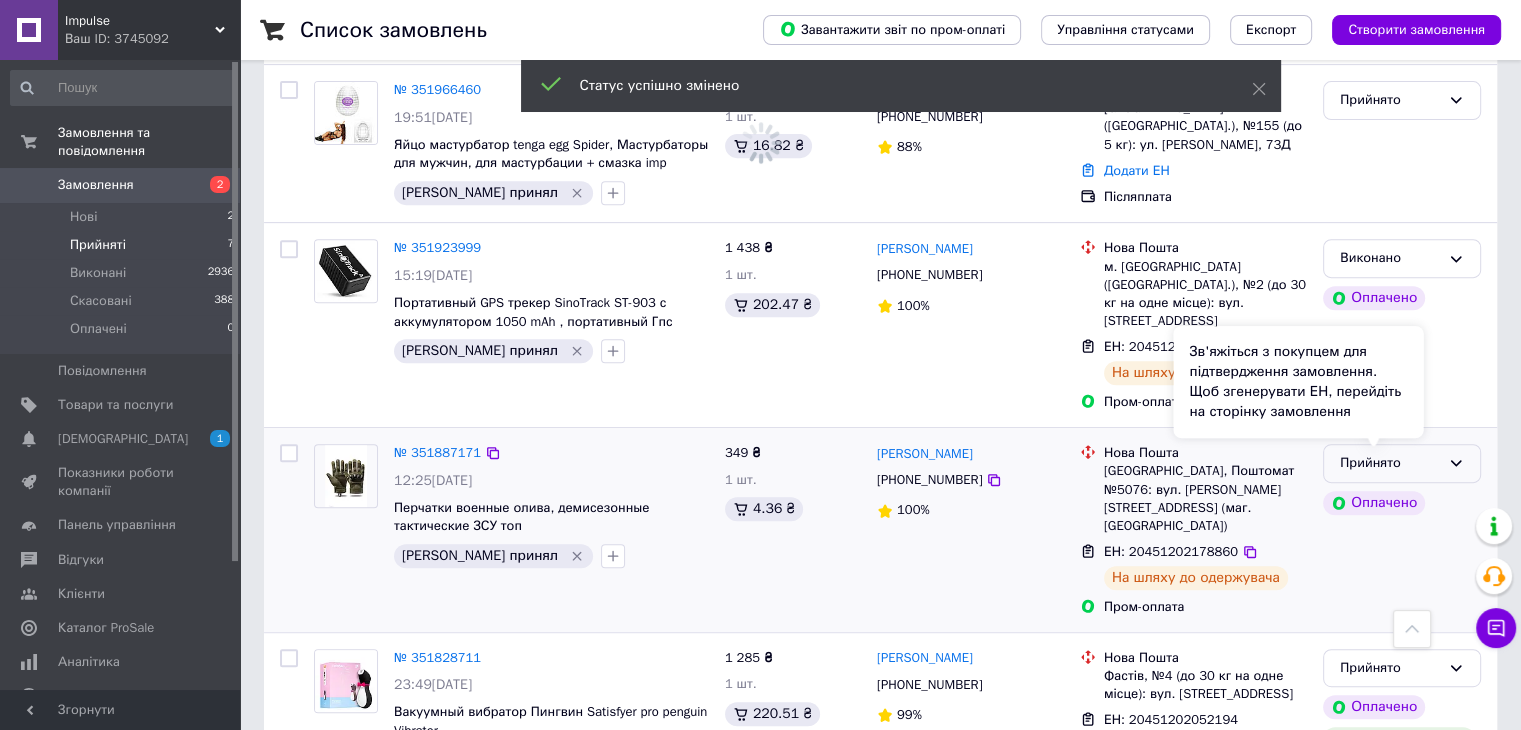 click on "Прийнято" at bounding box center (1402, 463) 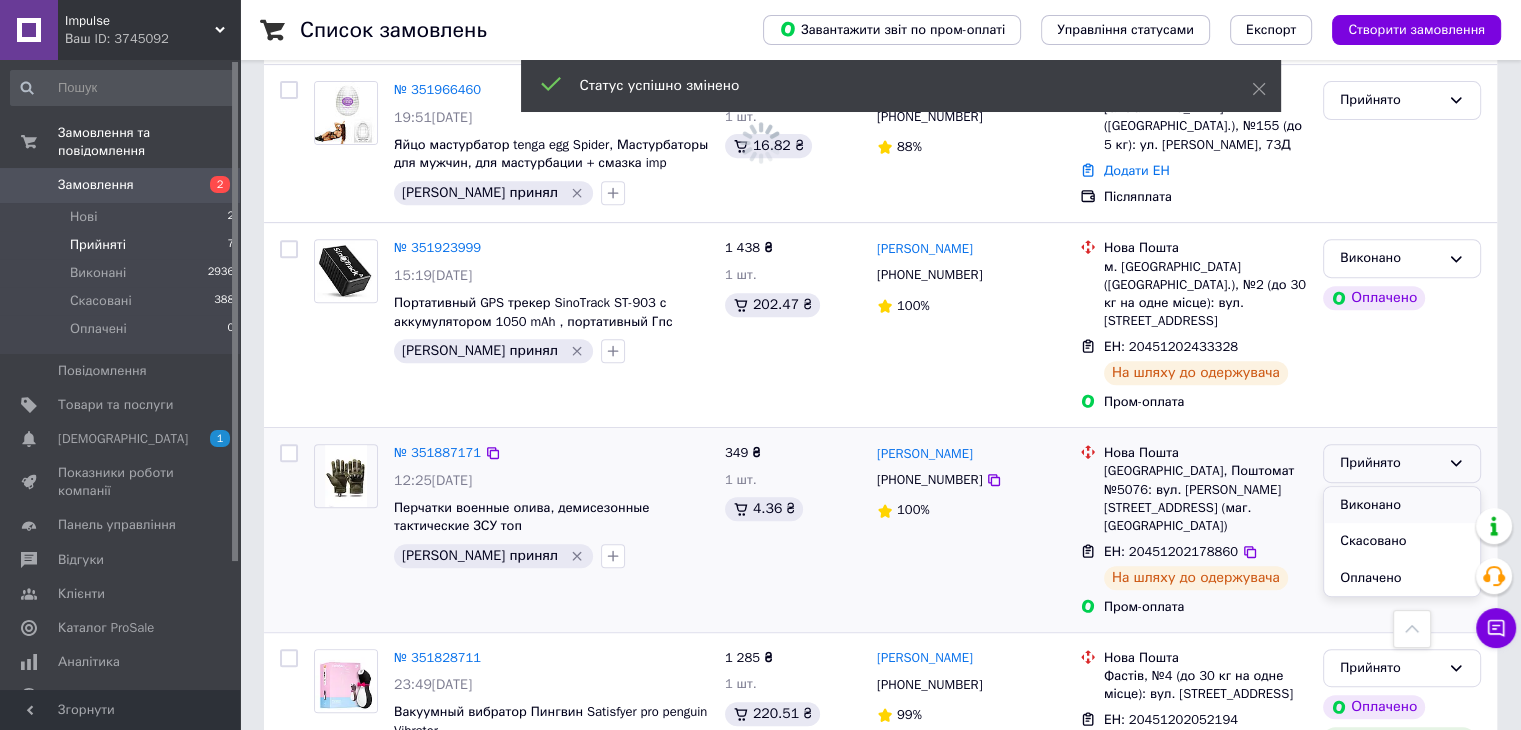 click on "Виконано" at bounding box center [1402, 505] 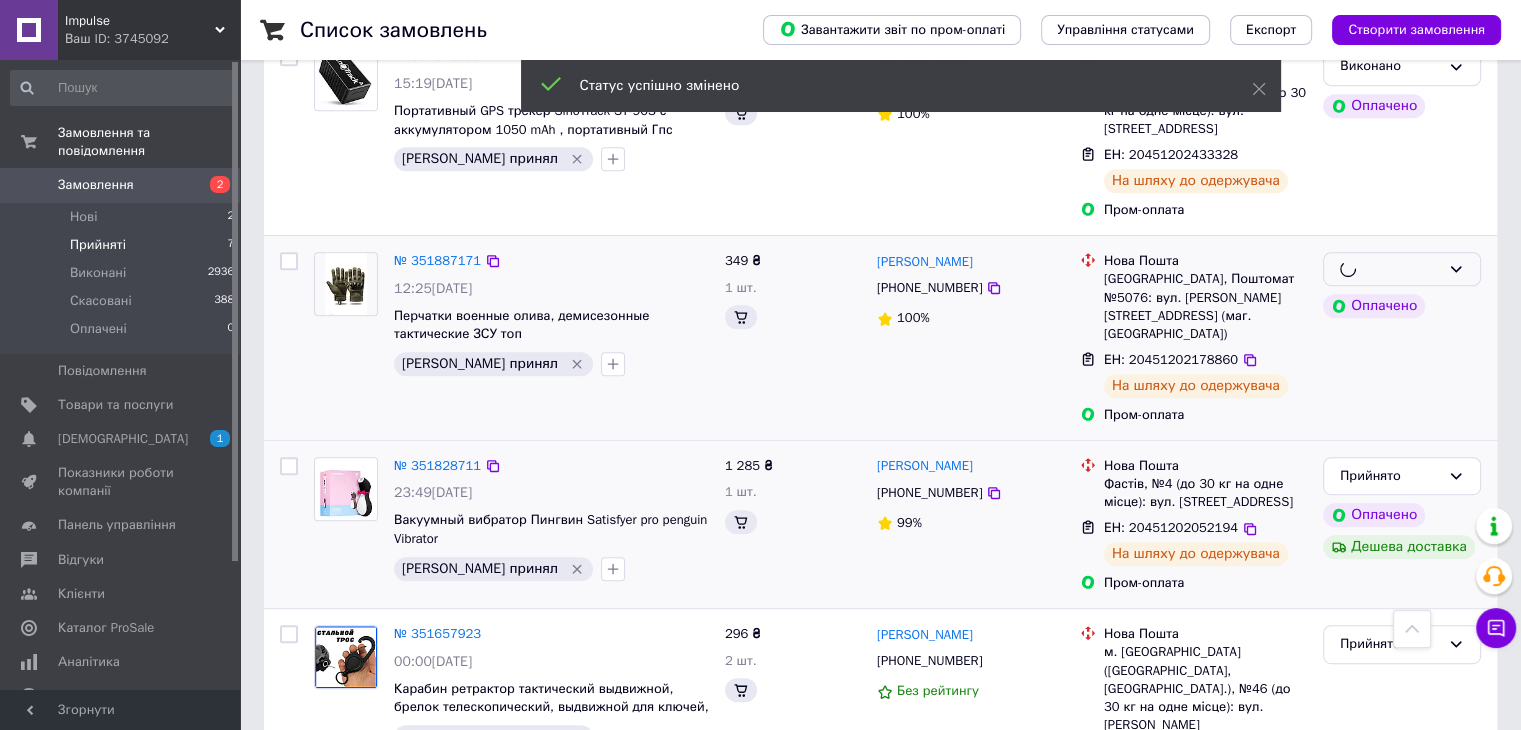 scroll, scrollTop: 1000, scrollLeft: 0, axis: vertical 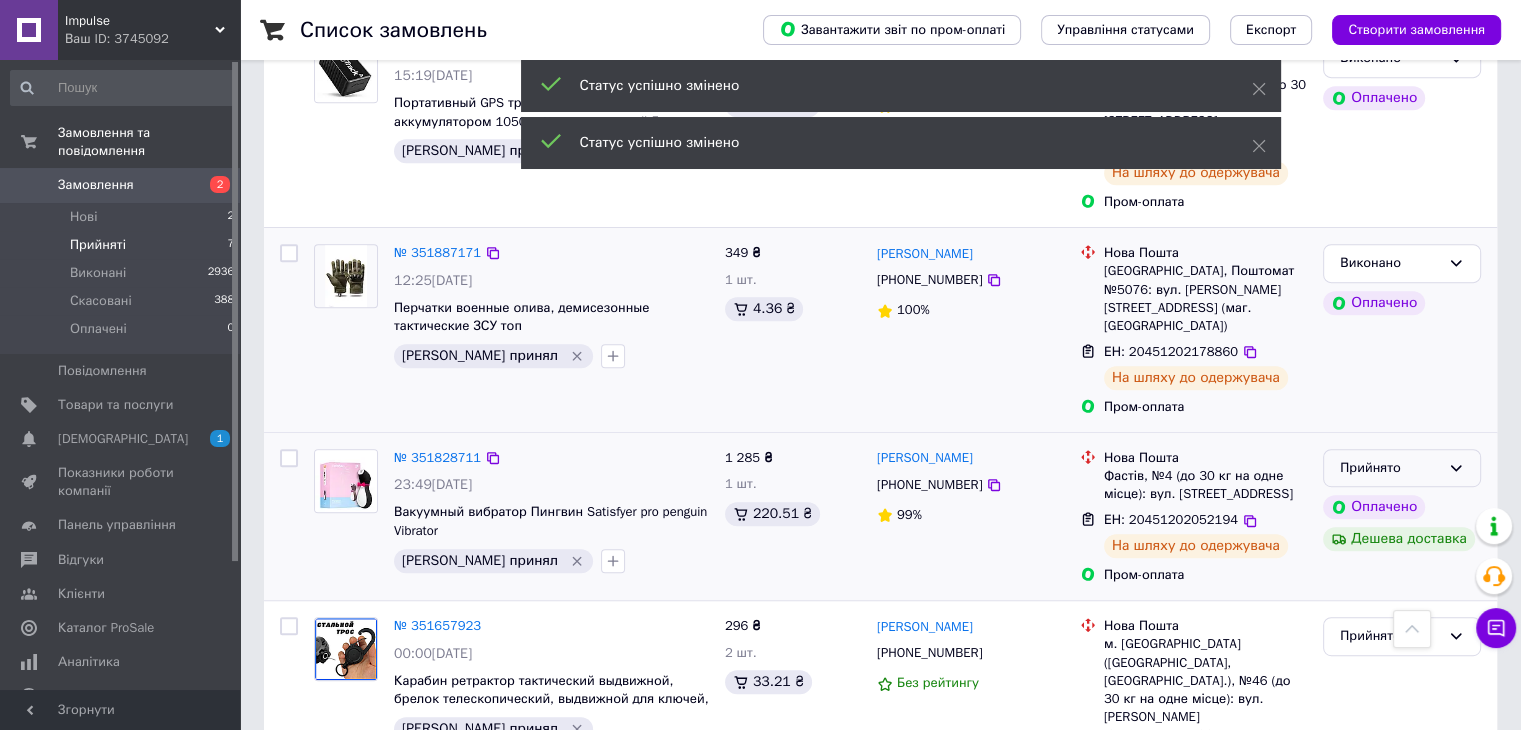 click on "Прийнято" at bounding box center [1402, 468] 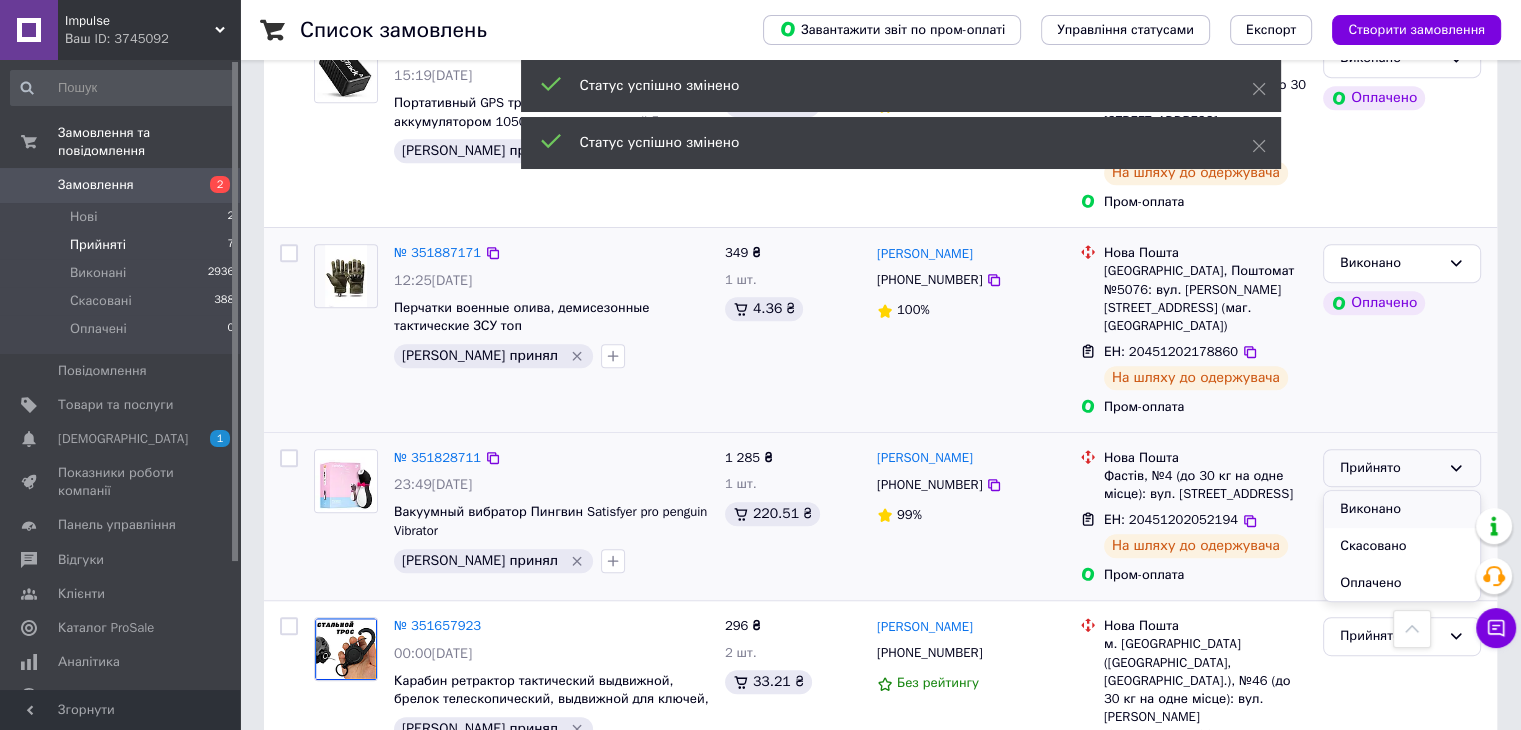 click on "Виконано" at bounding box center [1402, 509] 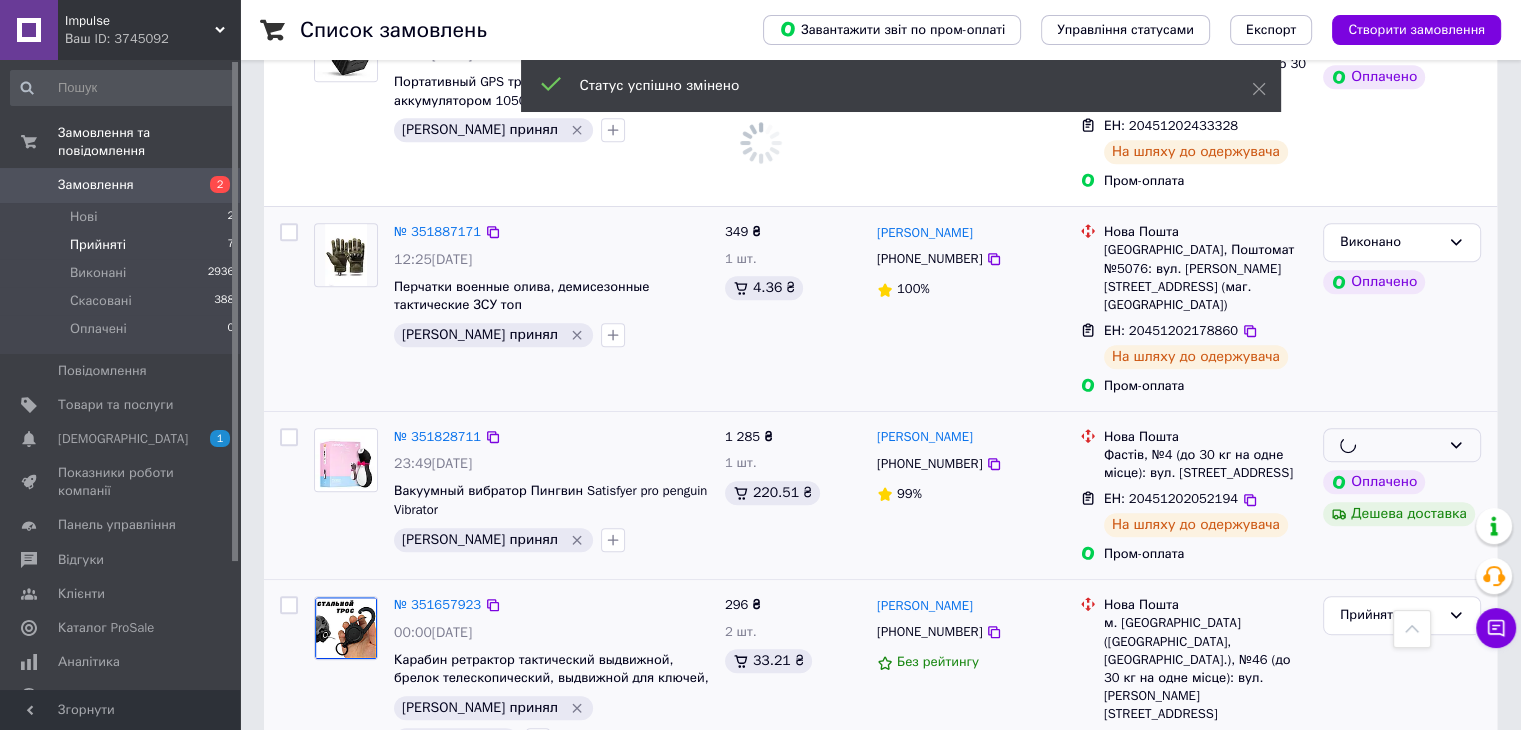 scroll, scrollTop: 1022, scrollLeft: 0, axis: vertical 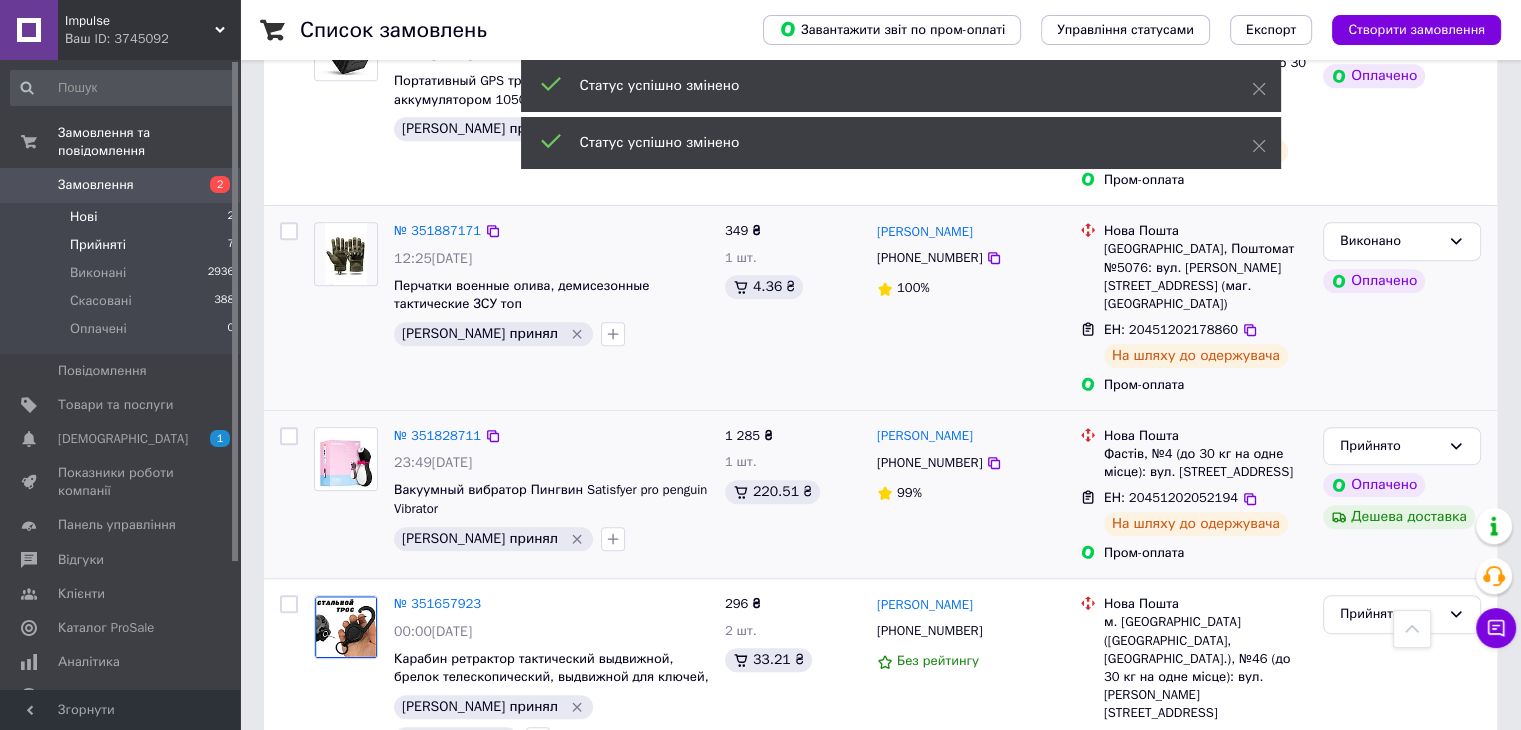 click on "Нові 2" at bounding box center (123, 217) 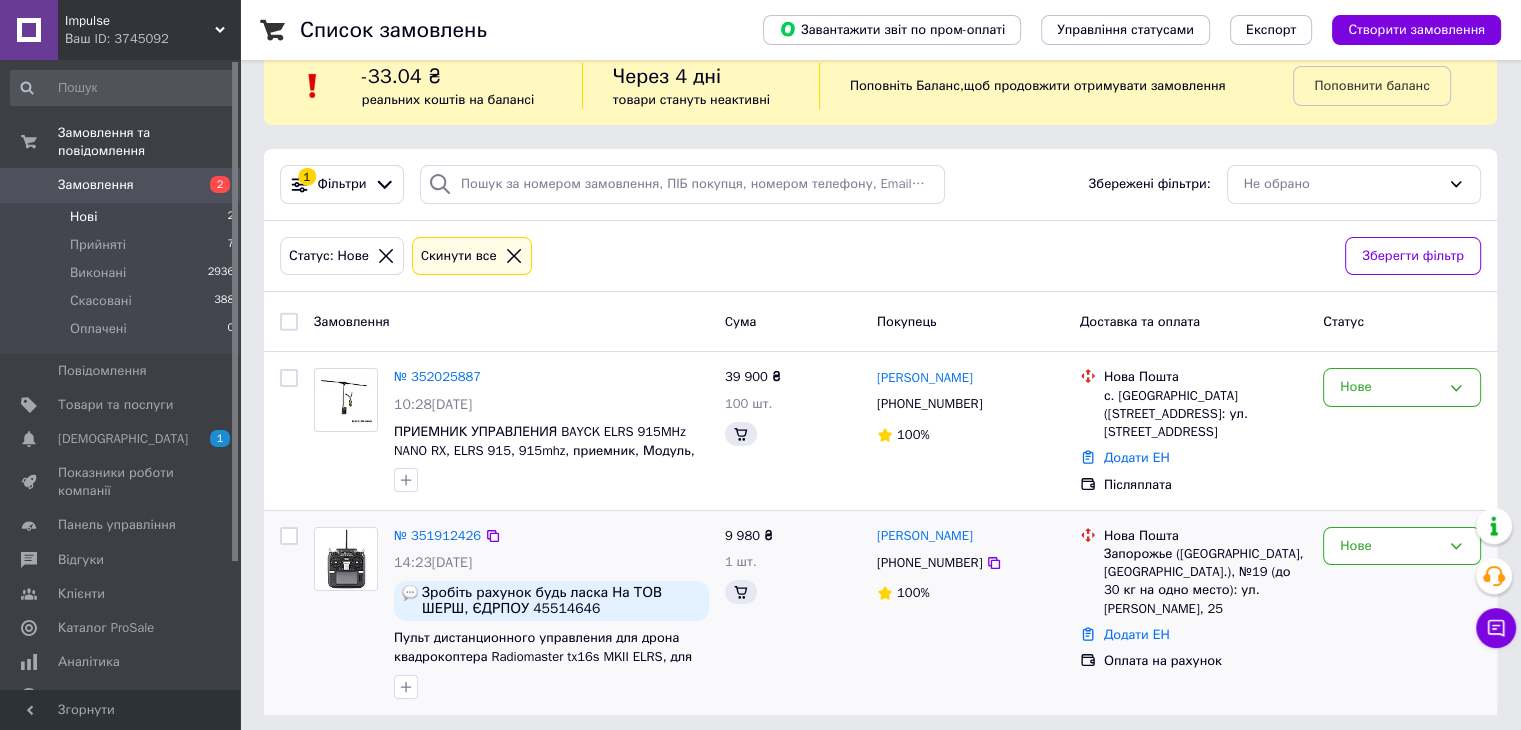 scroll, scrollTop: 44, scrollLeft: 0, axis: vertical 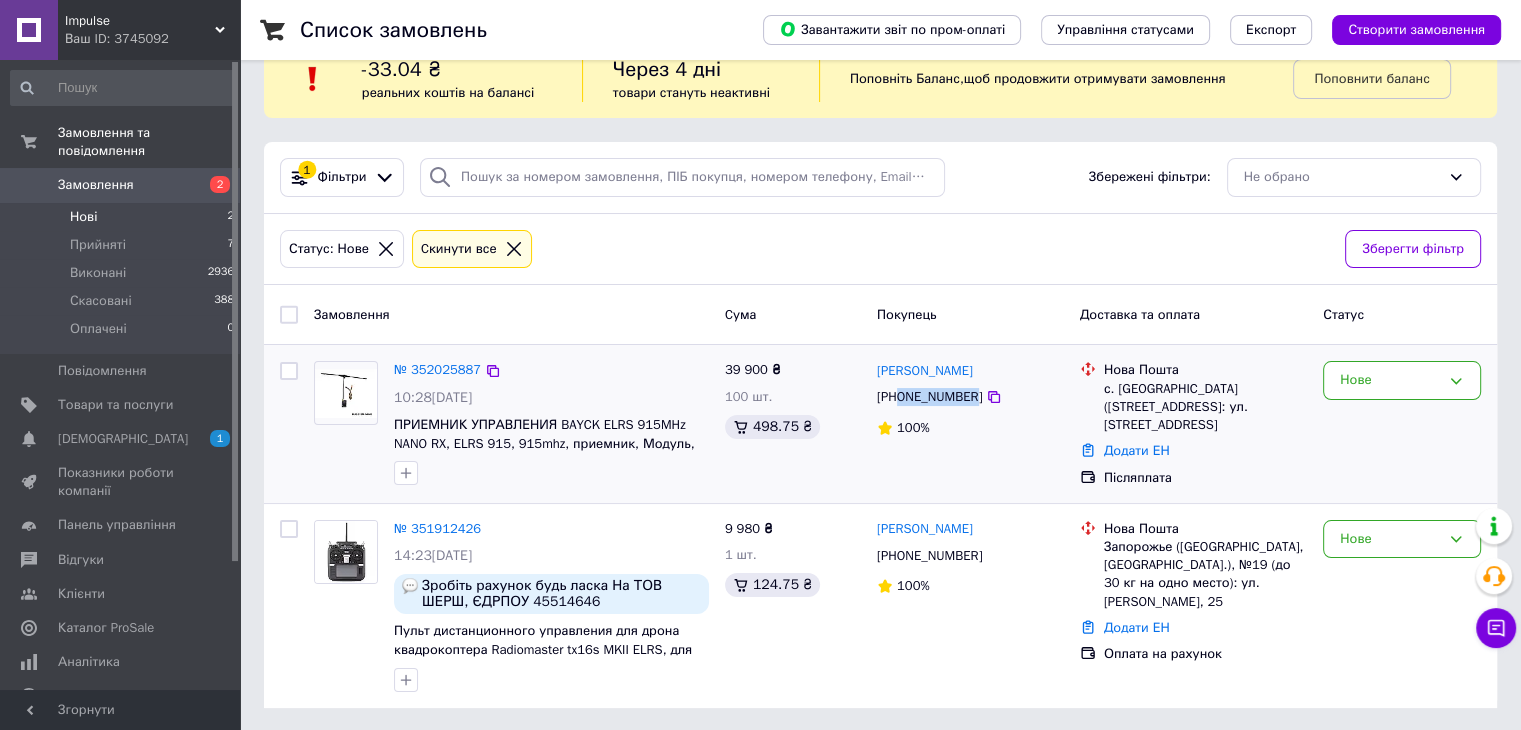 drag, startPoint x: 903, startPoint y: 399, endPoint x: 969, endPoint y: 397, distance: 66.0303 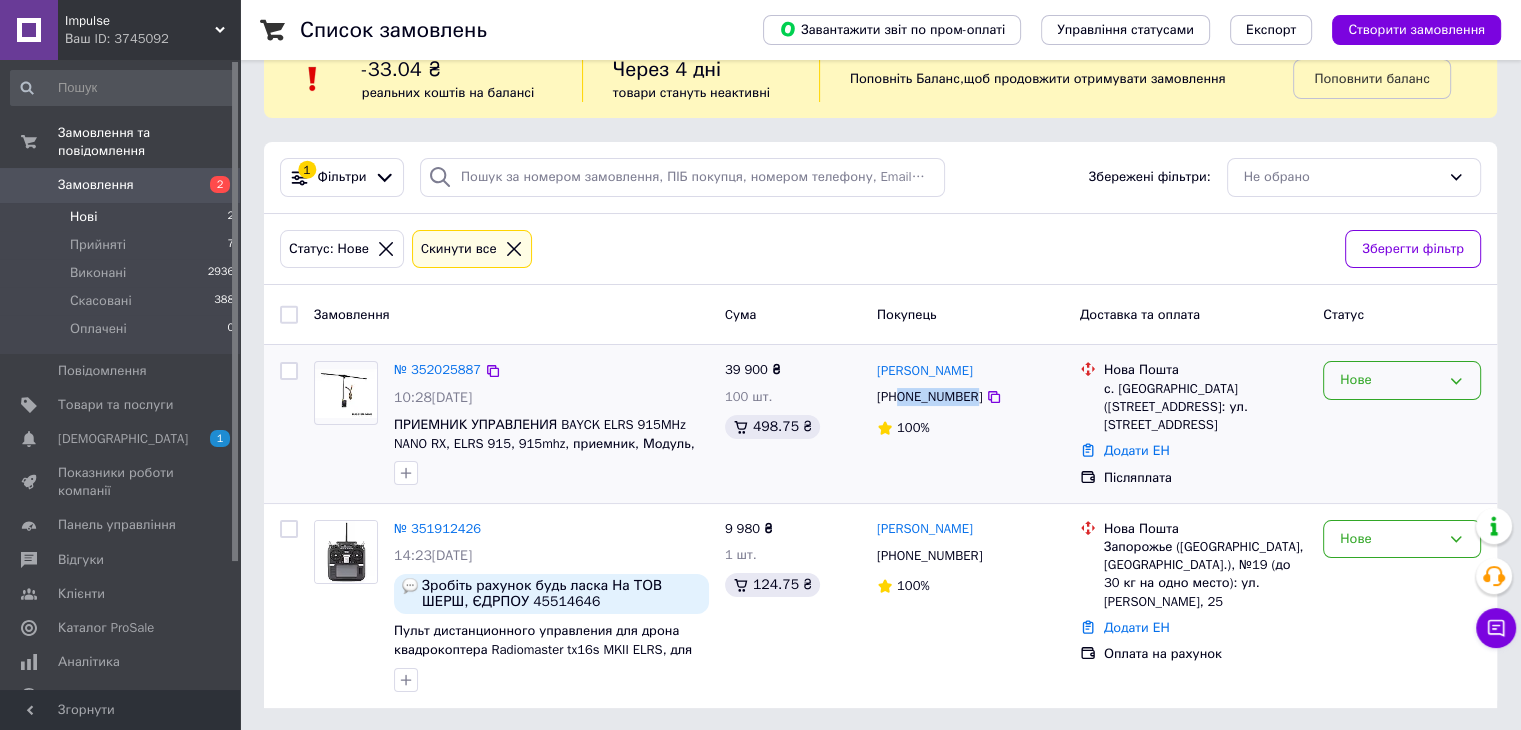 click on "Нове" at bounding box center (1390, 380) 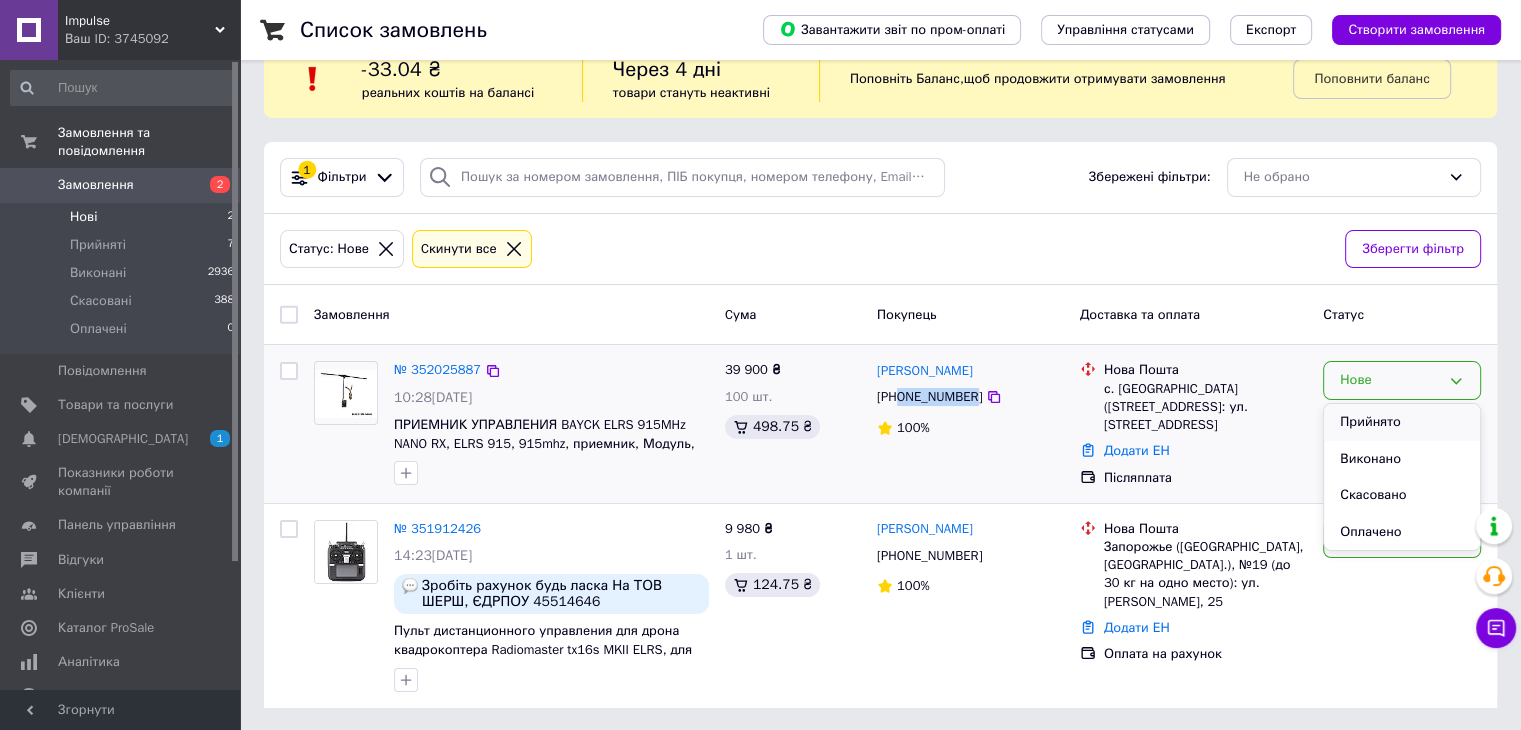 click on "Прийнято" at bounding box center (1402, 422) 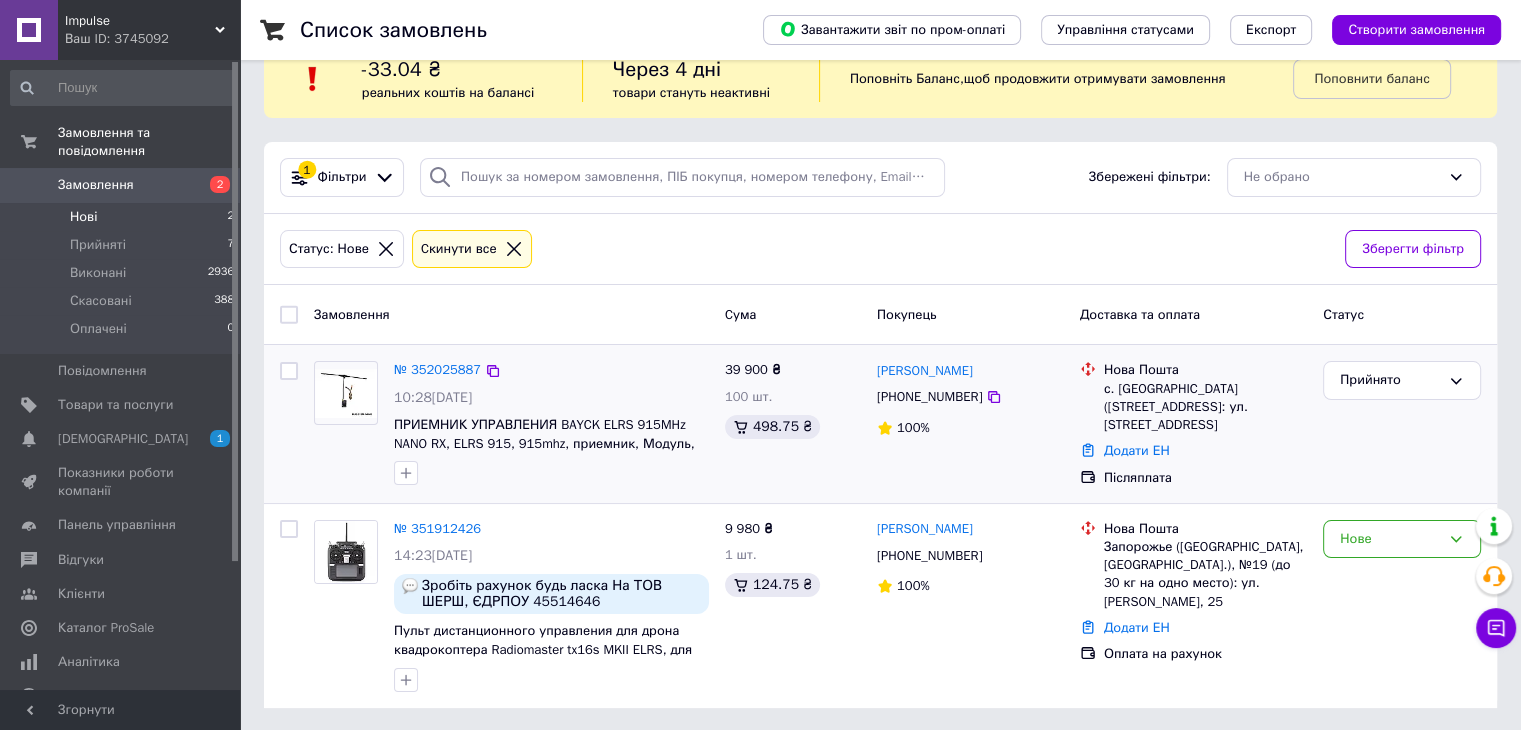 click on "№ 352025887 10:28[DATE] ПРИЕМНИК УПРАВЛЕНИЯ BAYCK ELRS 915MHz NANO RX, ELRS 915, 915mhz, приемник, Модуль, expresslrs, ПРИЁМНИК артimp 39 900 ₴ 100 шт. 498.75 ₴ [PERSON_NAME] [PHONE_NUMBER] 100% Нова Пошта с. [GEOGRAPHIC_DATA] ([STREET_ADDRESS]: ул. [STREET_ADDRESS] Додати ЕН Післяплата Прийнято" at bounding box center [880, 424] 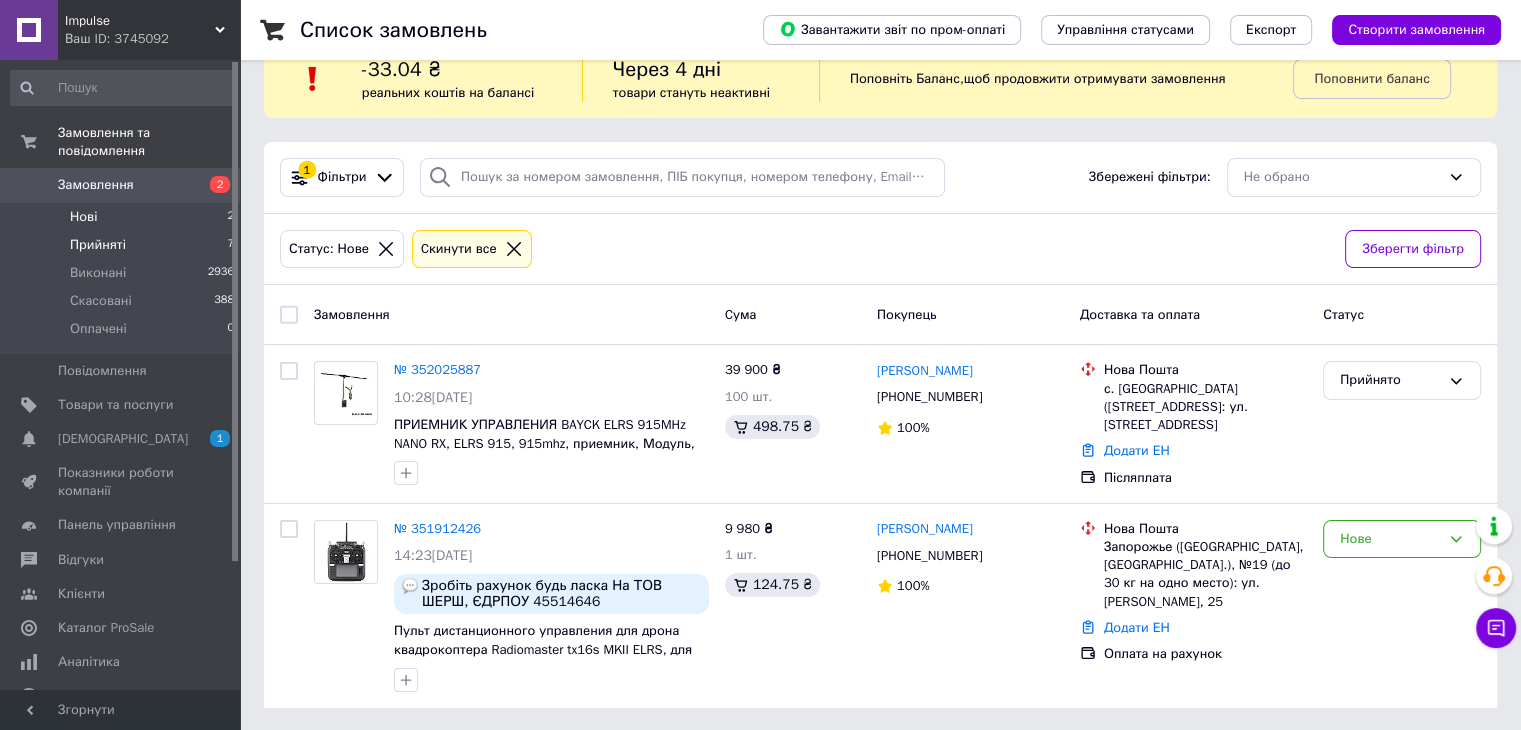 click on "Прийняті" at bounding box center (98, 245) 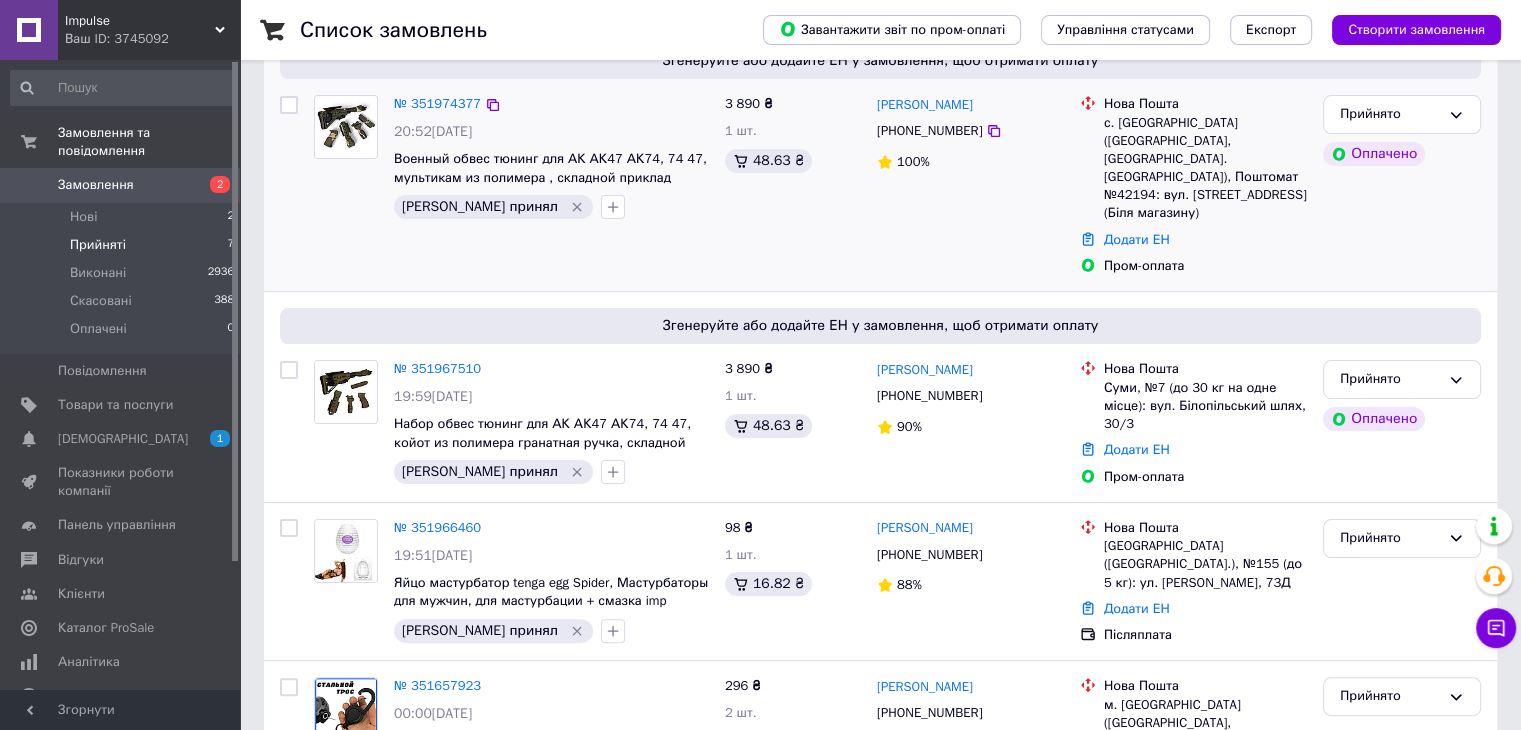 scroll, scrollTop: 500, scrollLeft: 0, axis: vertical 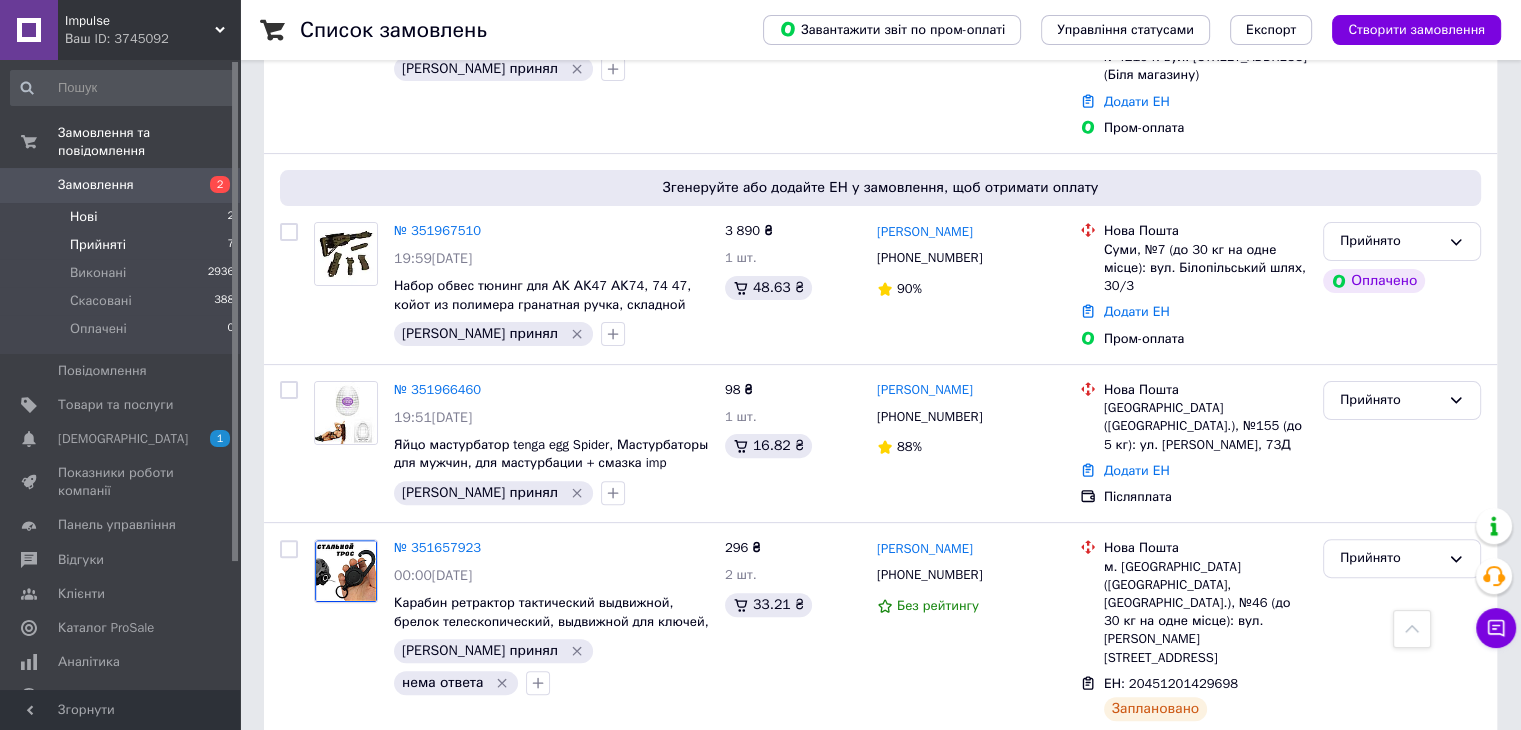 click on "Нові 2" at bounding box center (123, 217) 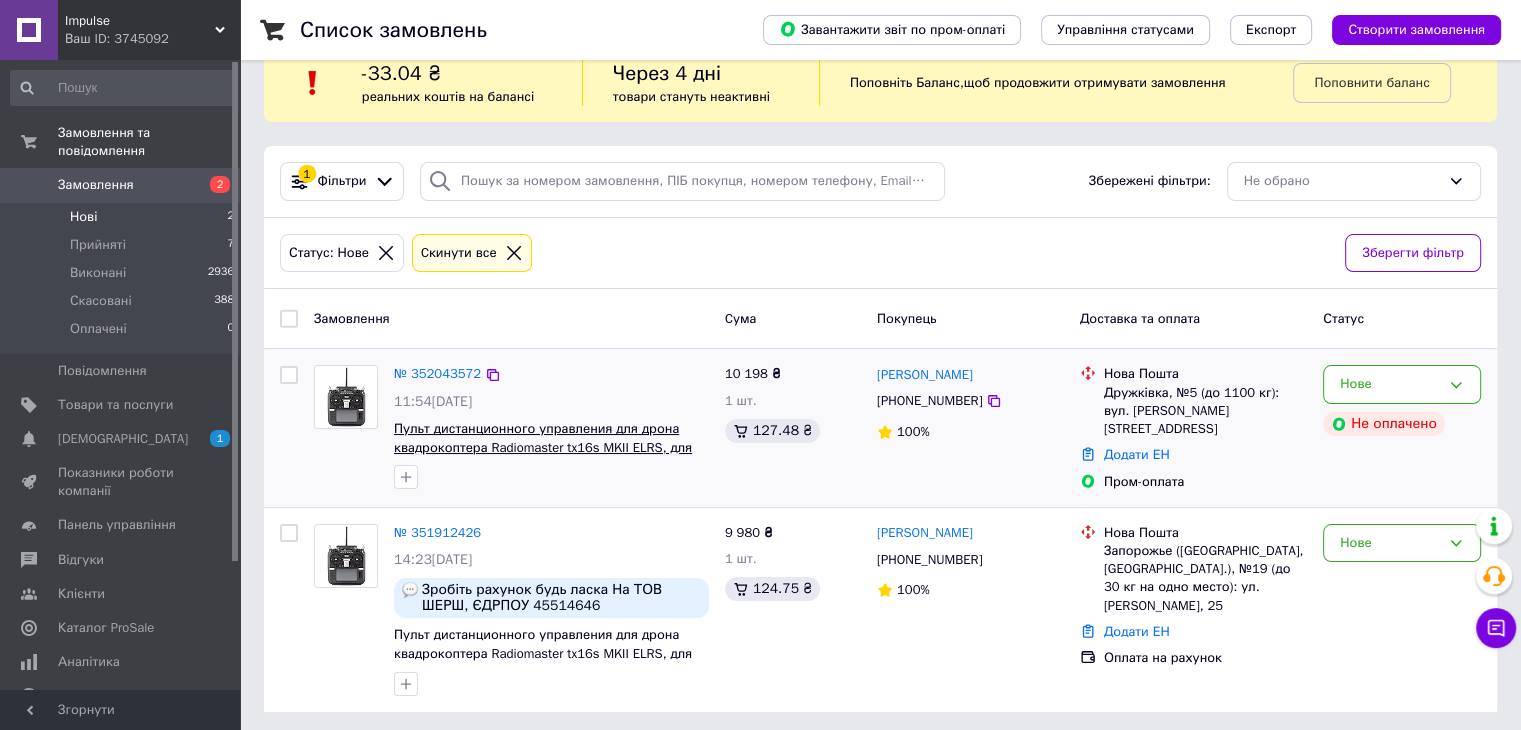 scroll, scrollTop: 43, scrollLeft: 0, axis: vertical 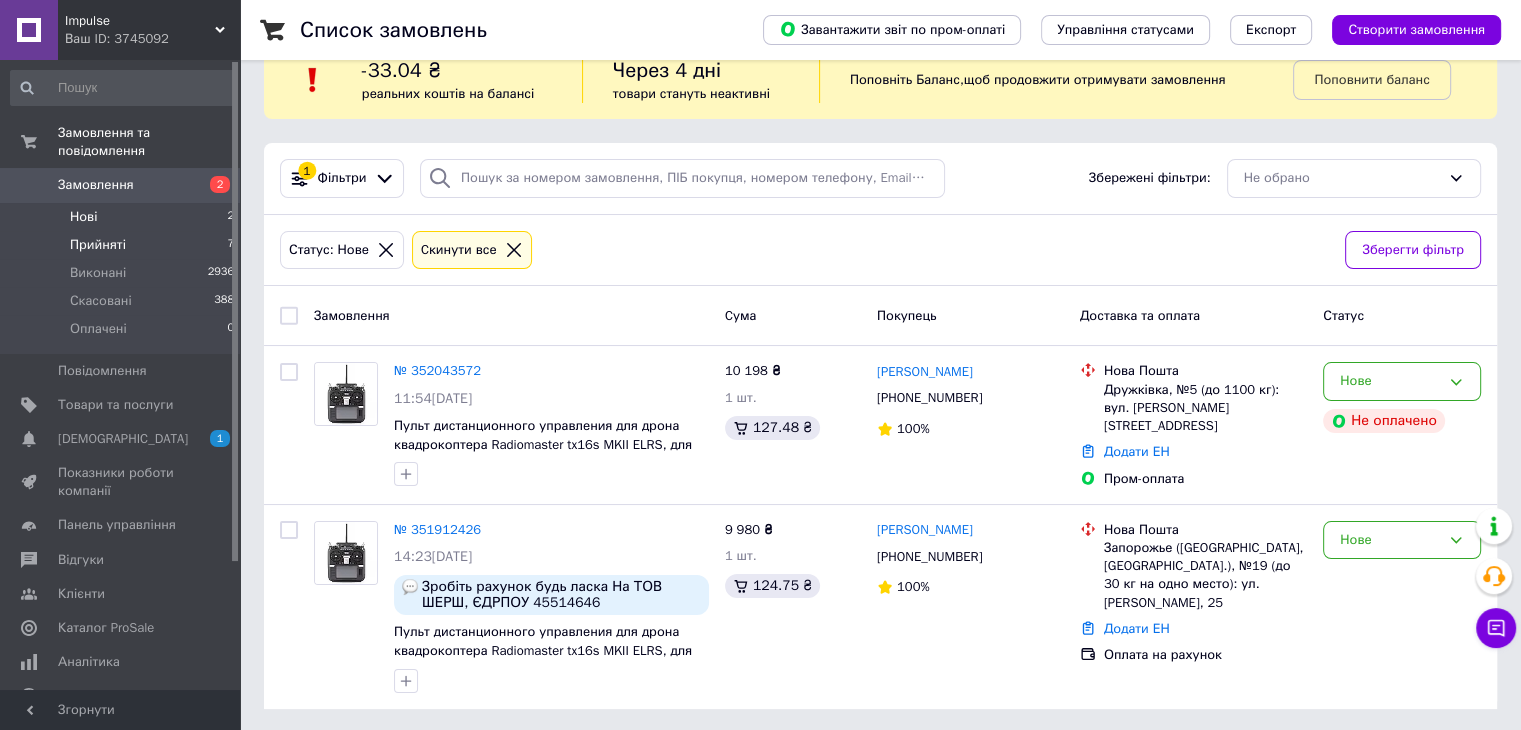 click on "Прийняті" at bounding box center [98, 245] 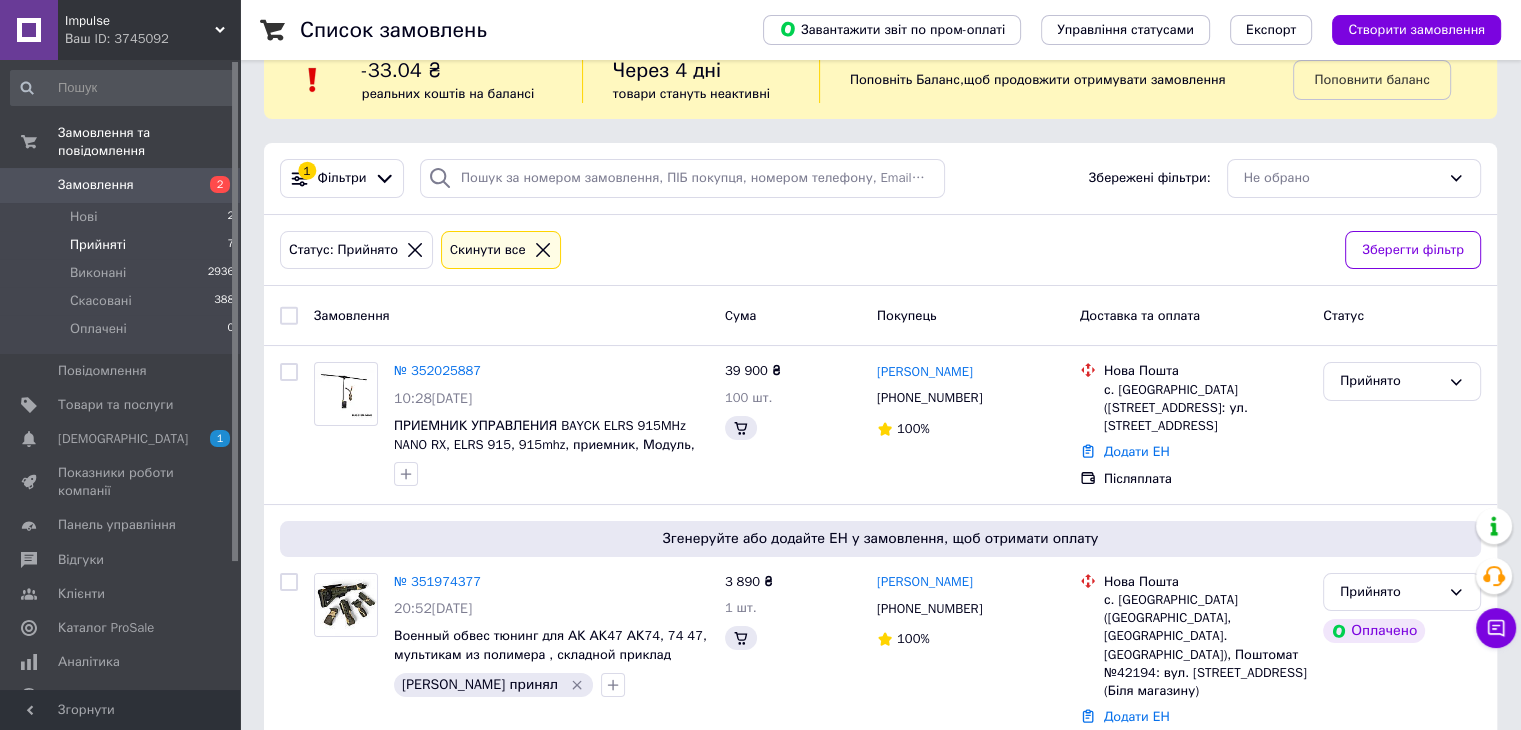 scroll, scrollTop: 0, scrollLeft: 0, axis: both 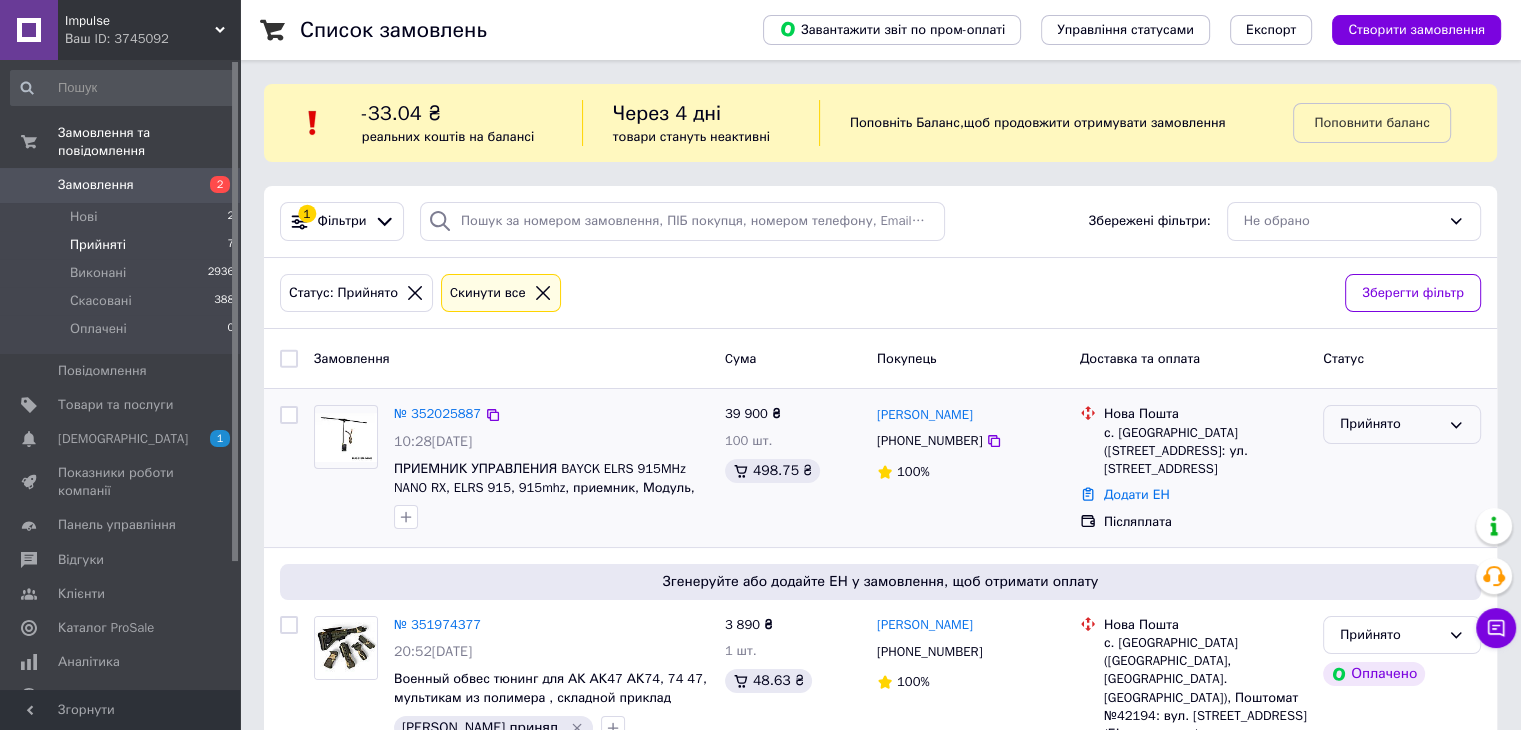 click on "Прийнято" at bounding box center (1390, 424) 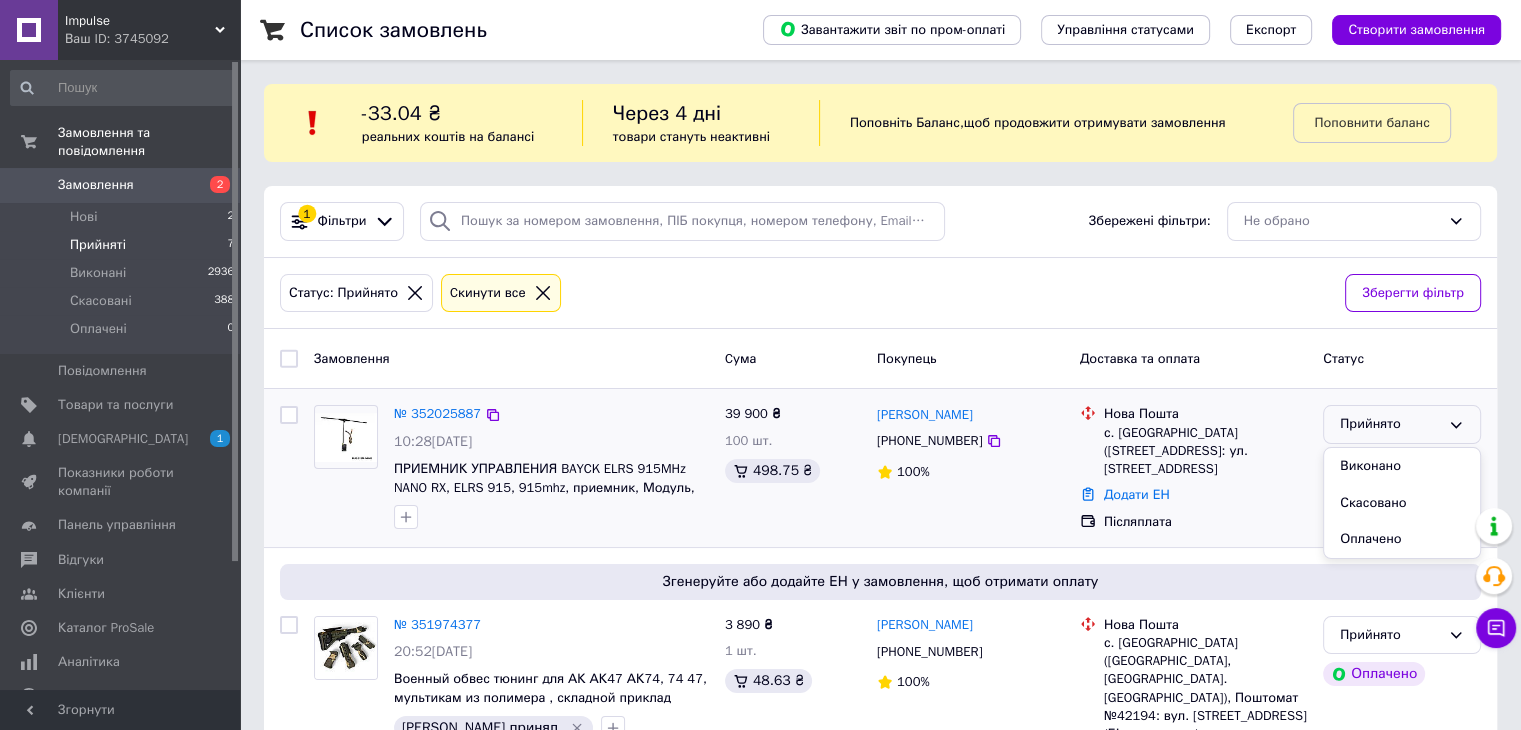 click at bounding box center (346, 467) 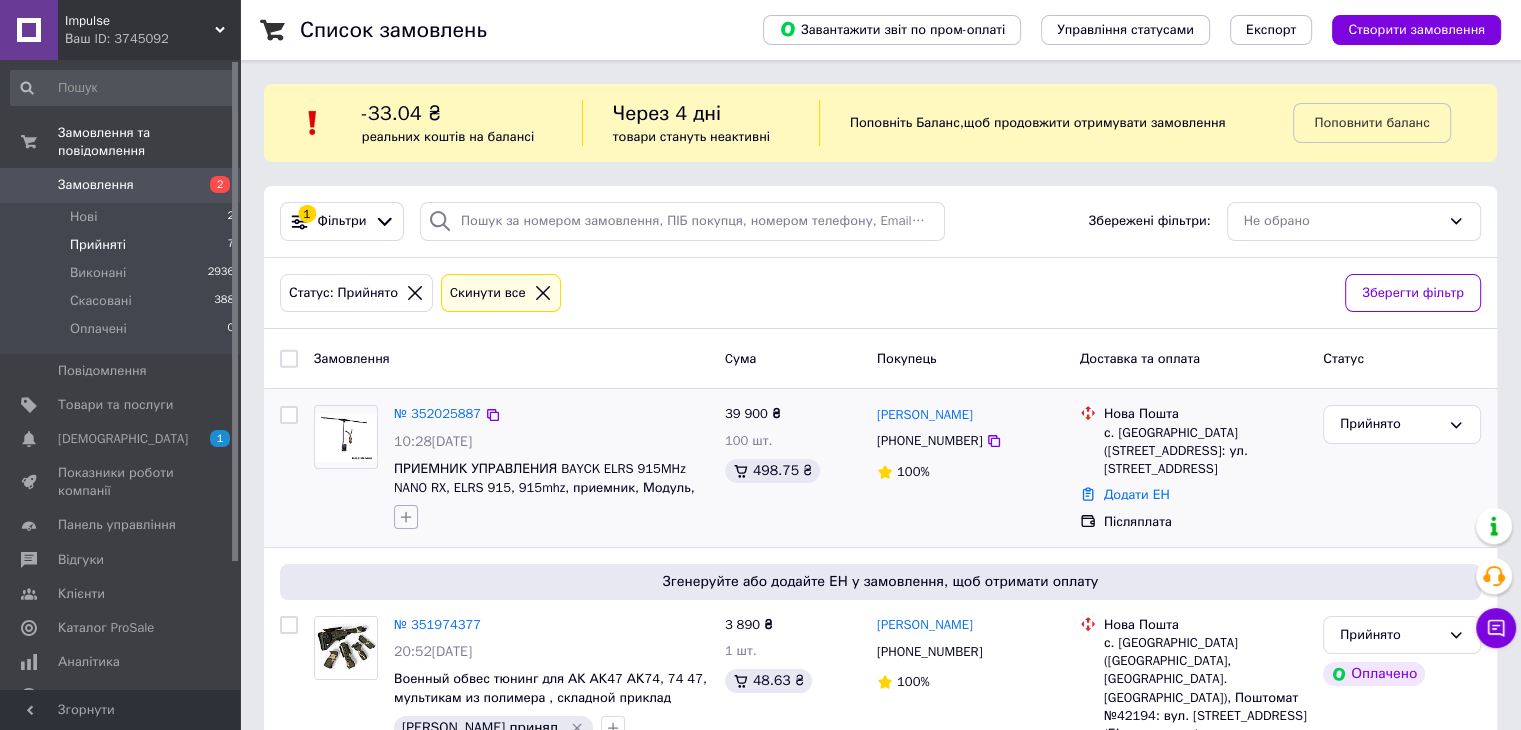 click 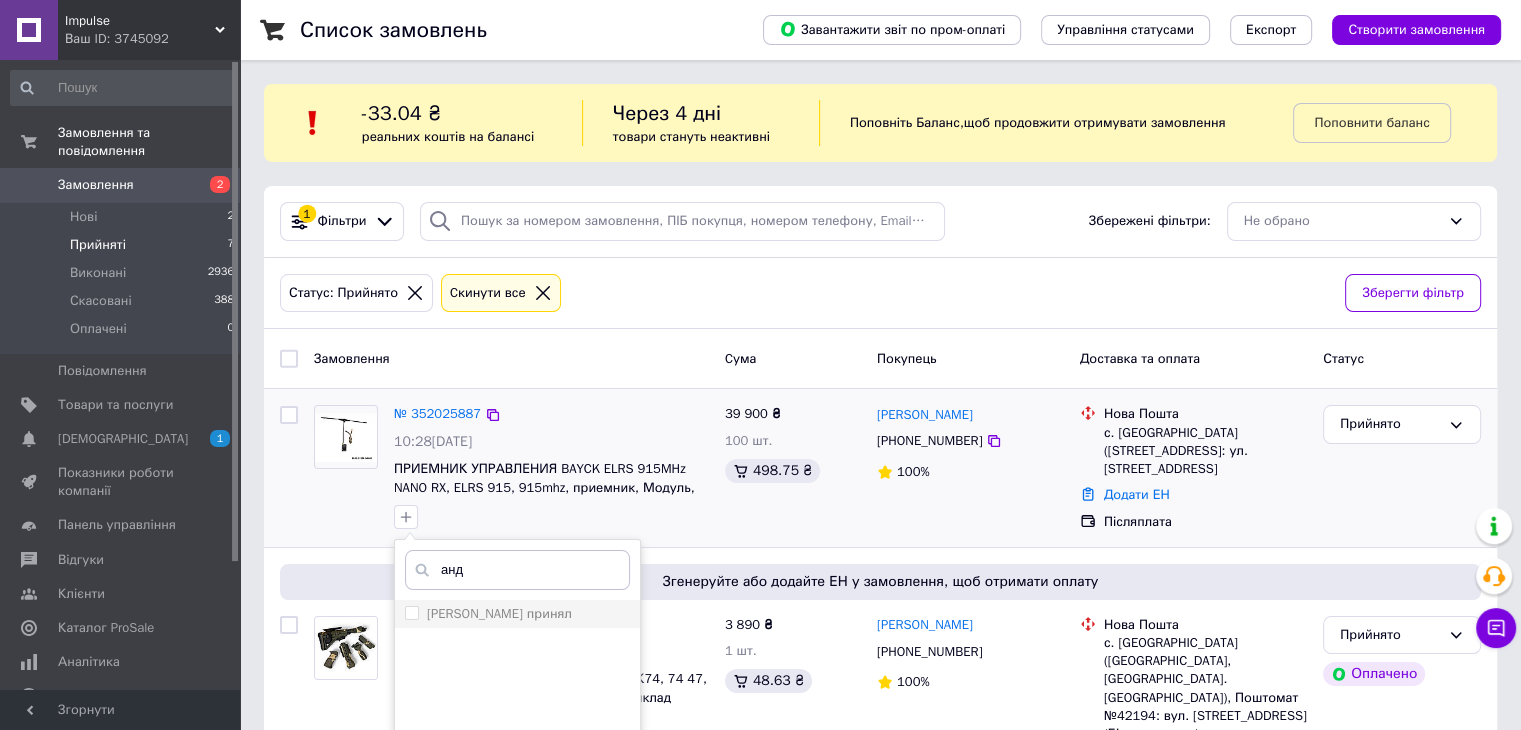 type on "анд" 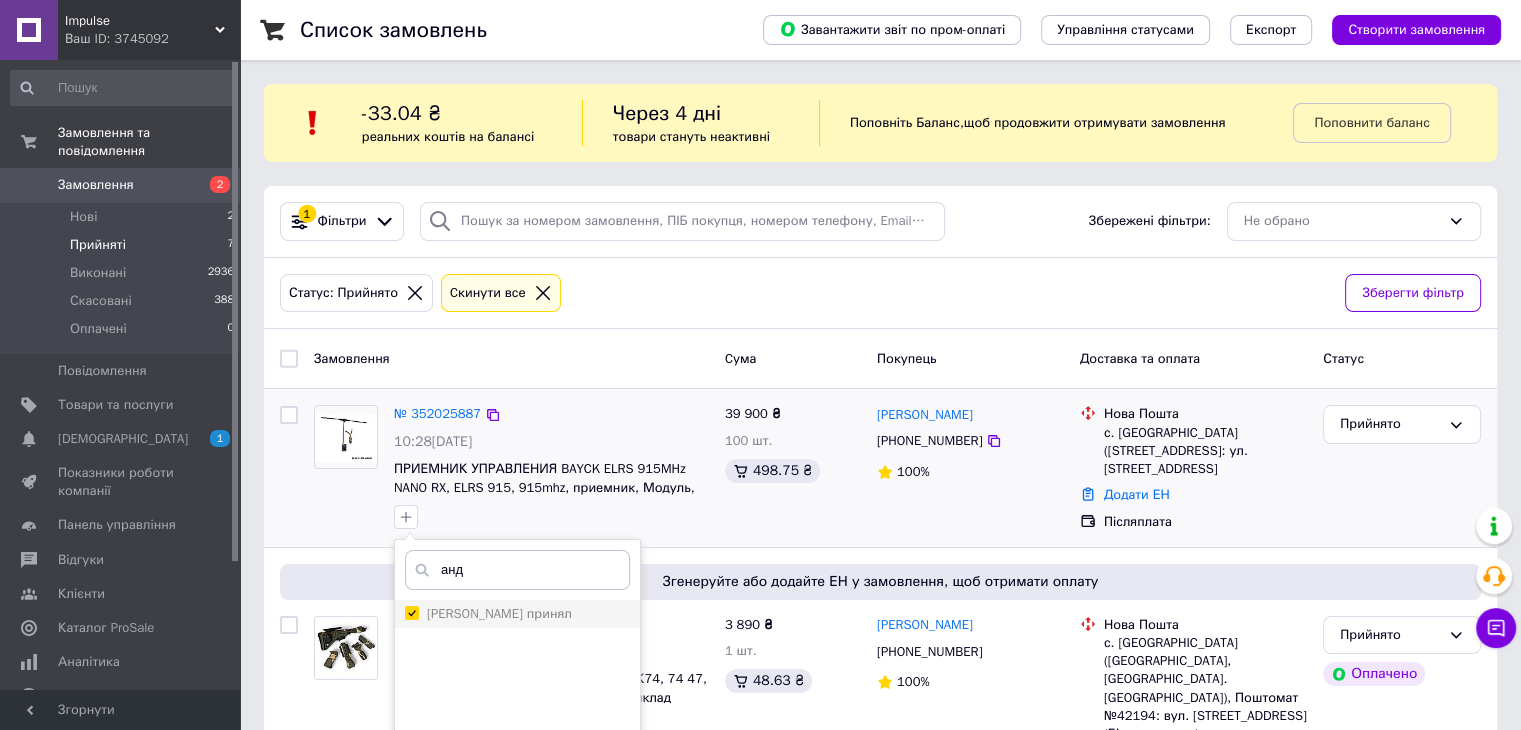 checkbox on "true" 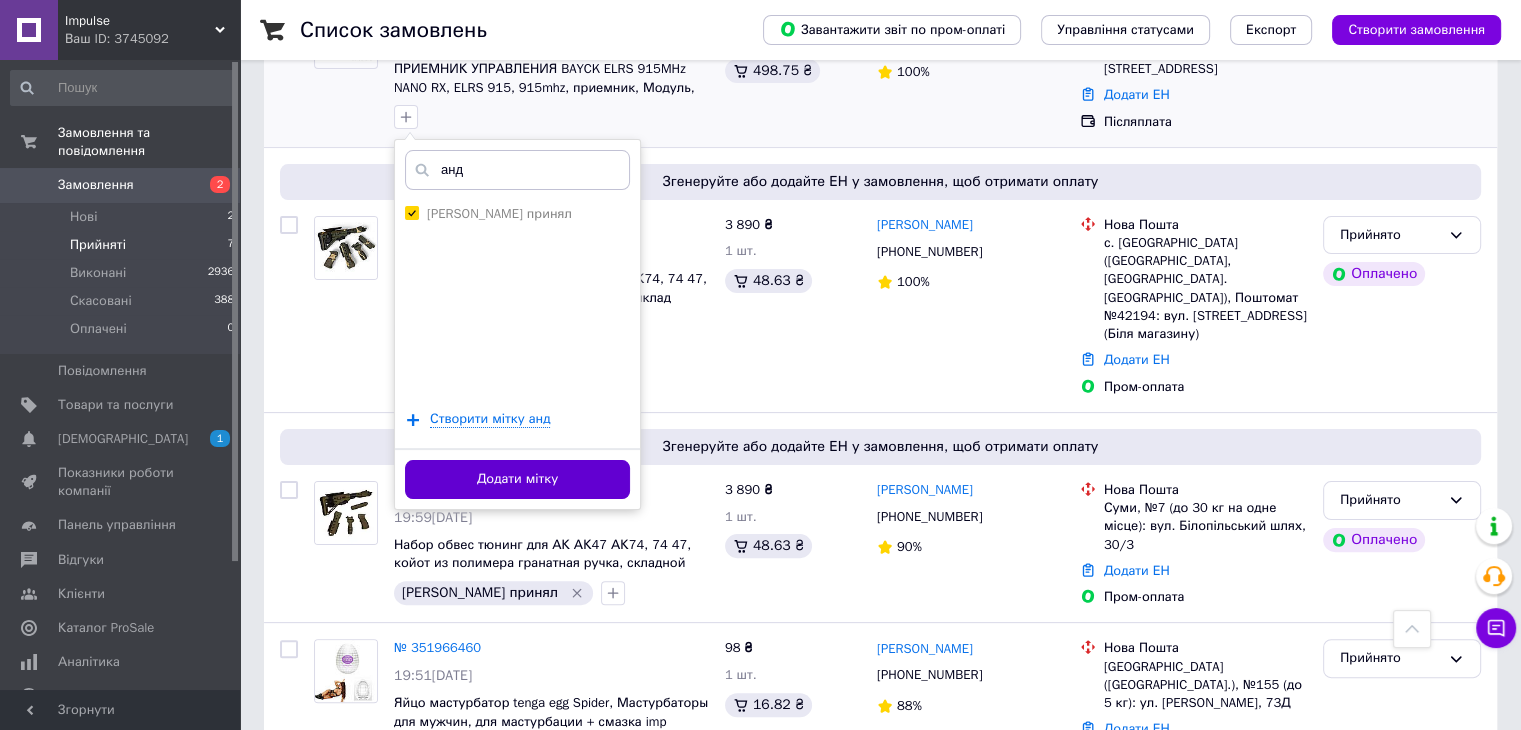click on "Додати мітку" at bounding box center [517, 479] 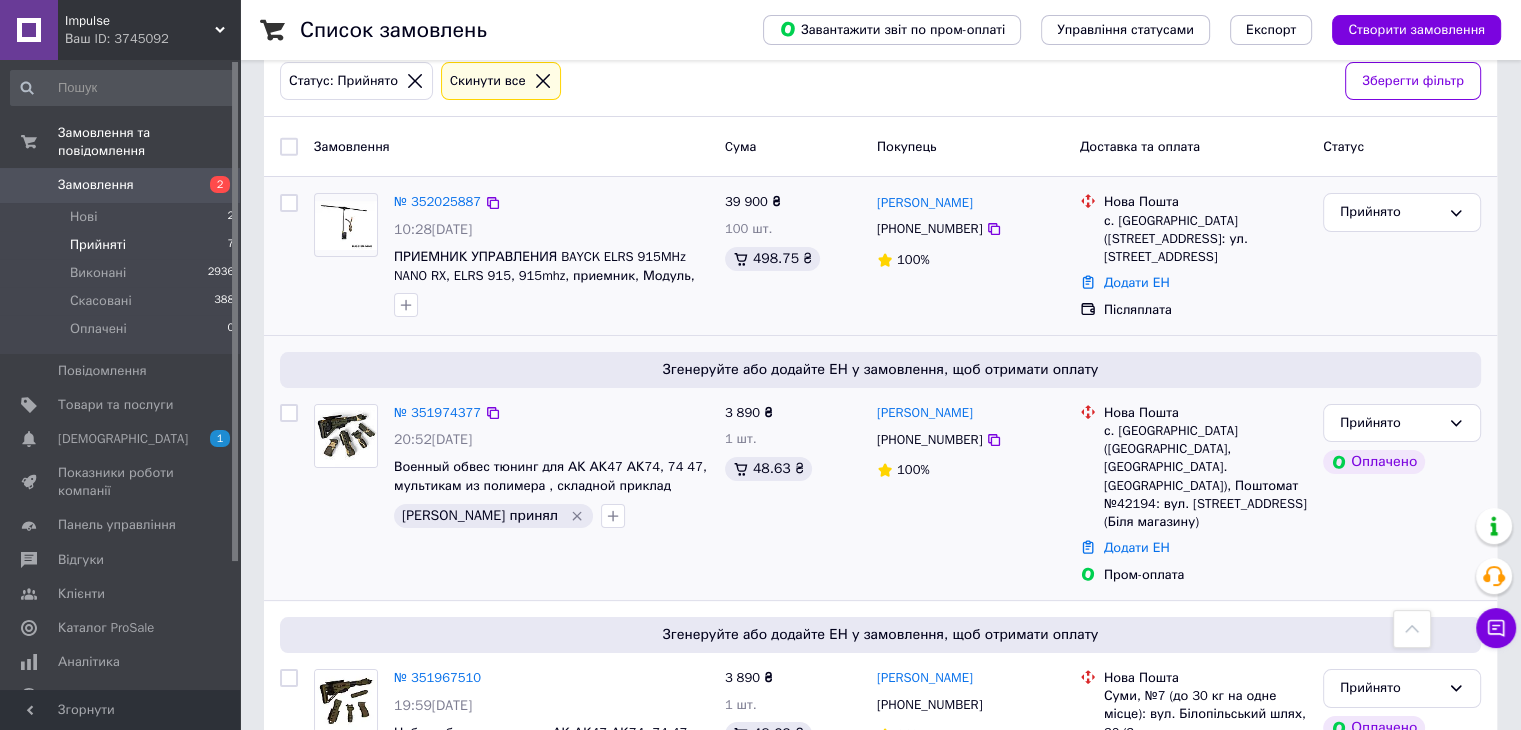 scroll, scrollTop: 200, scrollLeft: 0, axis: vertical 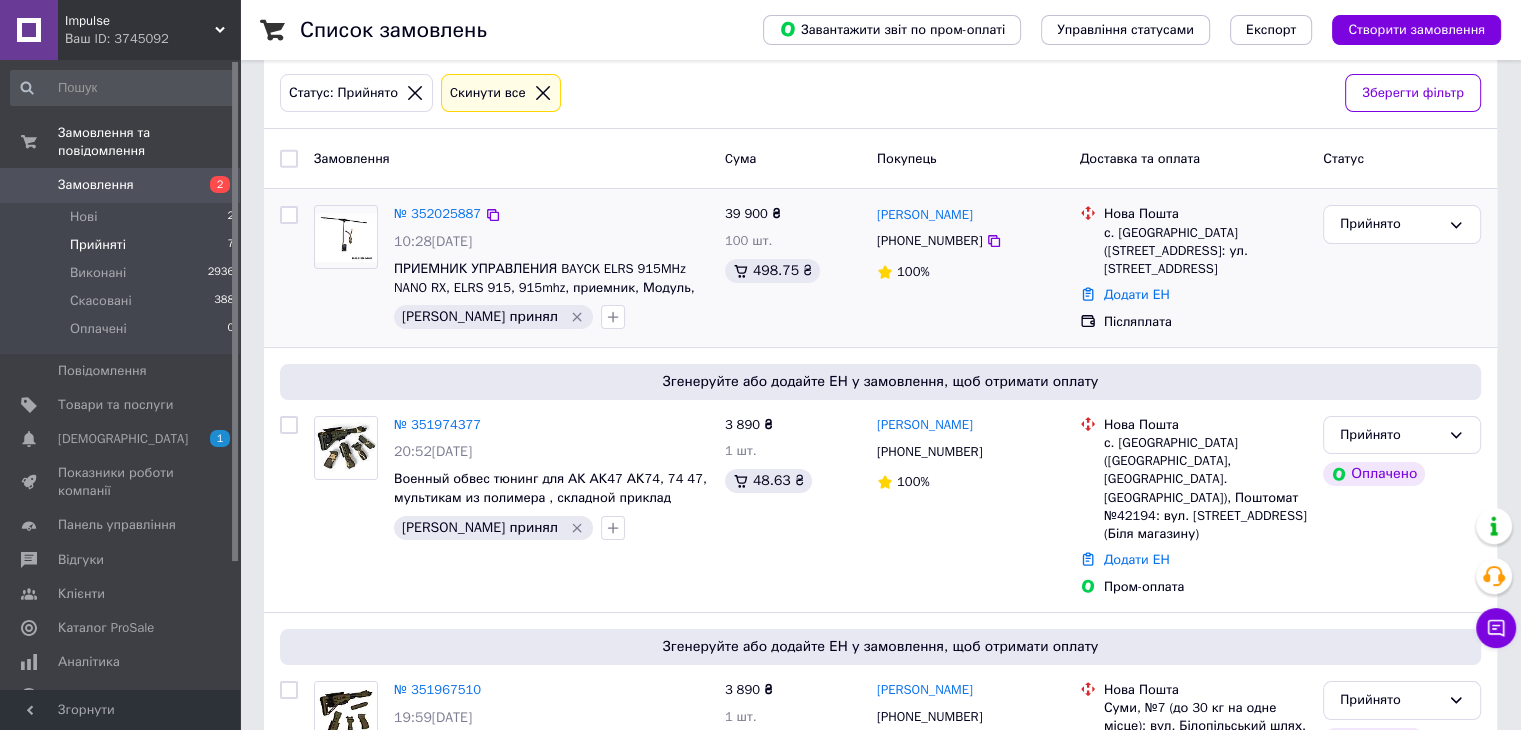 click on "Прийняті" at bounding box center [98, 245] 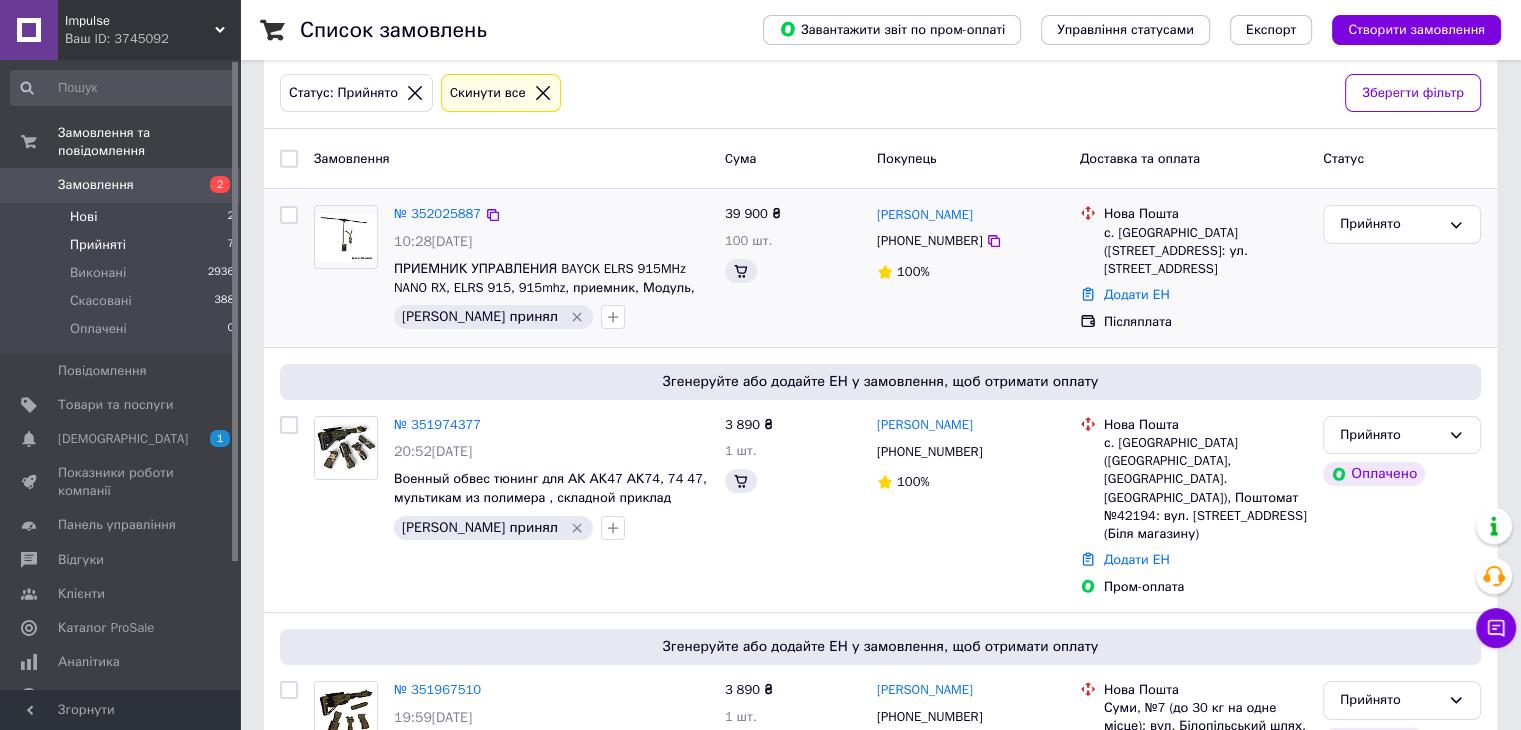 scroll, scrollTop: 0, scrollLeft: 0, axis: both 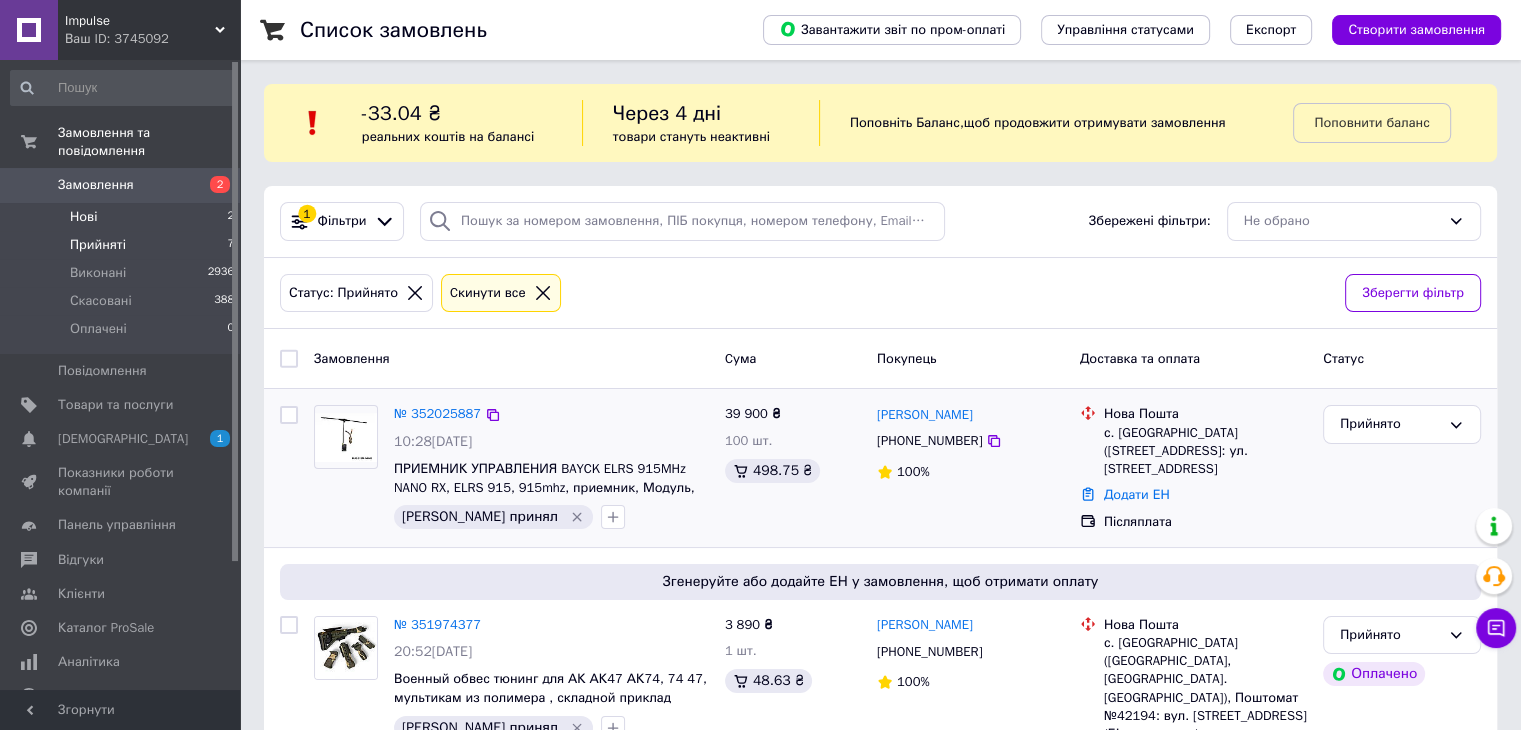 click on "Нові 2" at bounding box center (123, 217) 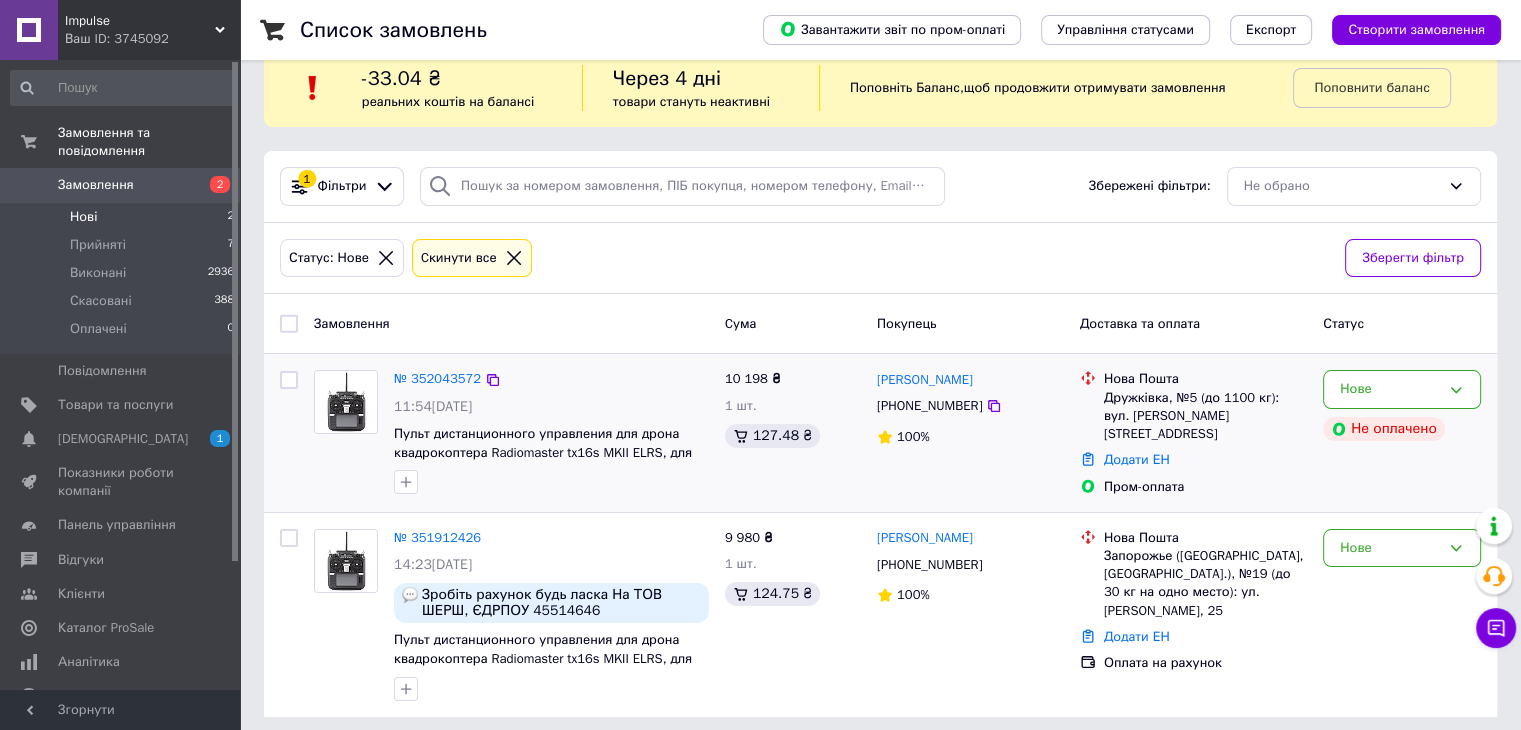 scroll, scrollTop: 43, scrollLeft: 0, axis: vertical 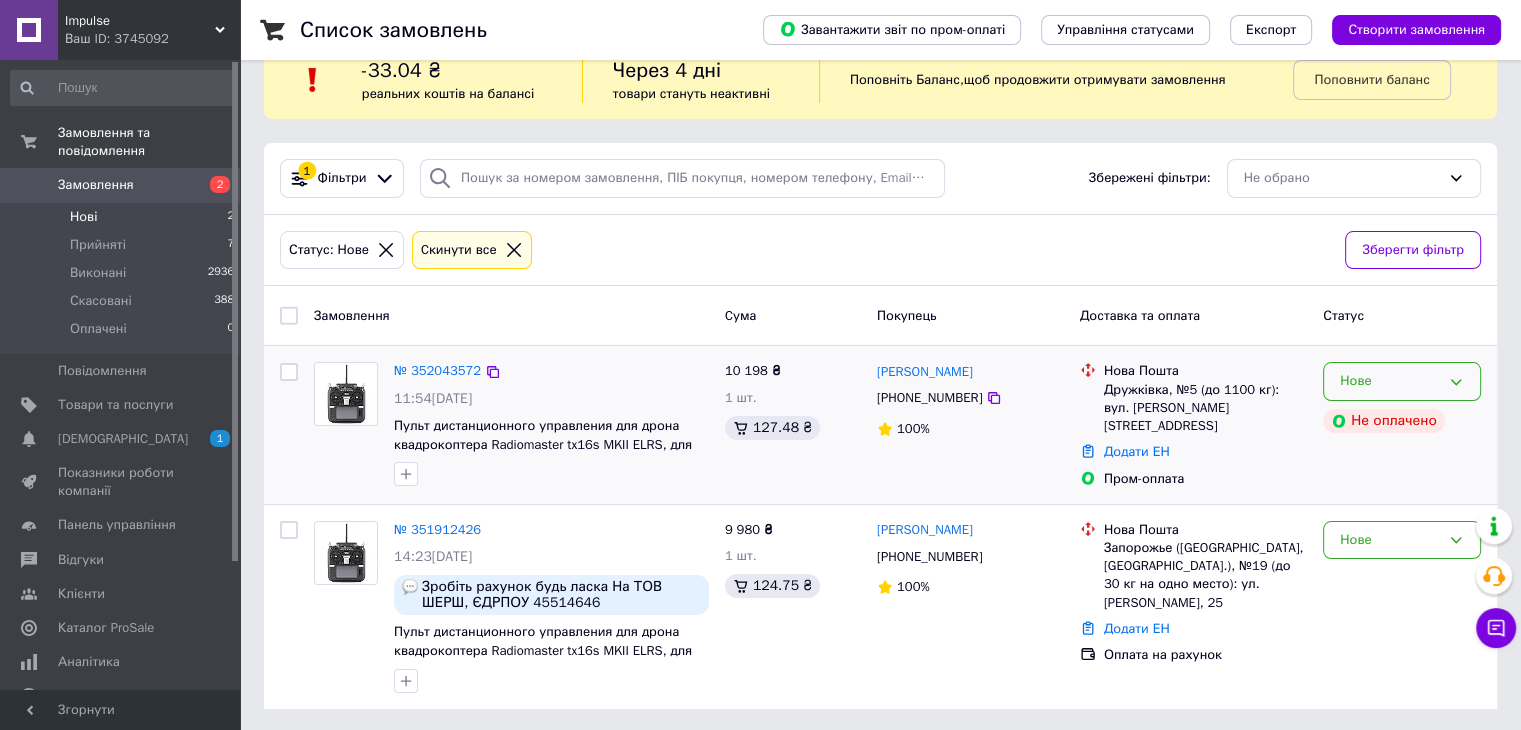click on "Нове" at bounding box center [1402, 381] 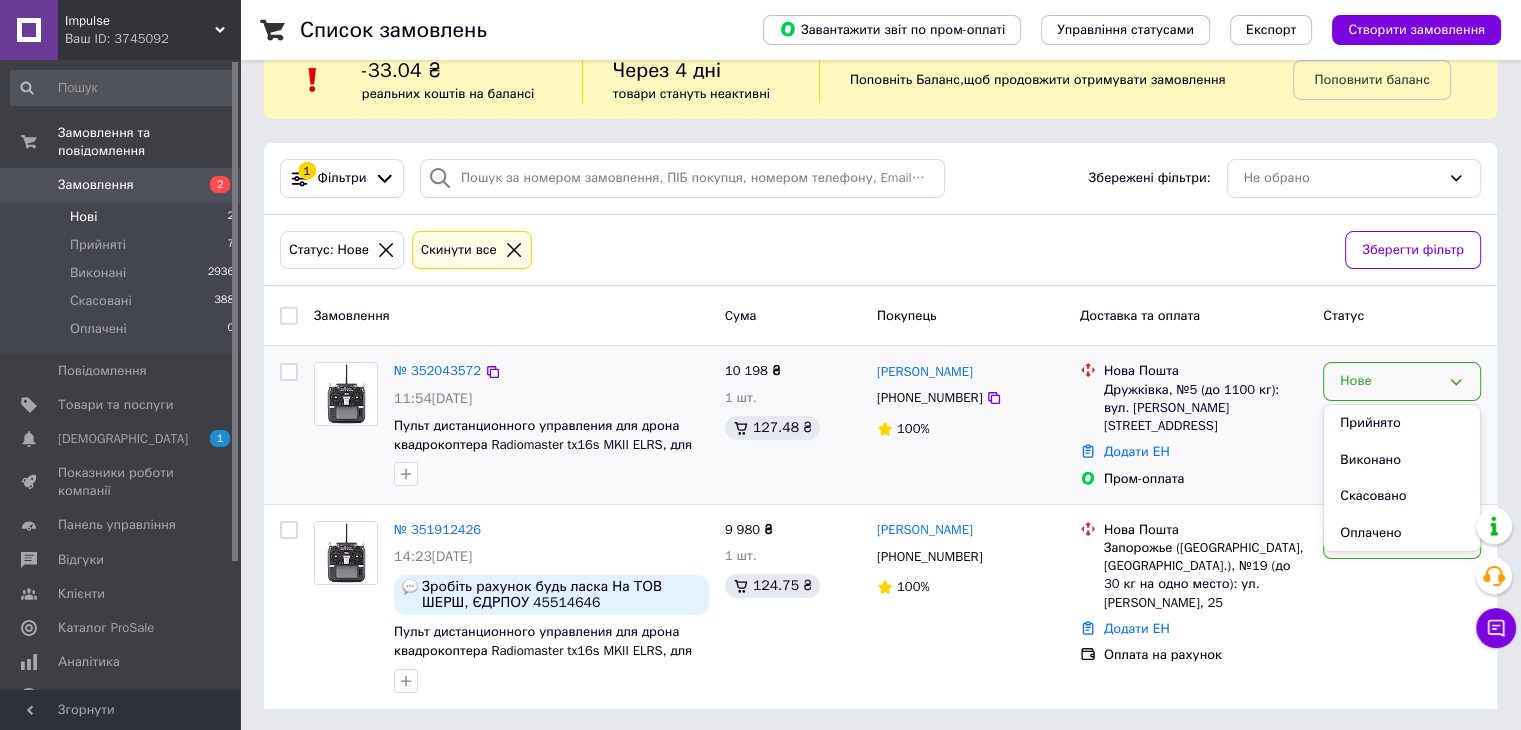 click on "Прийнято" at bounding box center (1402, 423) 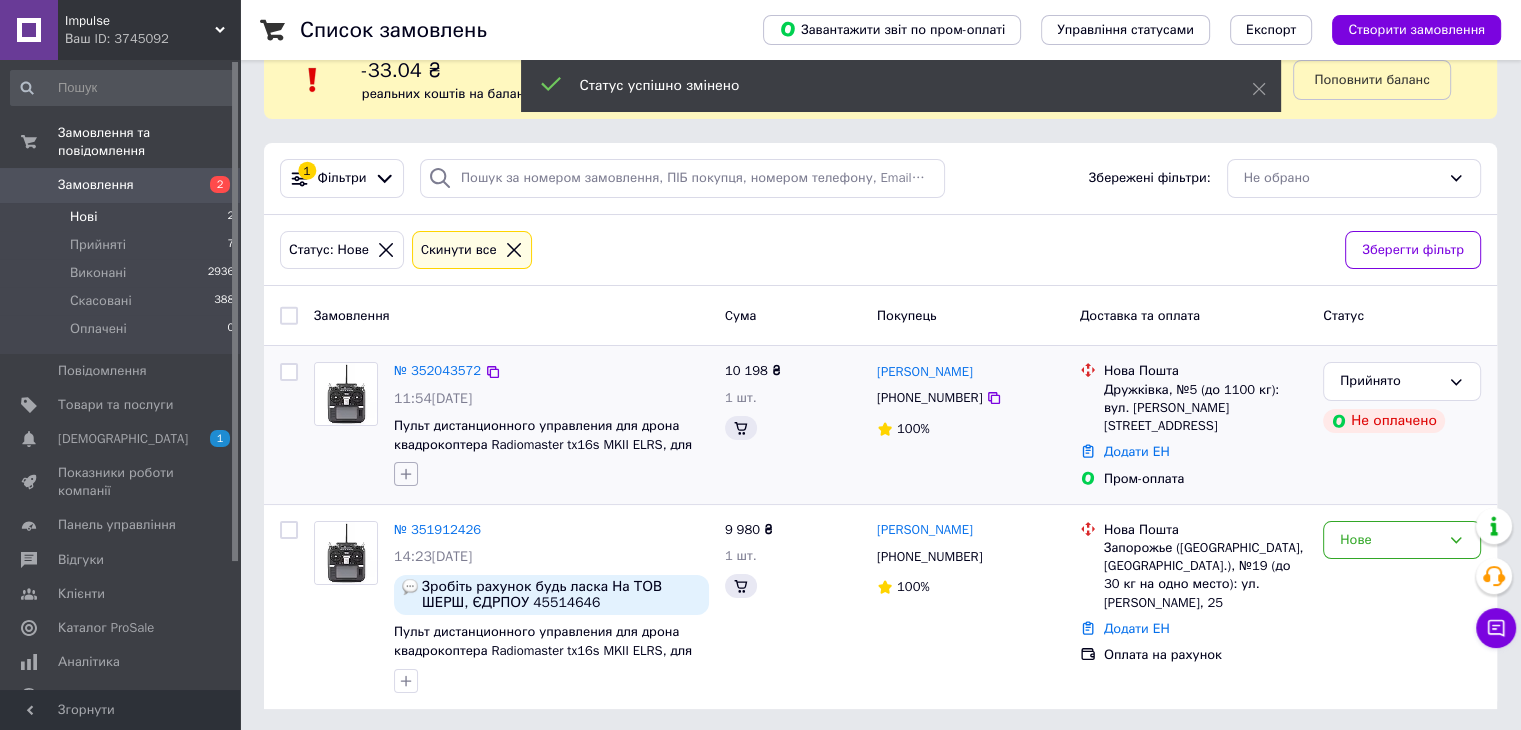 click 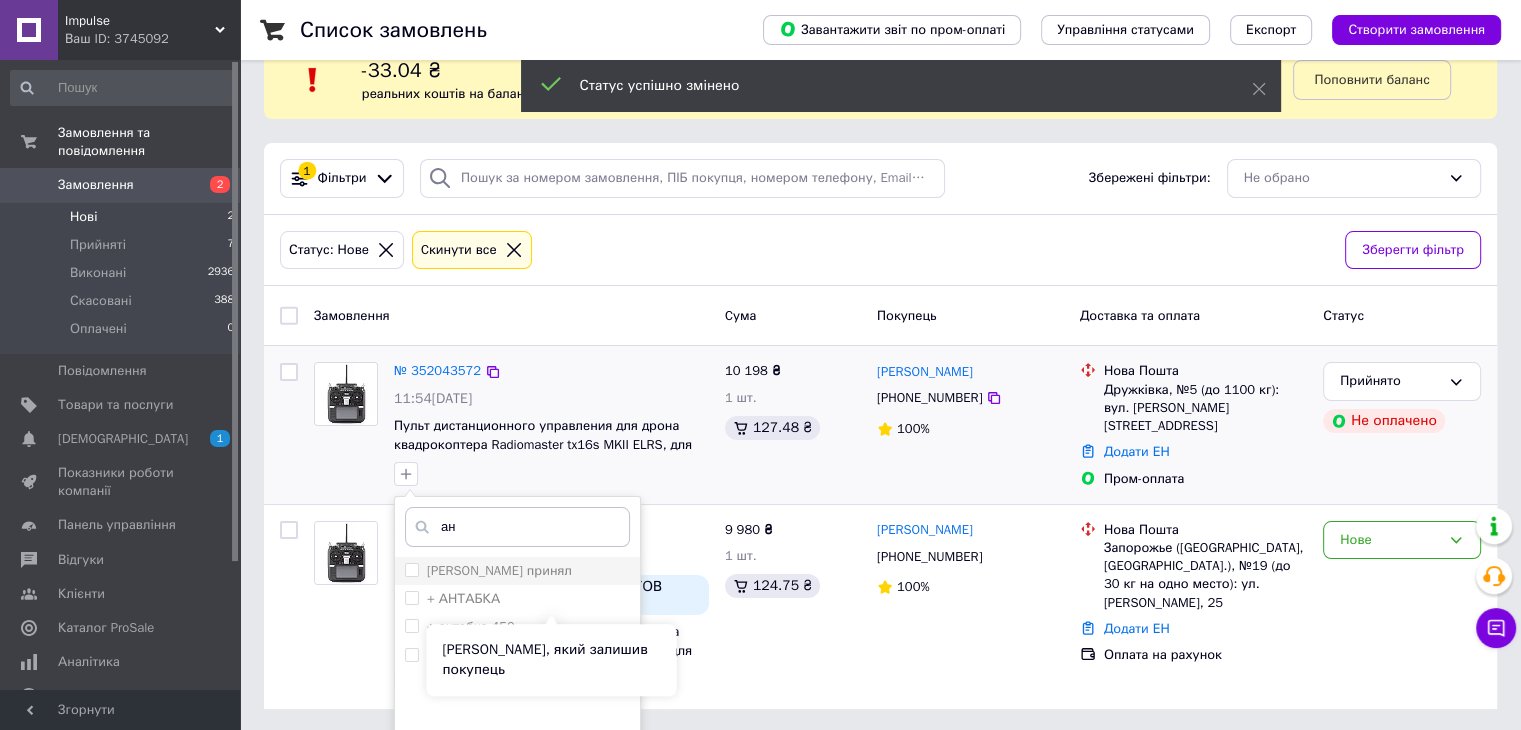 type on "ан" 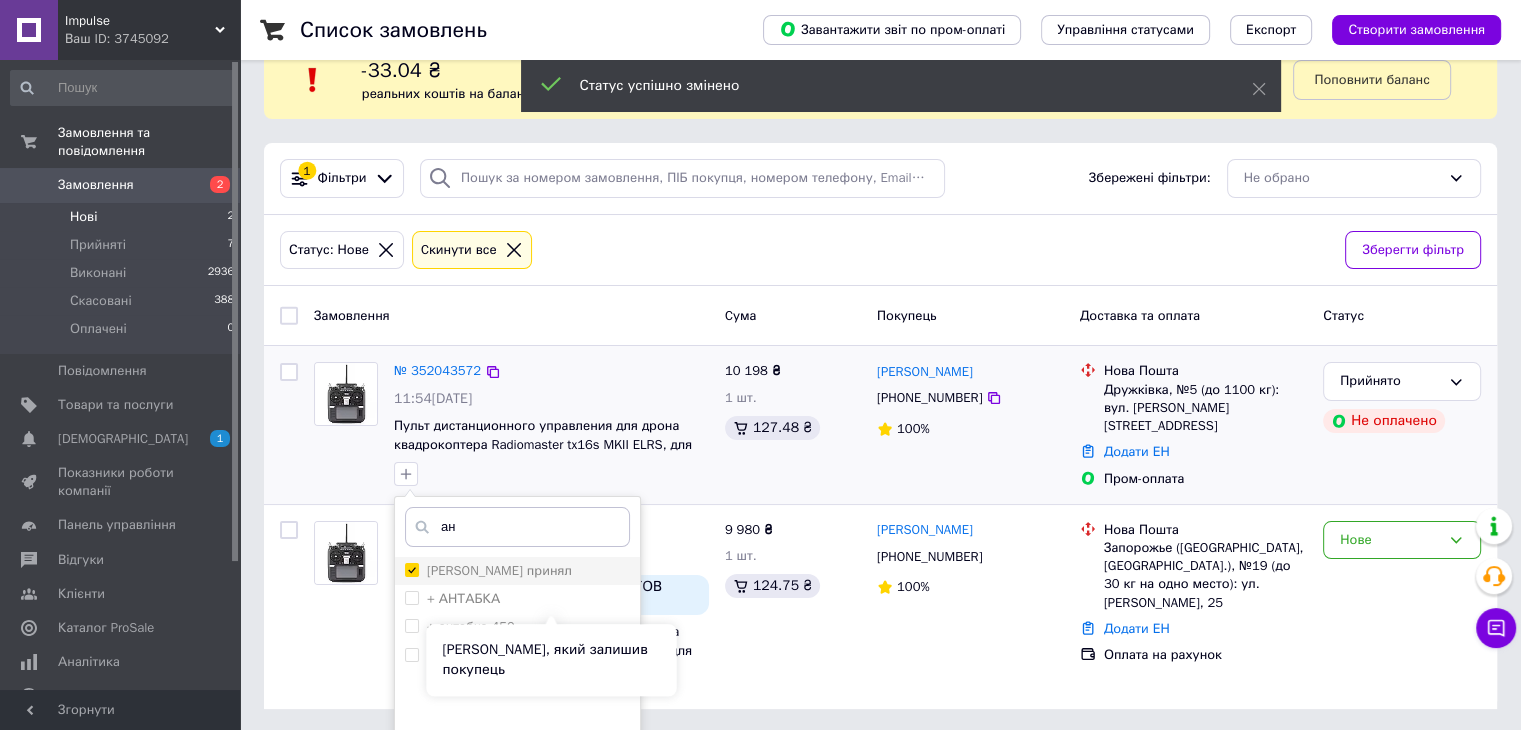 checkbox on "true" 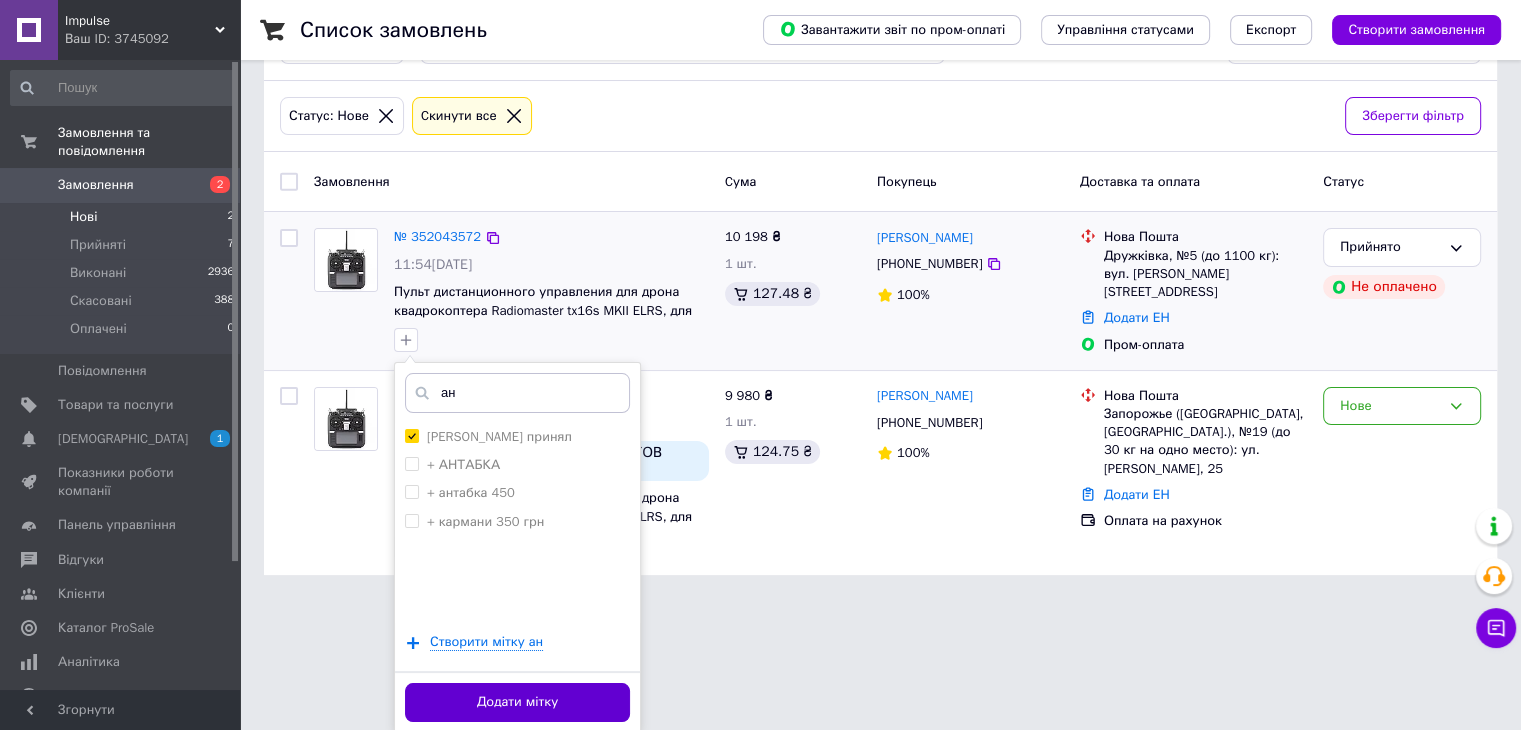 click on "Додати мітку" at bounding box center [517, 702] 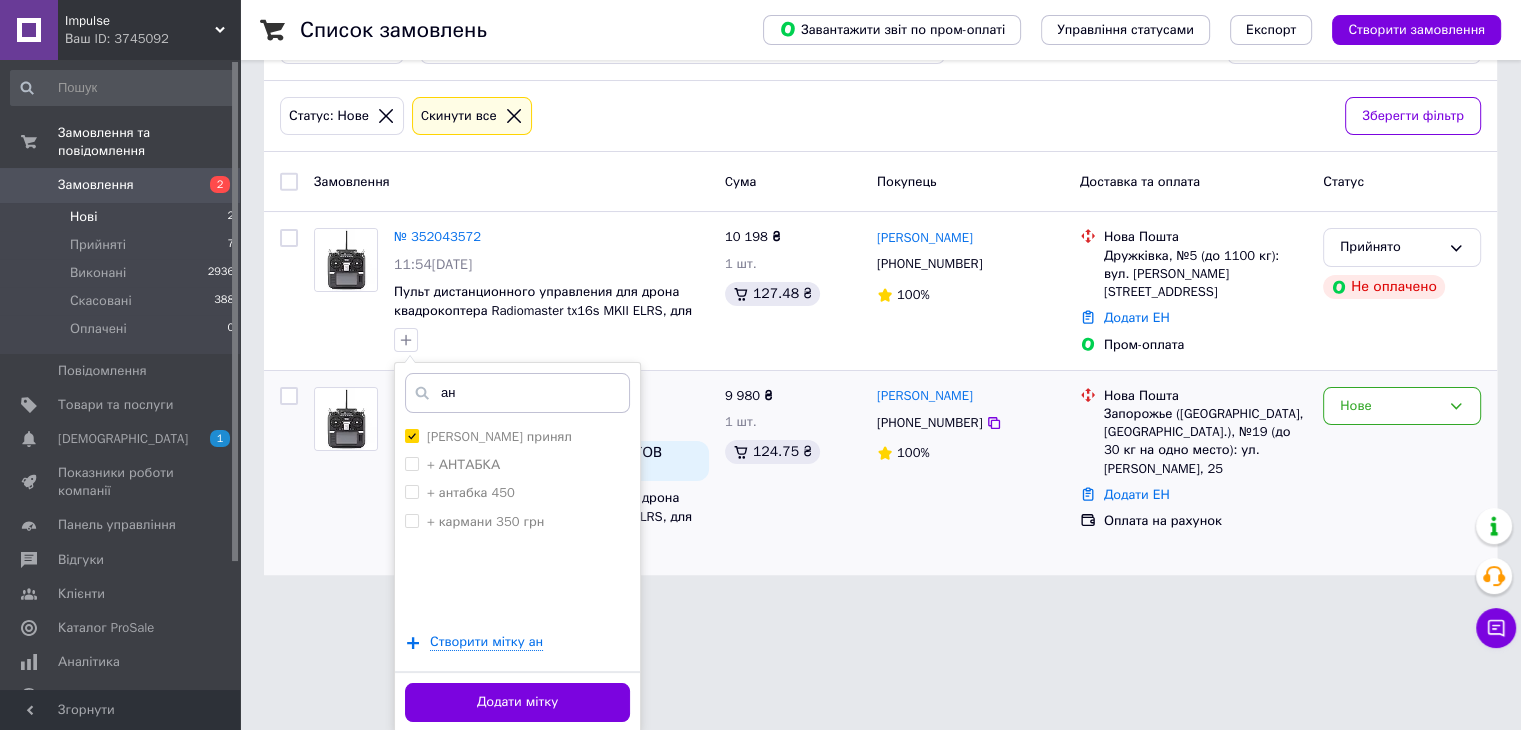 scroll, scrollTop: 43, scrollLeft: 0, axis: vertical 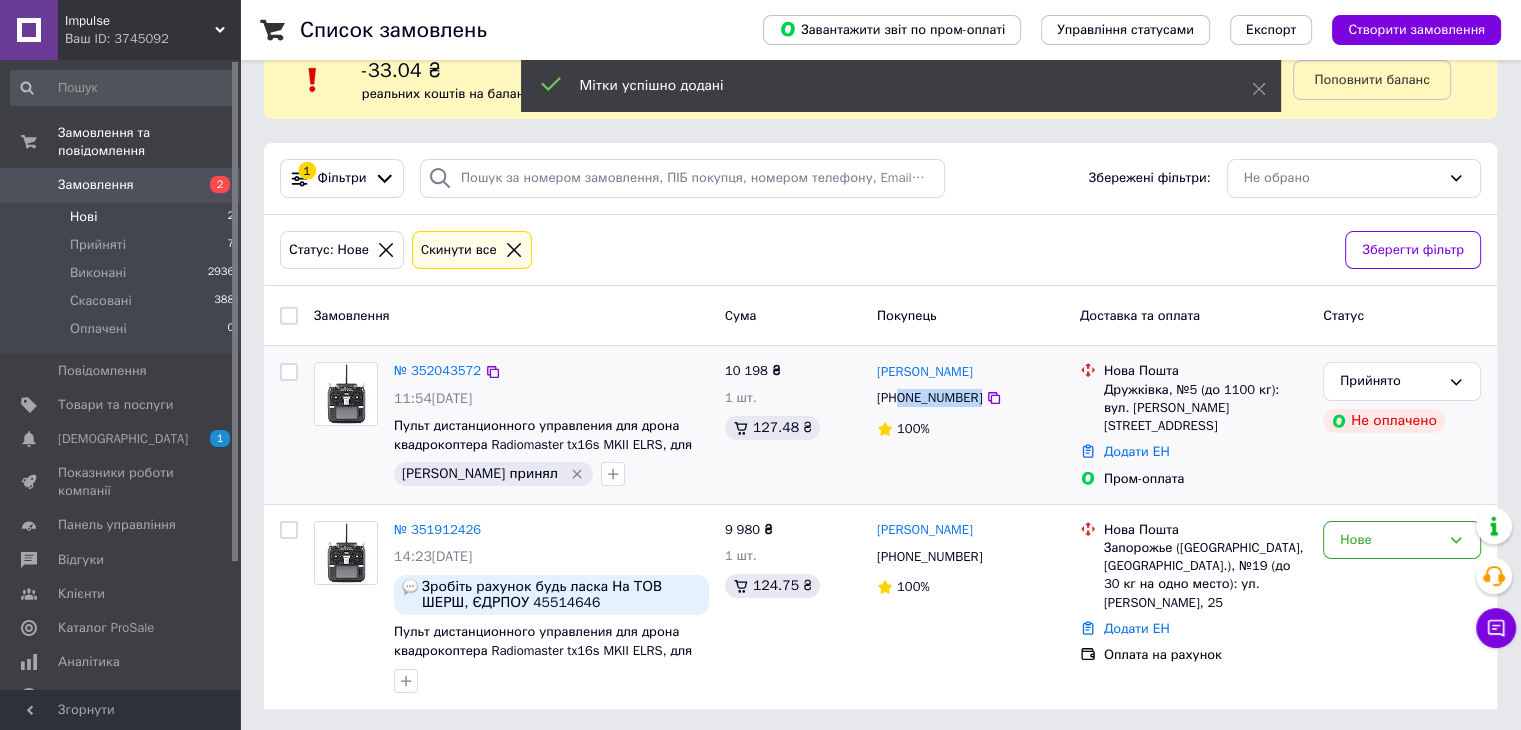 drag, startPoint x: 901, startPoint y: 399, endPoint x: 966, endPoint y: 400, distance: 65.00769 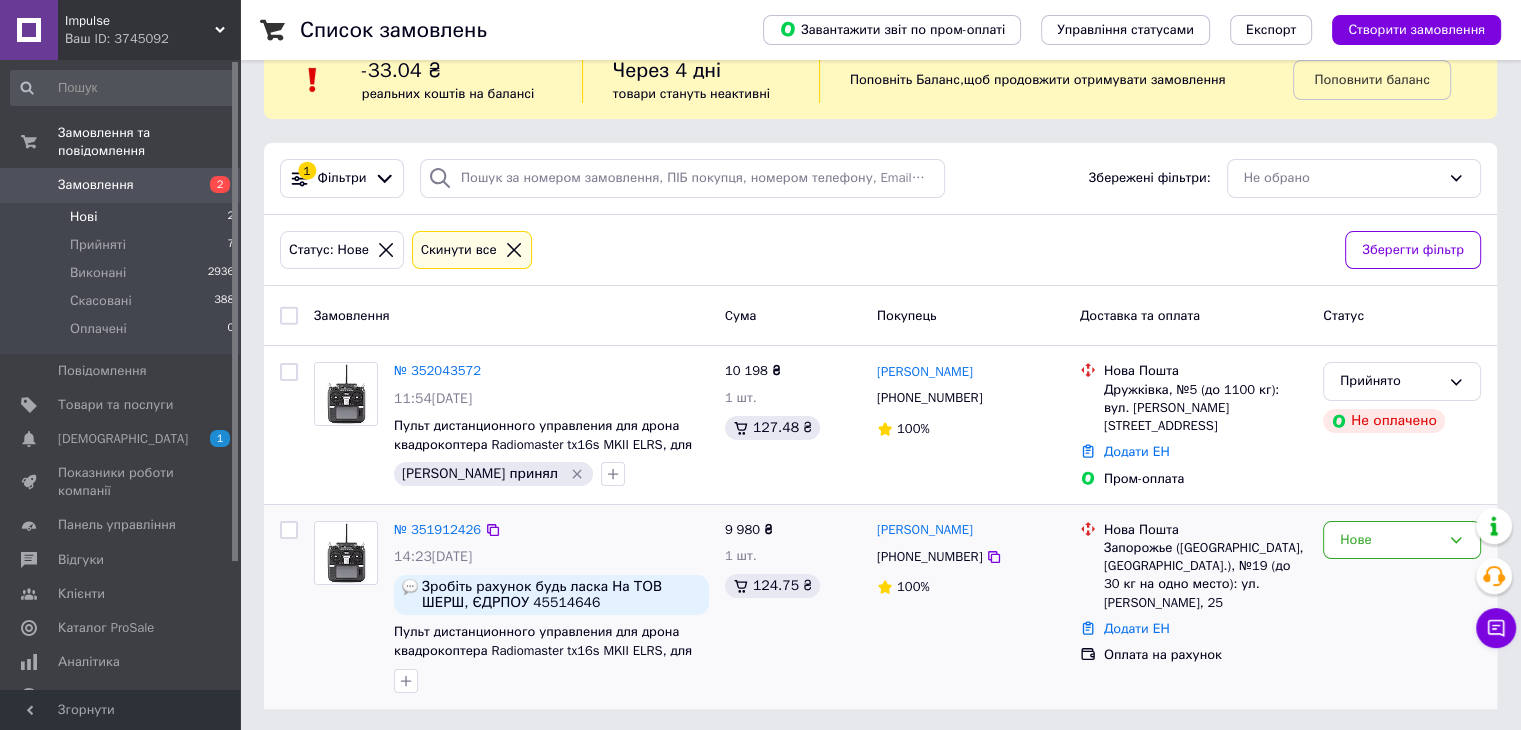 click on "9 980 ₴ 1 шт. 124.75 ₴" at bounding box center (793, 607) 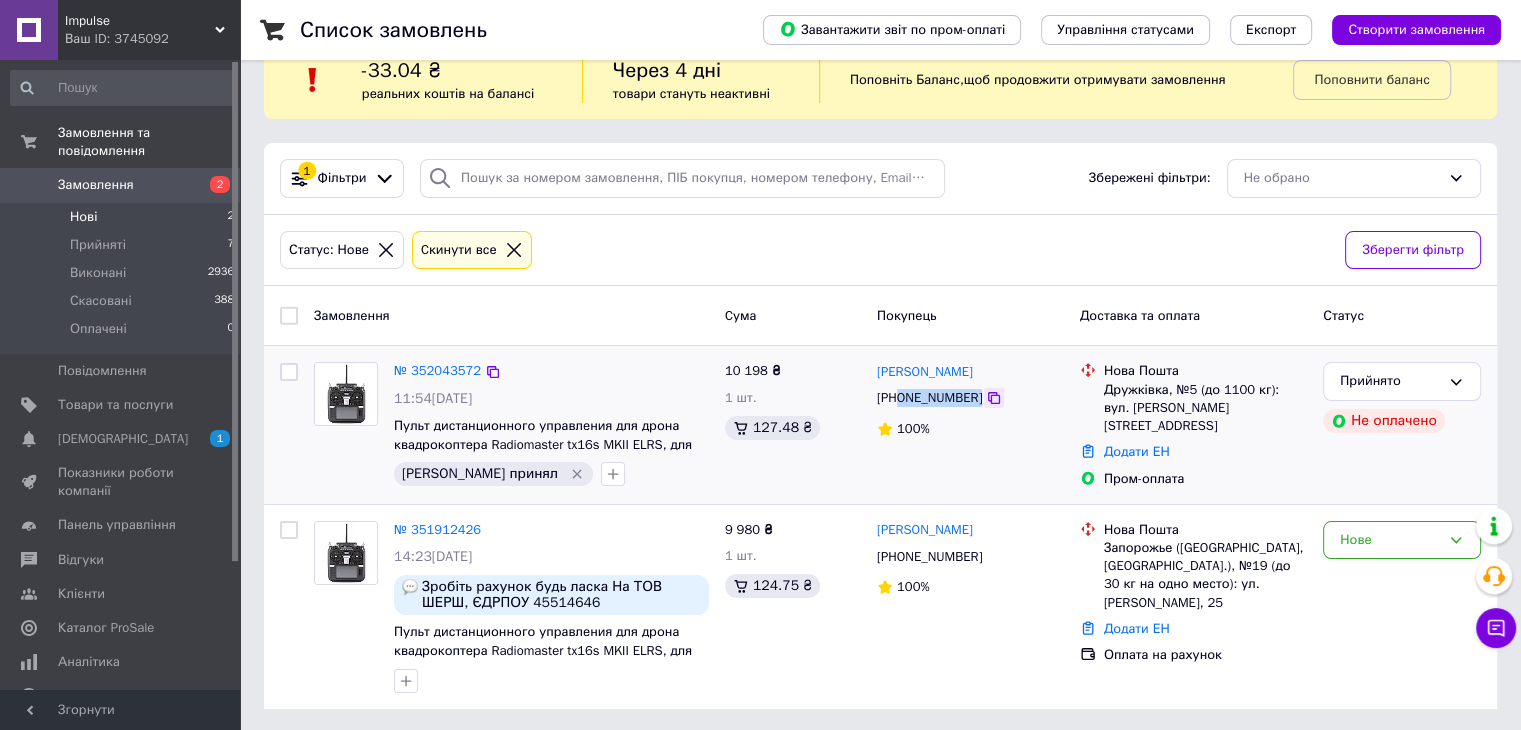 drag, startPoint x: 901, startPoint y: 394, endPoint x: 972, endPoint y: 393, distance: 71.00704 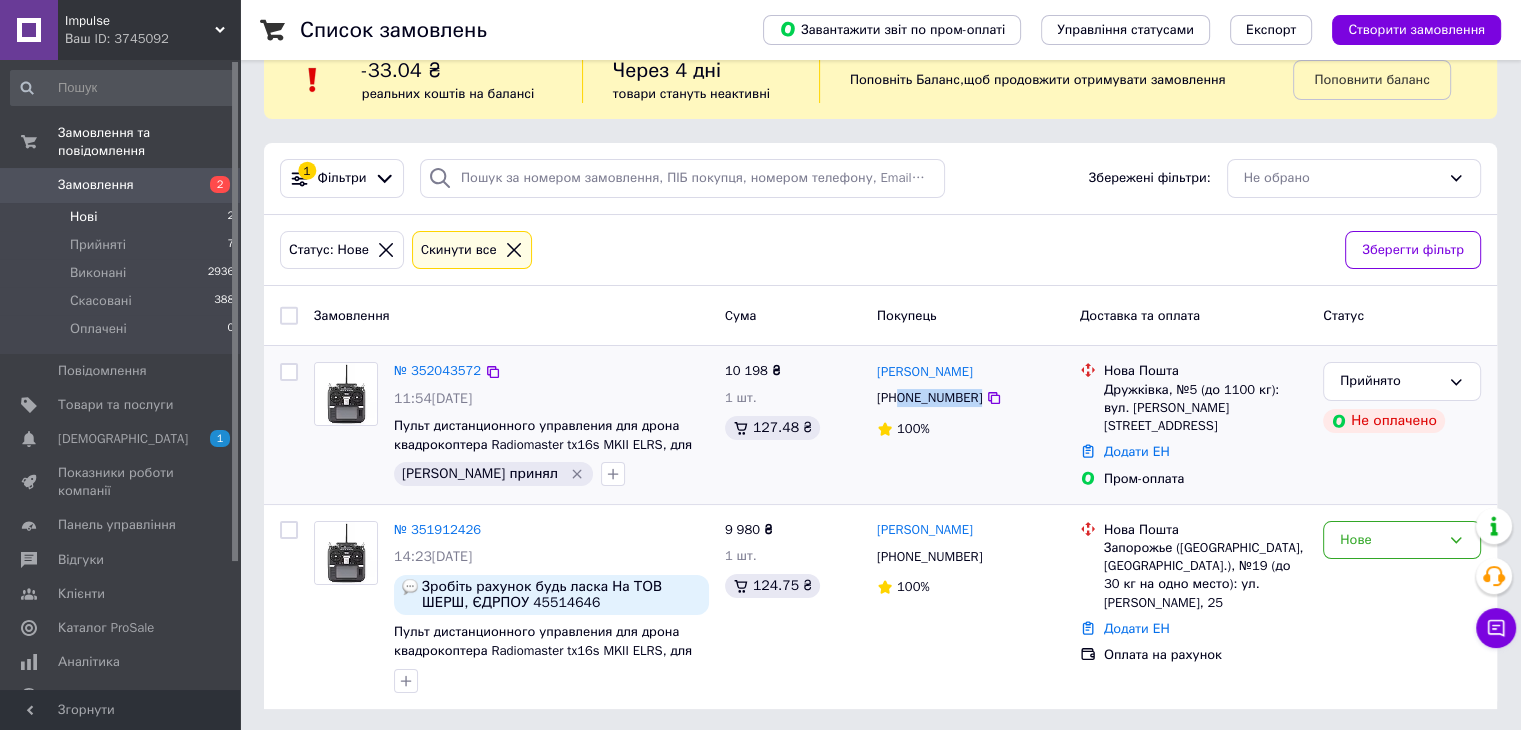 copy on "0686386546" 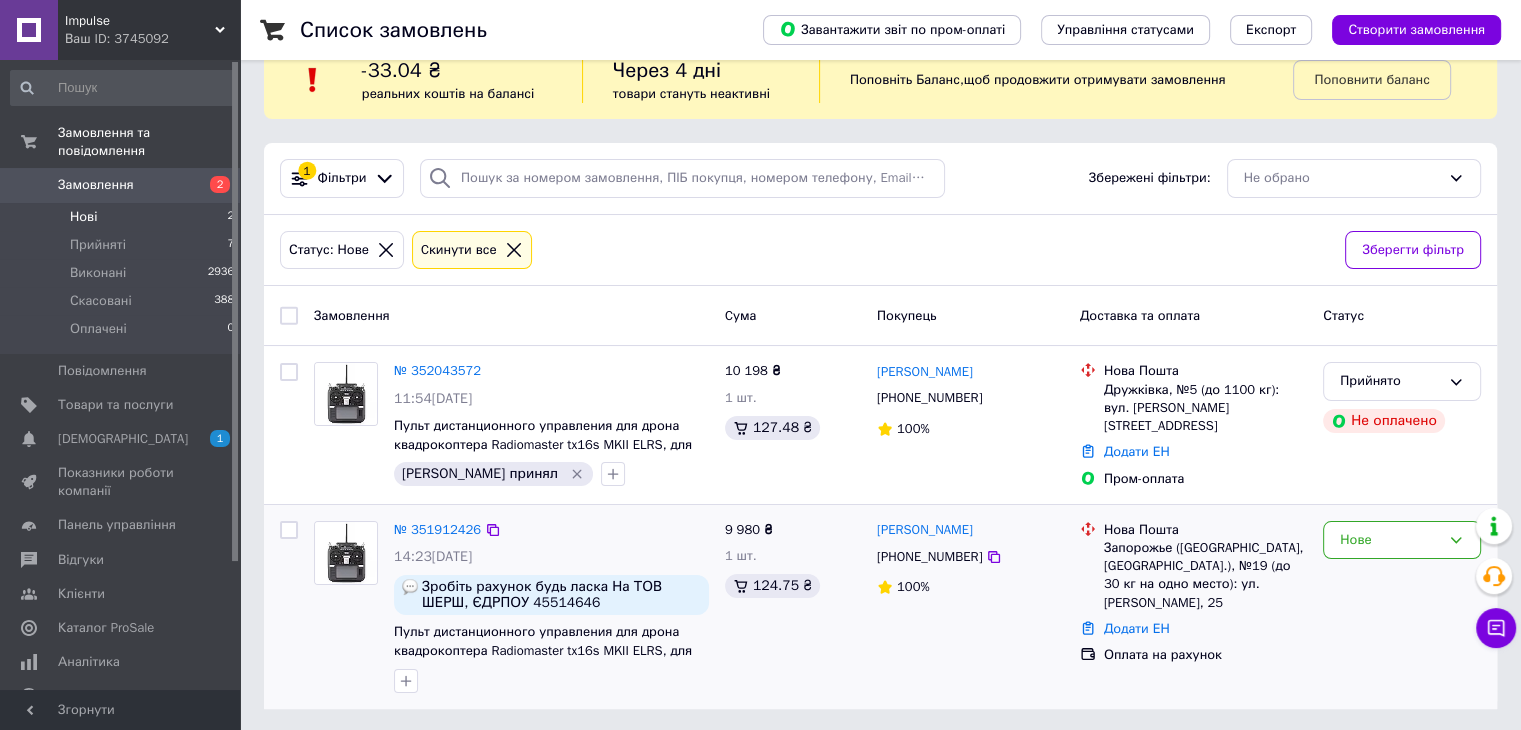 click at bounding box center [551, 681] 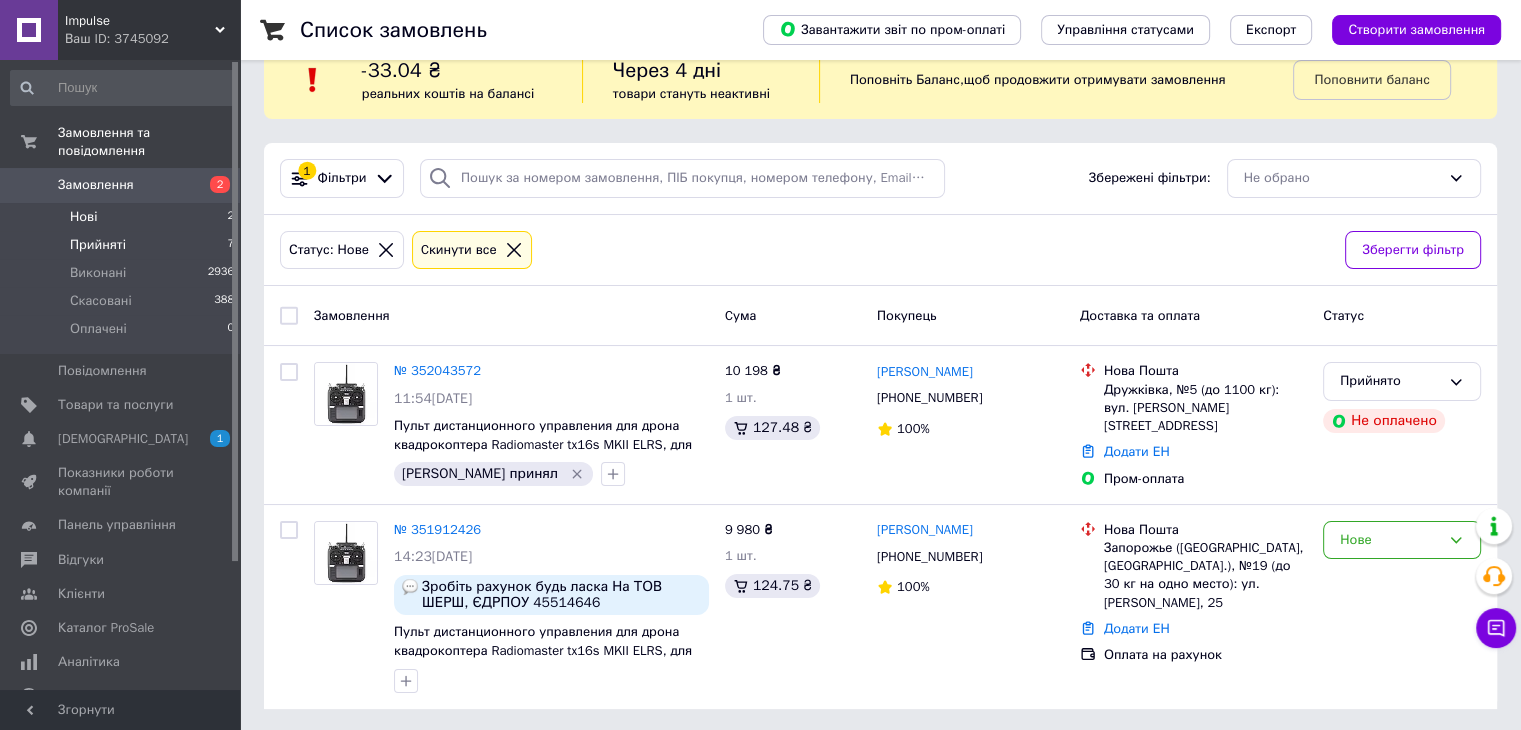 click on "Прийняті" at bounding box center (98, 245) 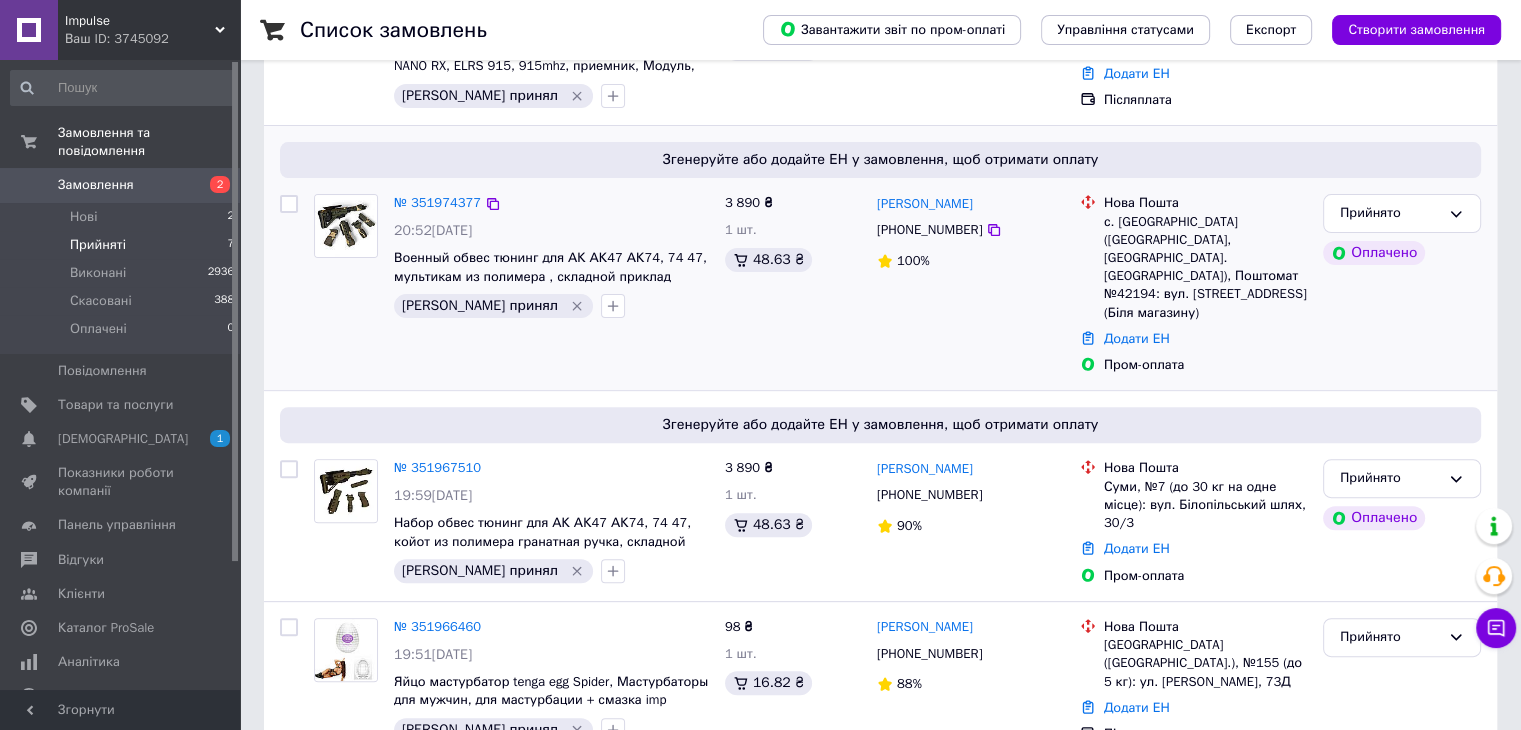 scroll, scrollTop: 600, scrollLeft: 0, axis: vertical 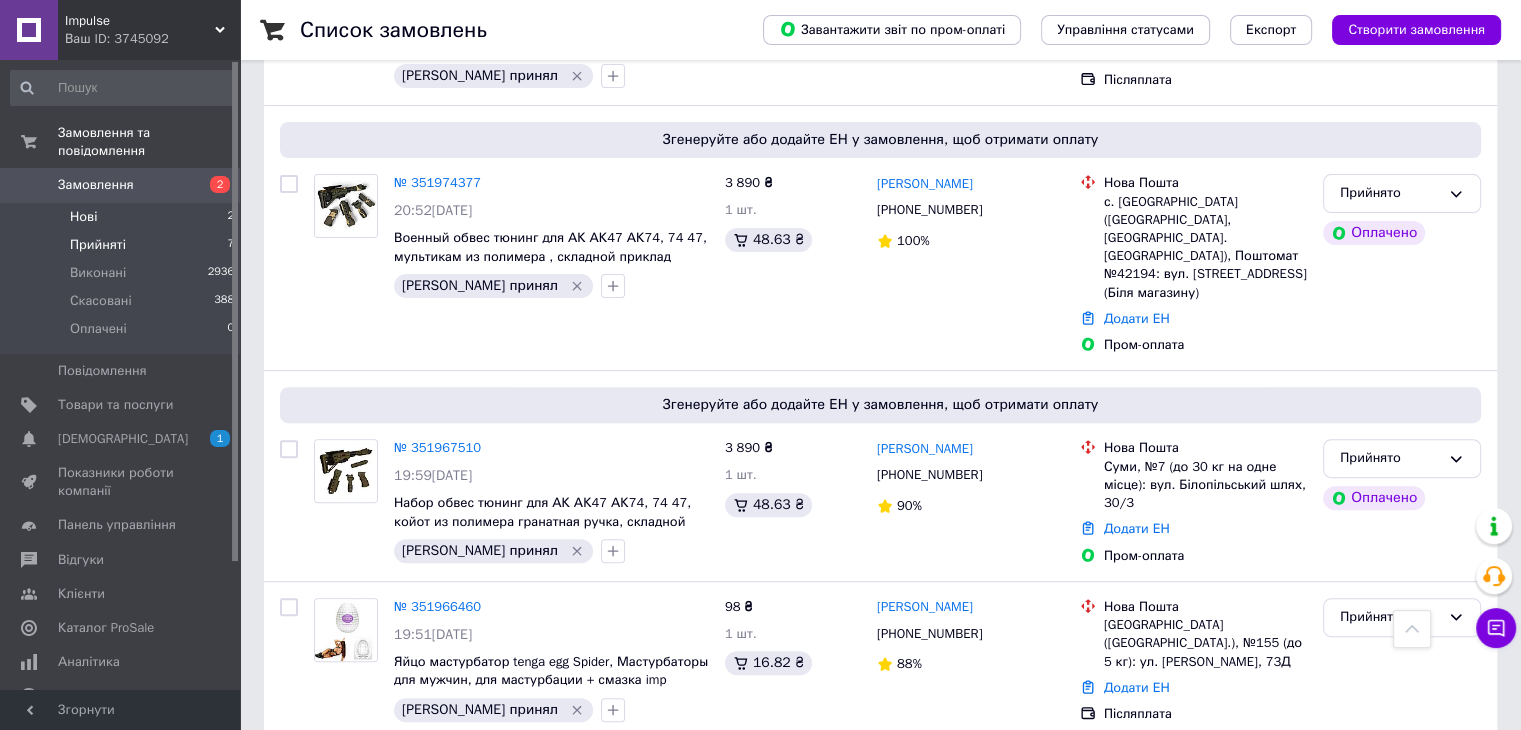 click on "Нові 2" at bounding box center [123, 217] 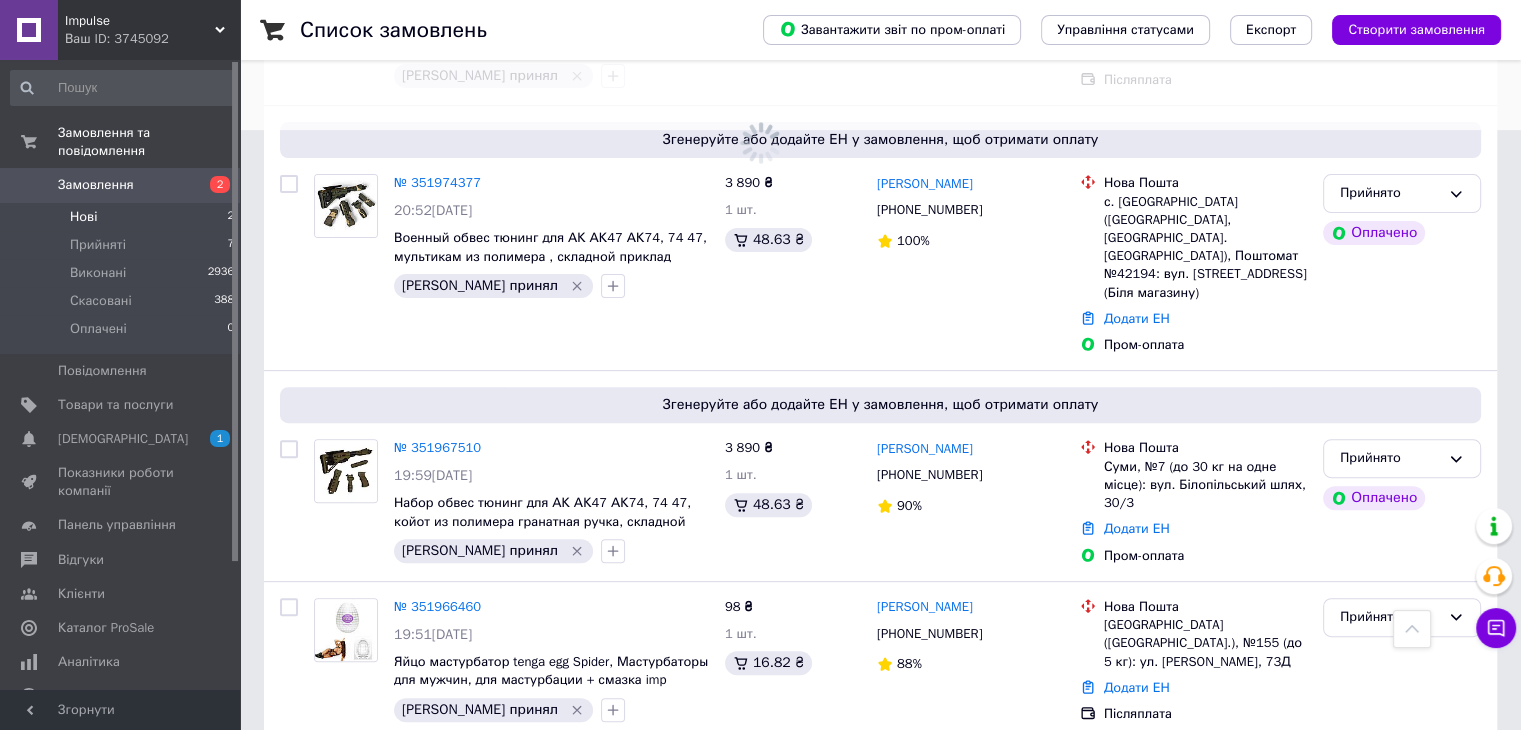 scroll, scrollTop: 0, scrollLeft: 0, axis: both 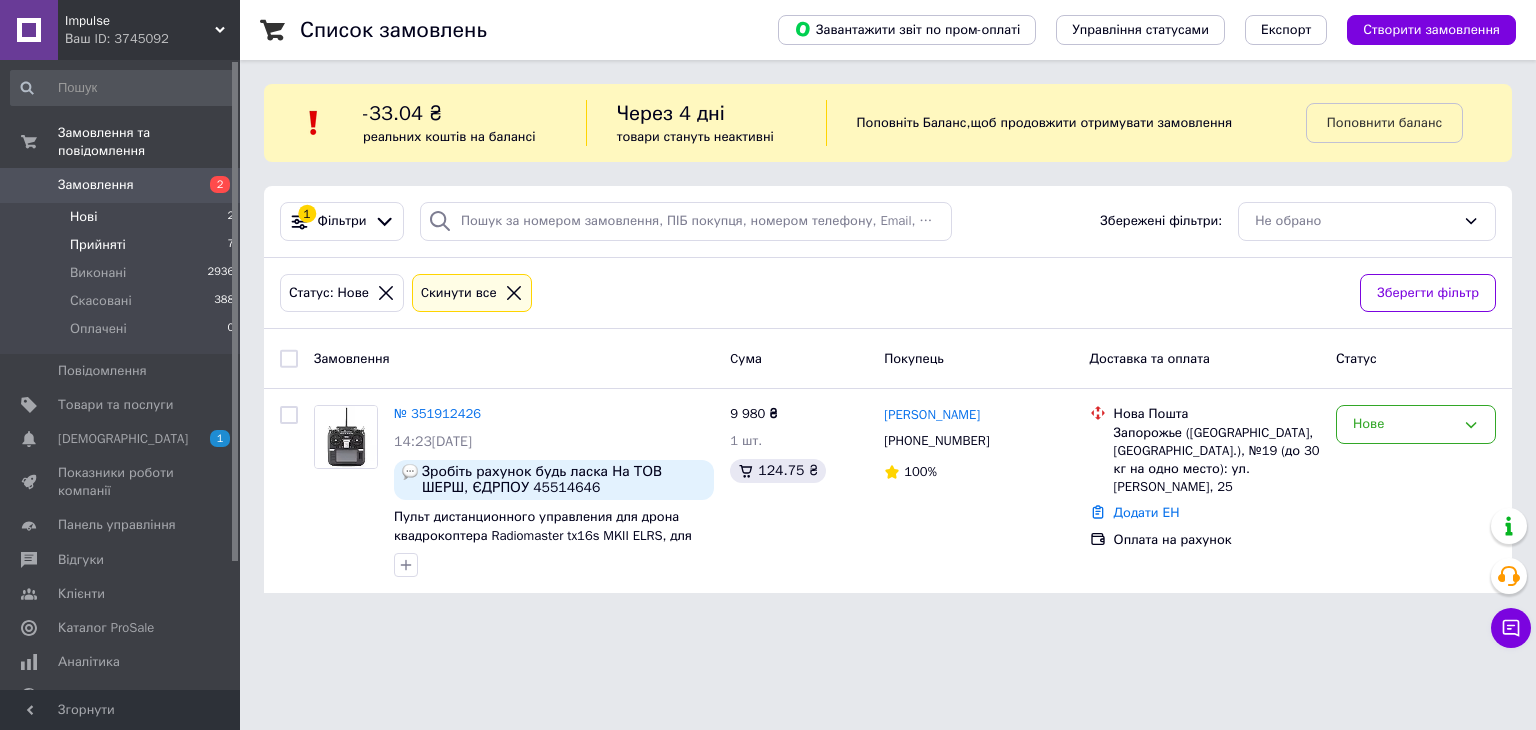 click on "Прийняті 7" at bounding box center [123, 245] 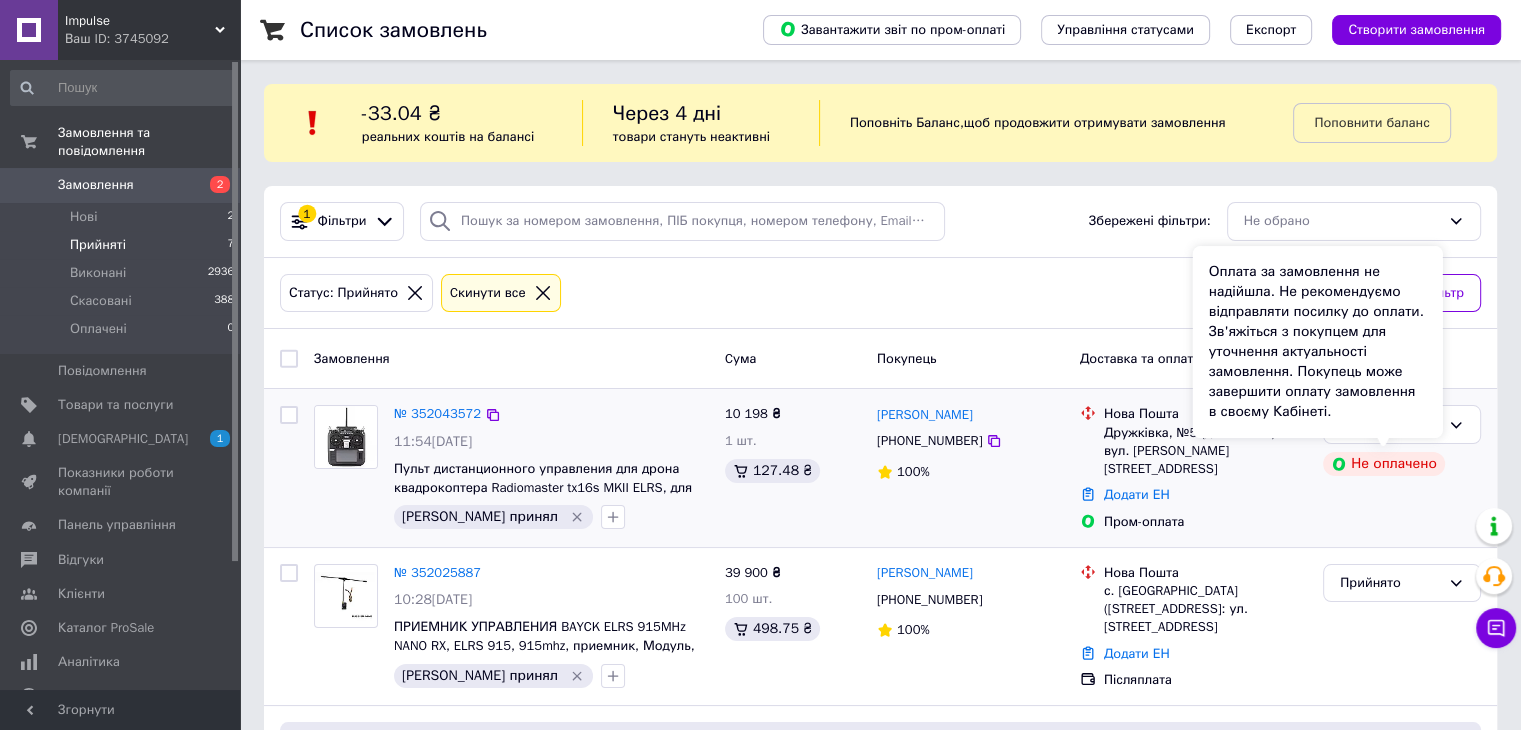 click on "Не оплачено" at bounding box center [1384, 464] 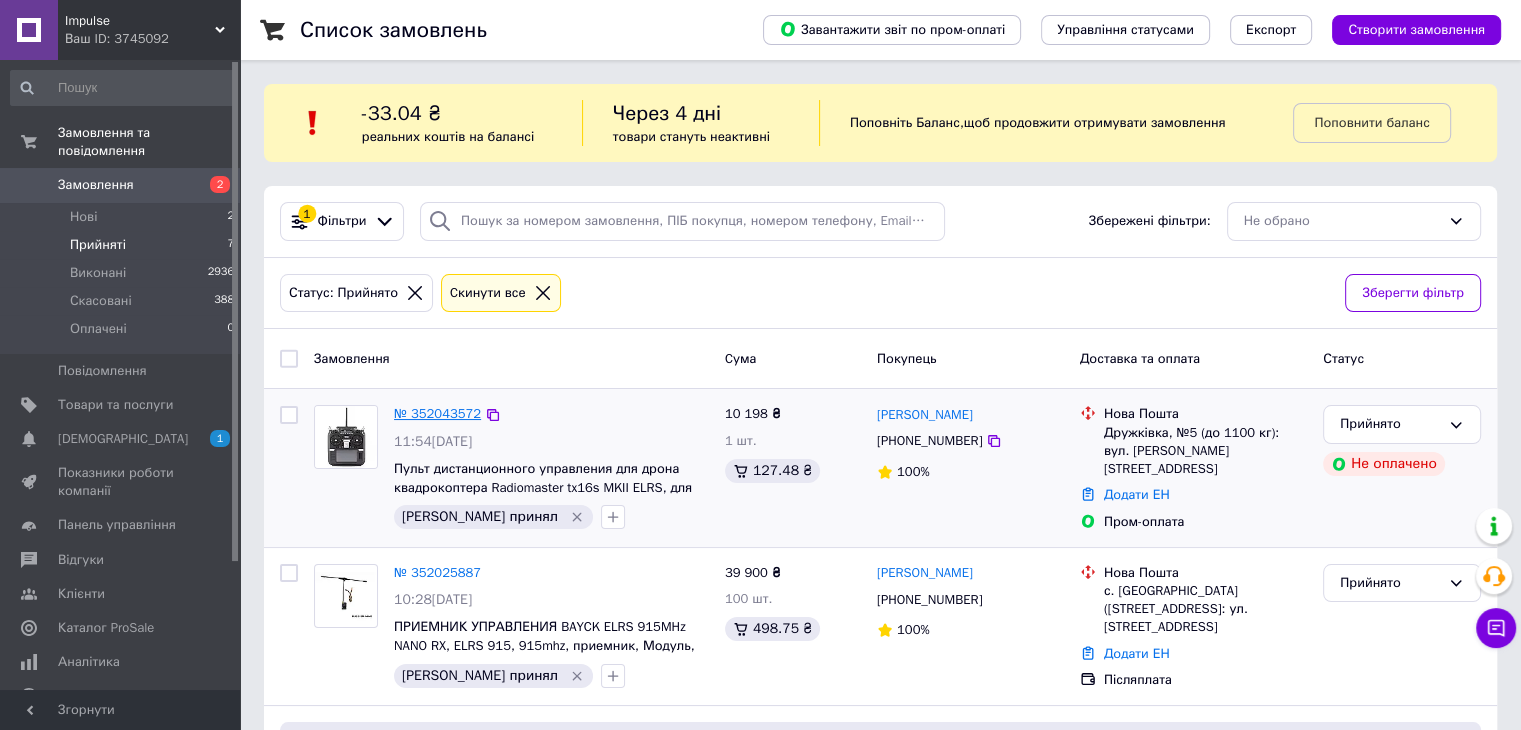 click on "№ 352043572" at bounding box center [437, 413] 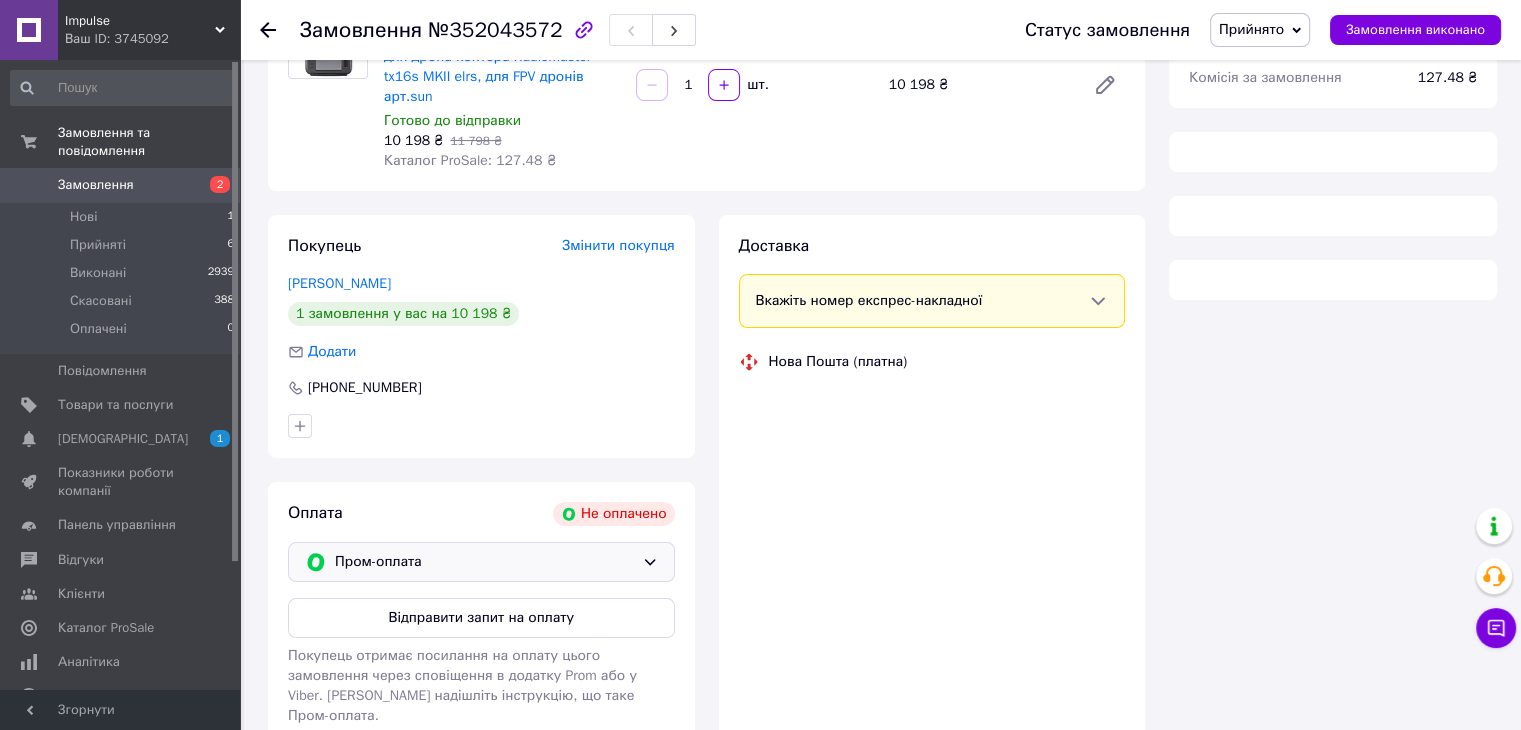 scroll, scrollTop: 298, scrollLeft: 0, axis: vertical 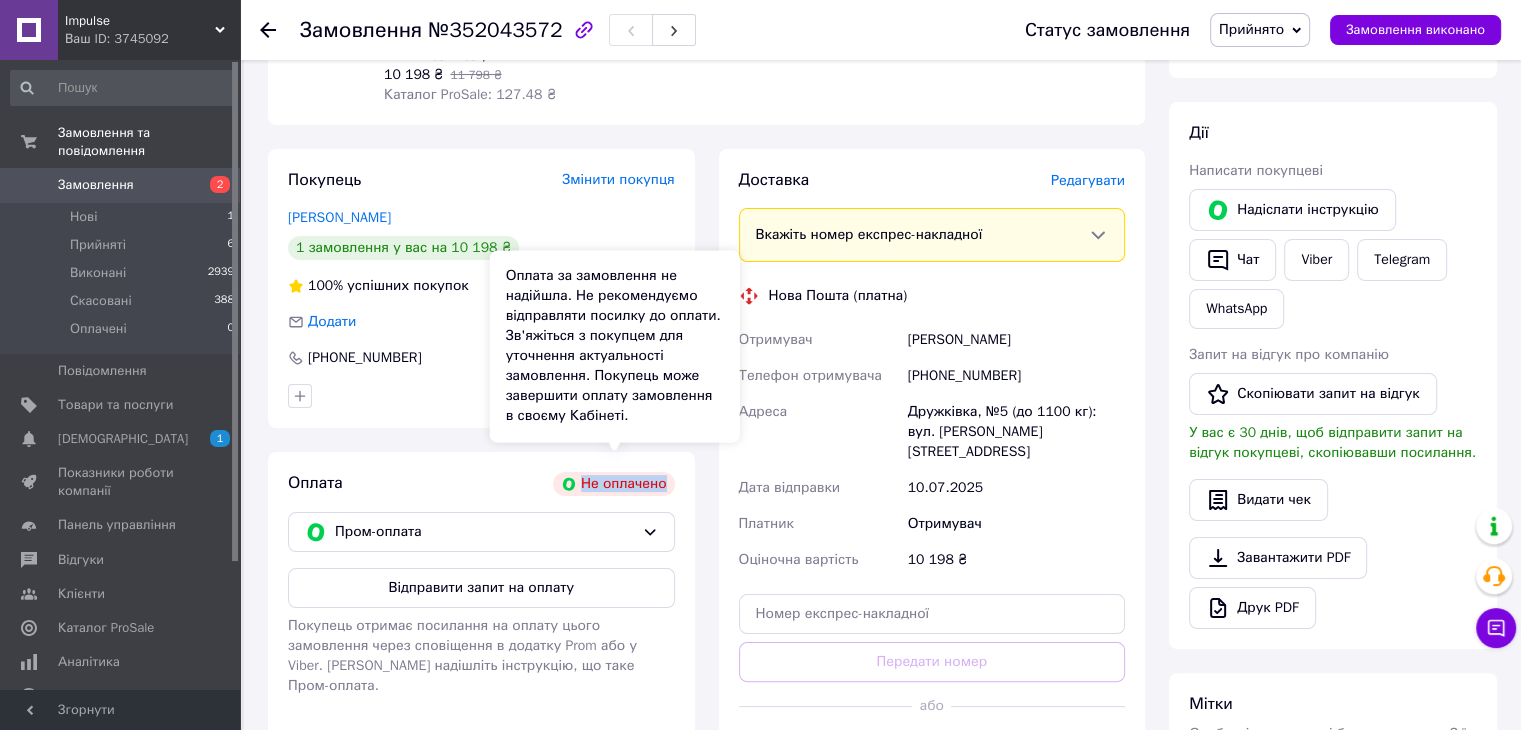 drag, startPoint x: 658, startPoint y: 476, endPoint x: 580, endPoint y: 469, distance: 78.31347 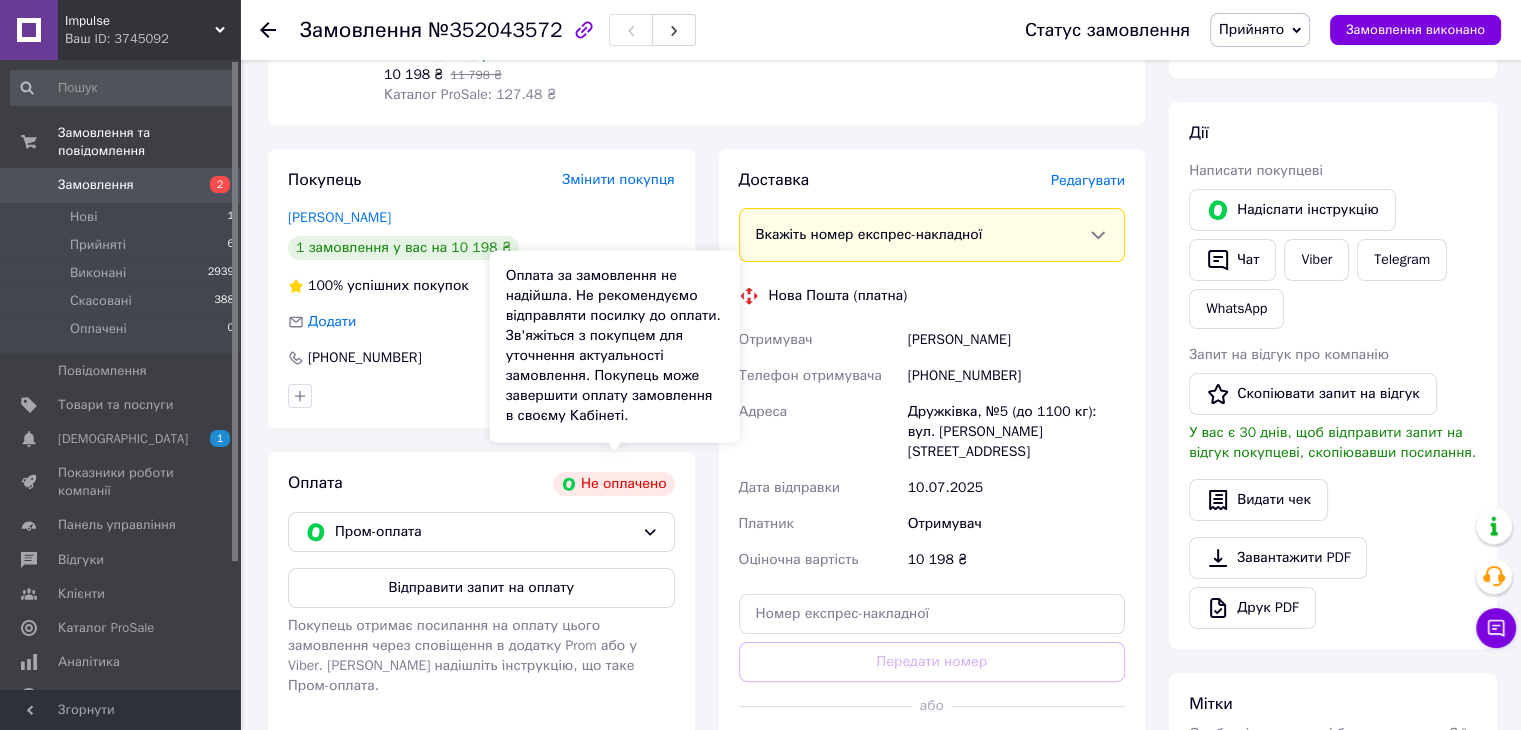 click on "Не оплачено" at bounding box center (614, 484) 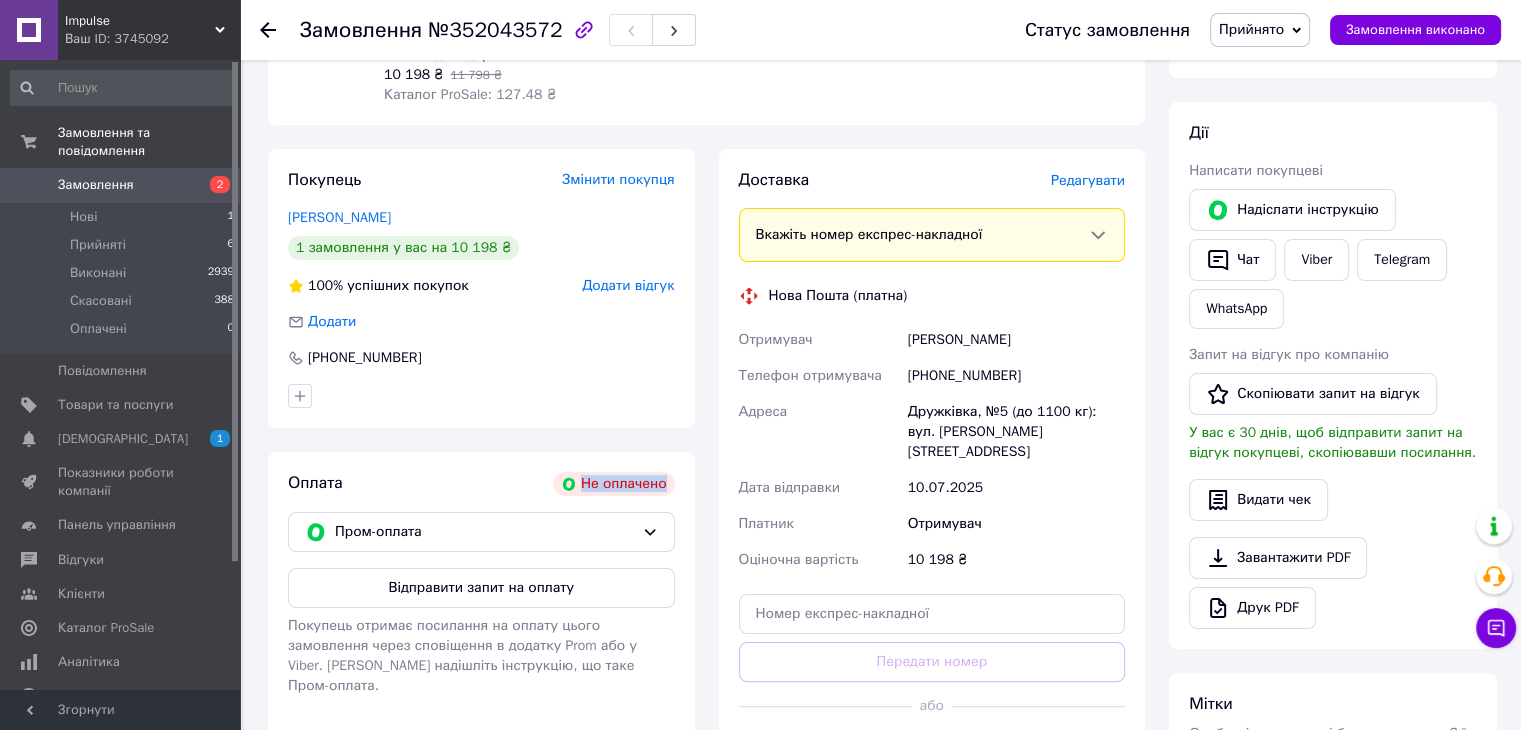 drag, startPoint x: 581, startPoint y: 464, endPoint x: 663, endPoint y: 465, distance: 82.006096 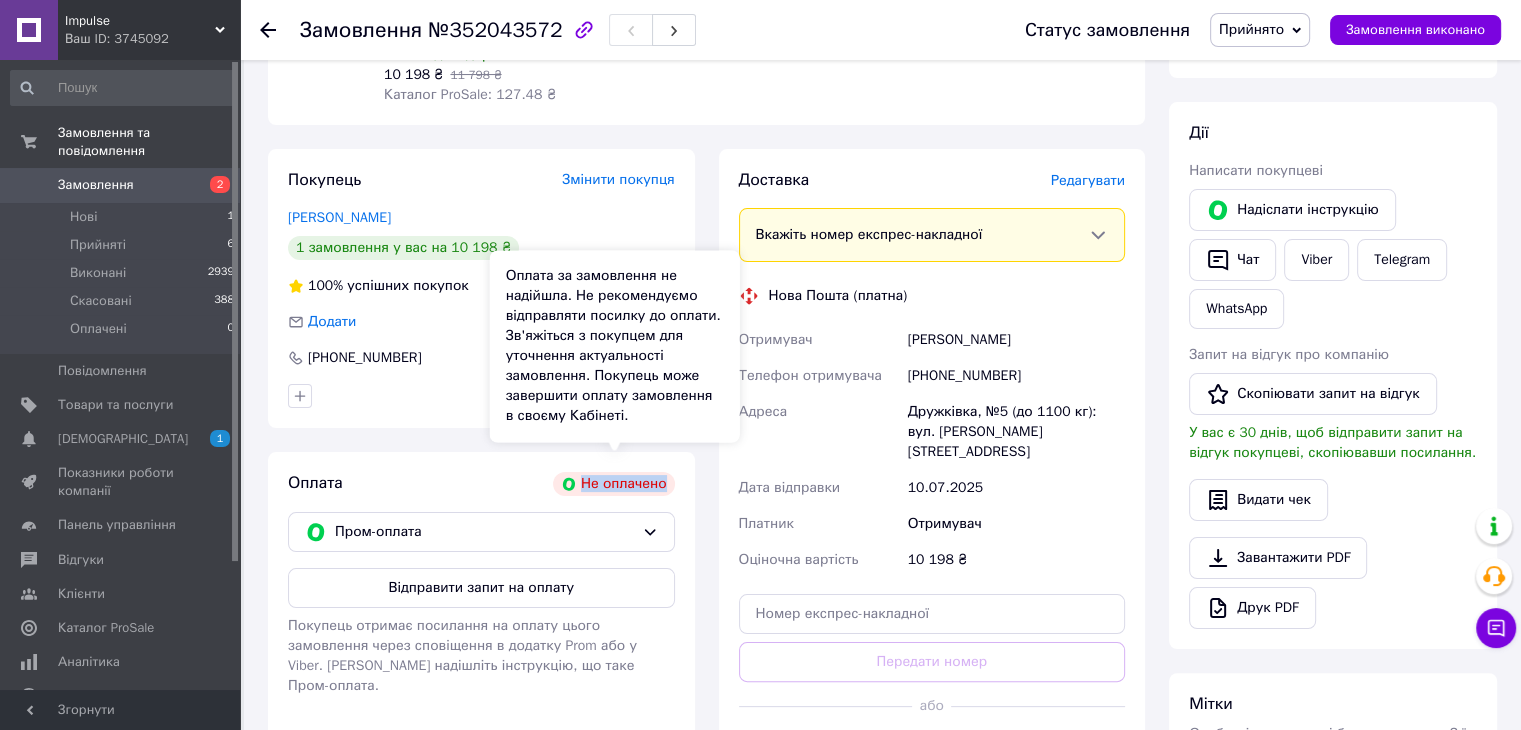 click on "Не оплачено" at bounding box center [614, 484] 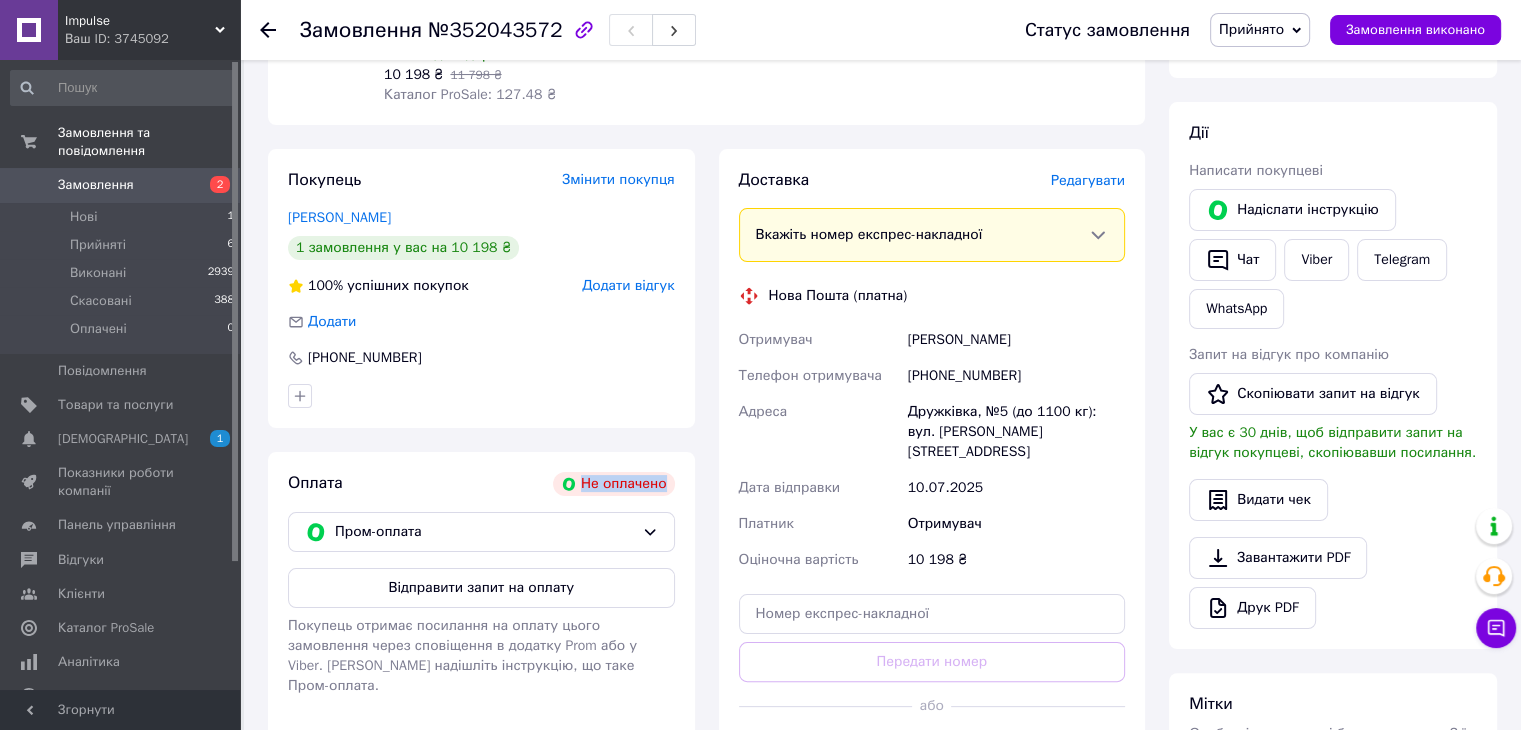 click on "Не оплачено" at bounding box center [614, 484] 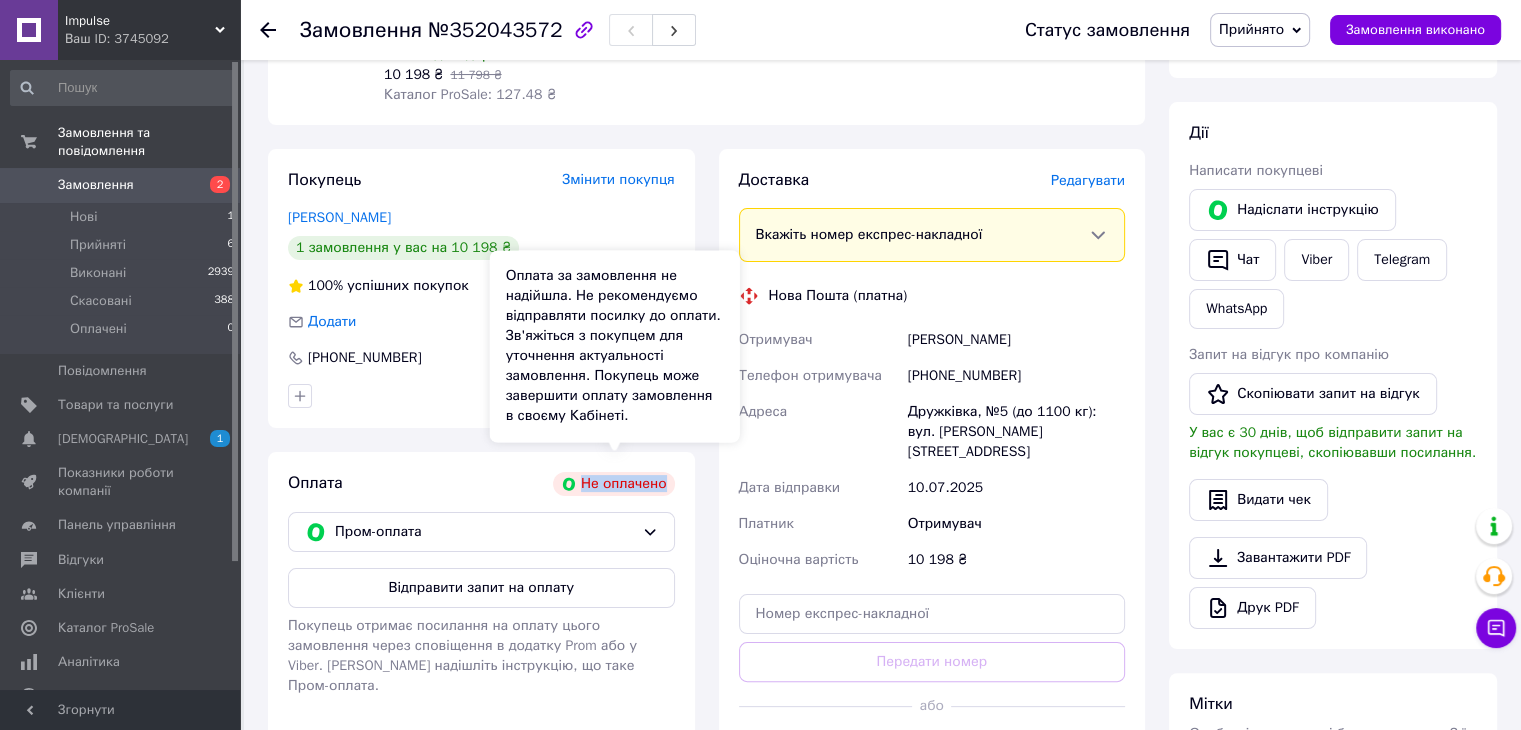 click on "Не оплачено" at bounding box center (614, 484) 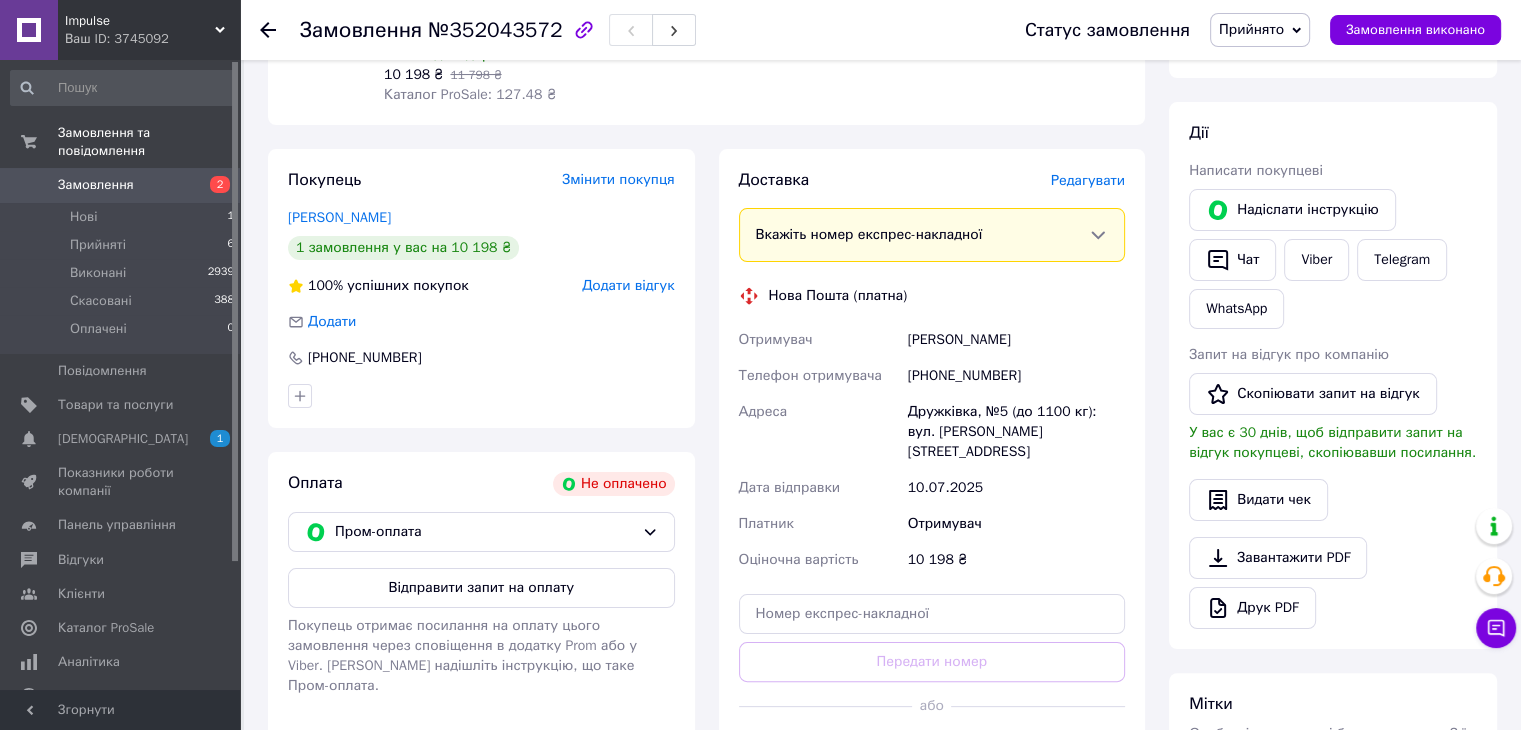 click on "Не оплачено" at bounding box center (614, 484) 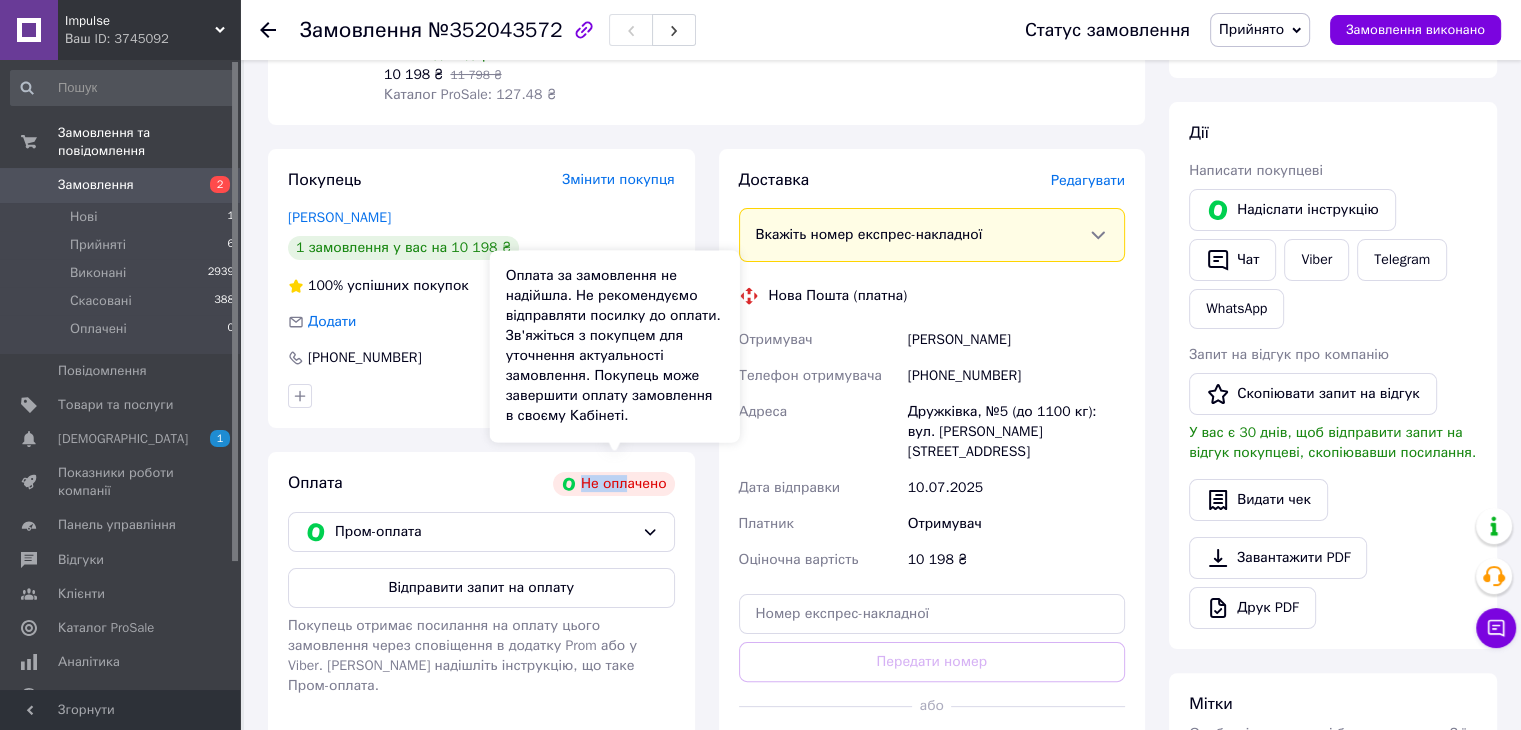 drag, startPoint x: 666, startPoint y: 464, endPoint x: 628, endPoint y: 464, distance: 38 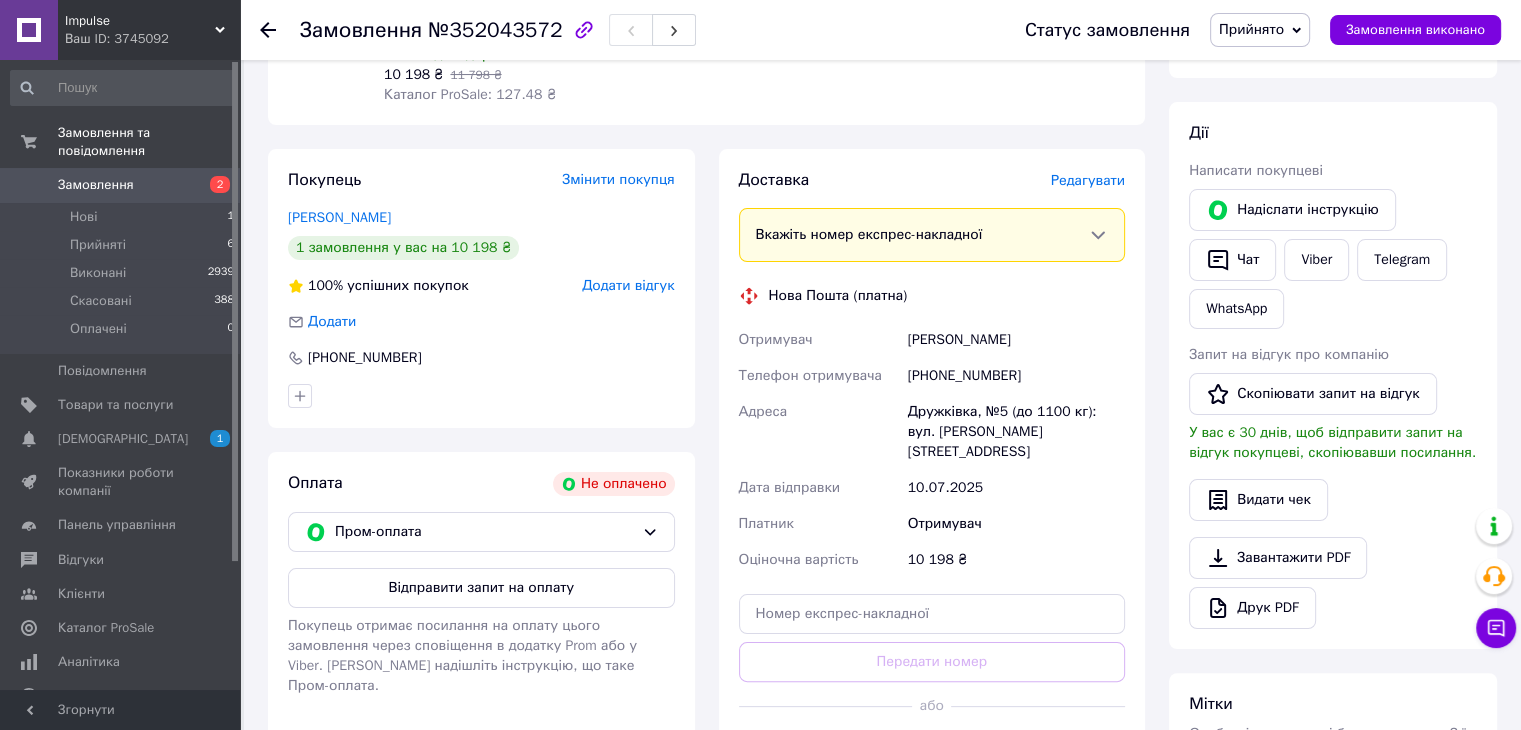 click on "Не оплачено" at bounding box center (614, 484) 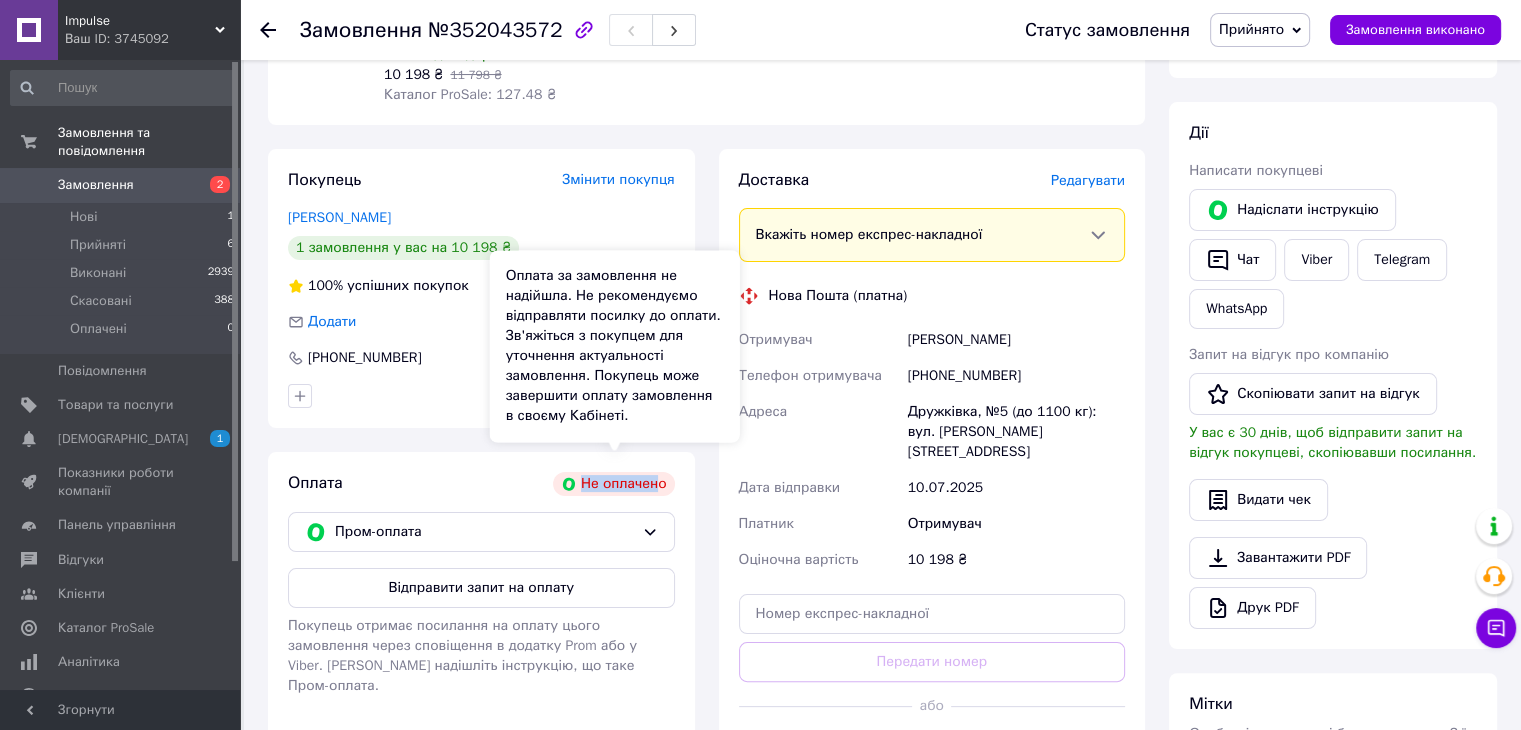 drag, startPoint x: 671, startPoint y: 469, endPoint x: 661, endPoint y: 471, distance: 10.198039 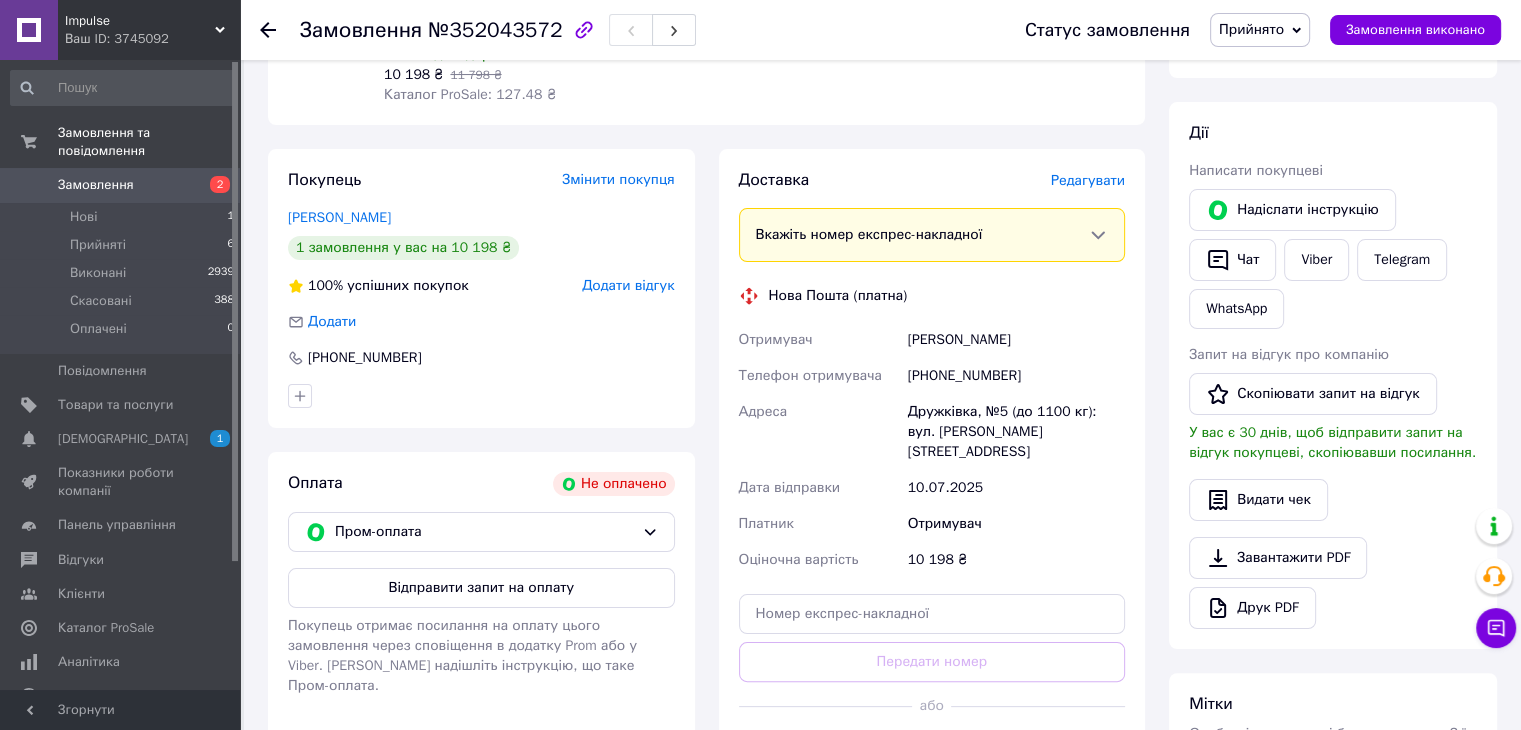click on "Не оплачено" at bounding box center [614, 484] 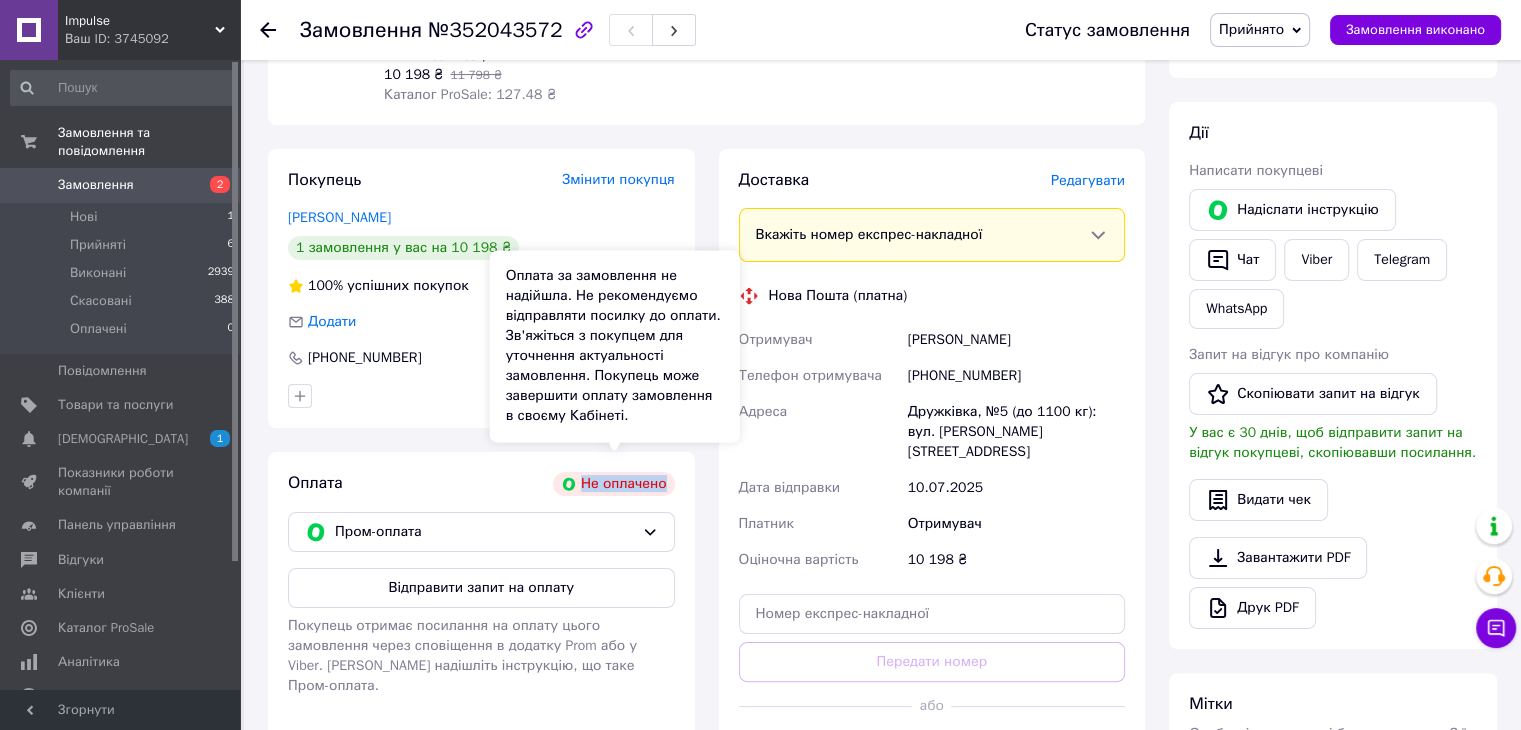 drag, startPoint x: 665, startPoint y: 465, endPoint x: 586, endPoint y: 471, distance: 79.22752 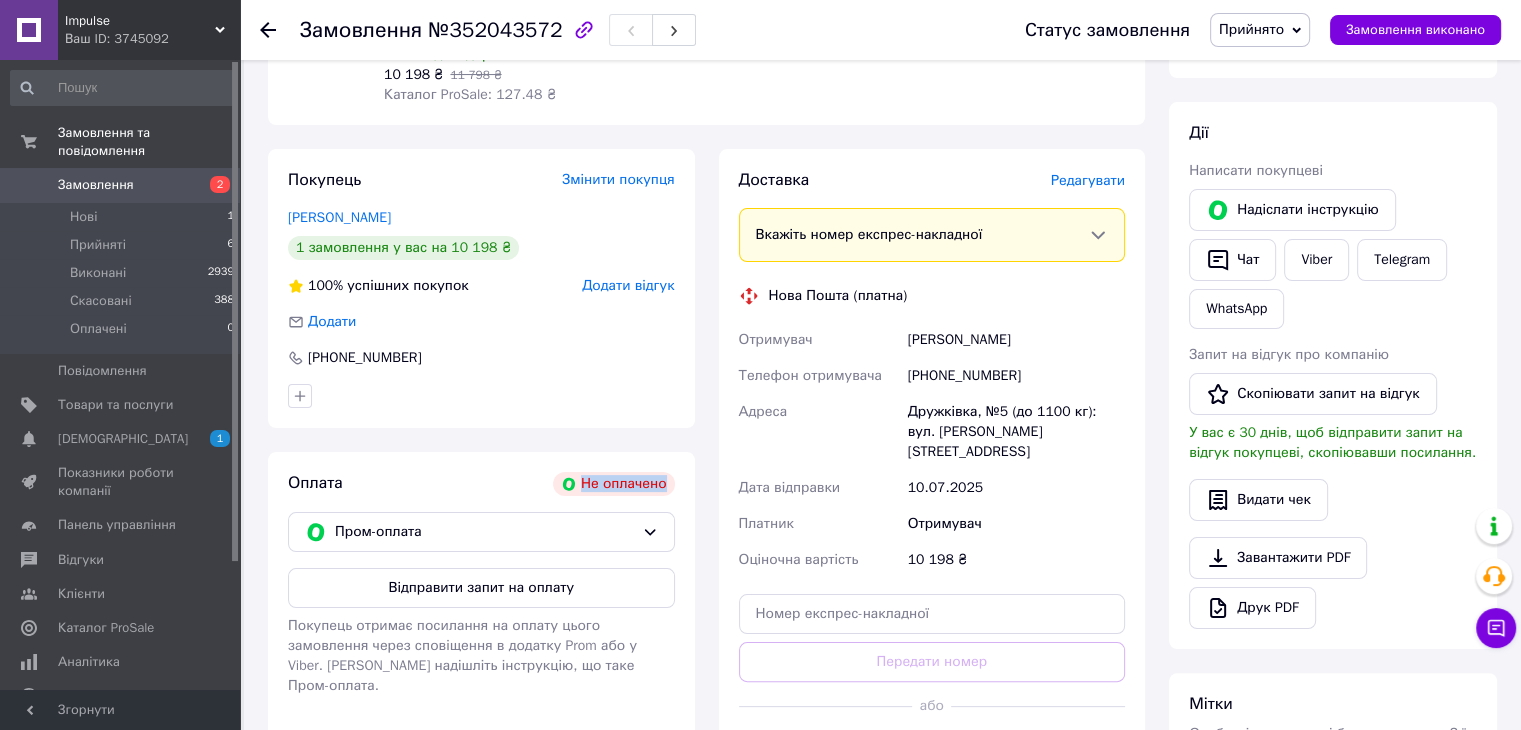 click on "Не оплачено" at bounding box center (614, 484) 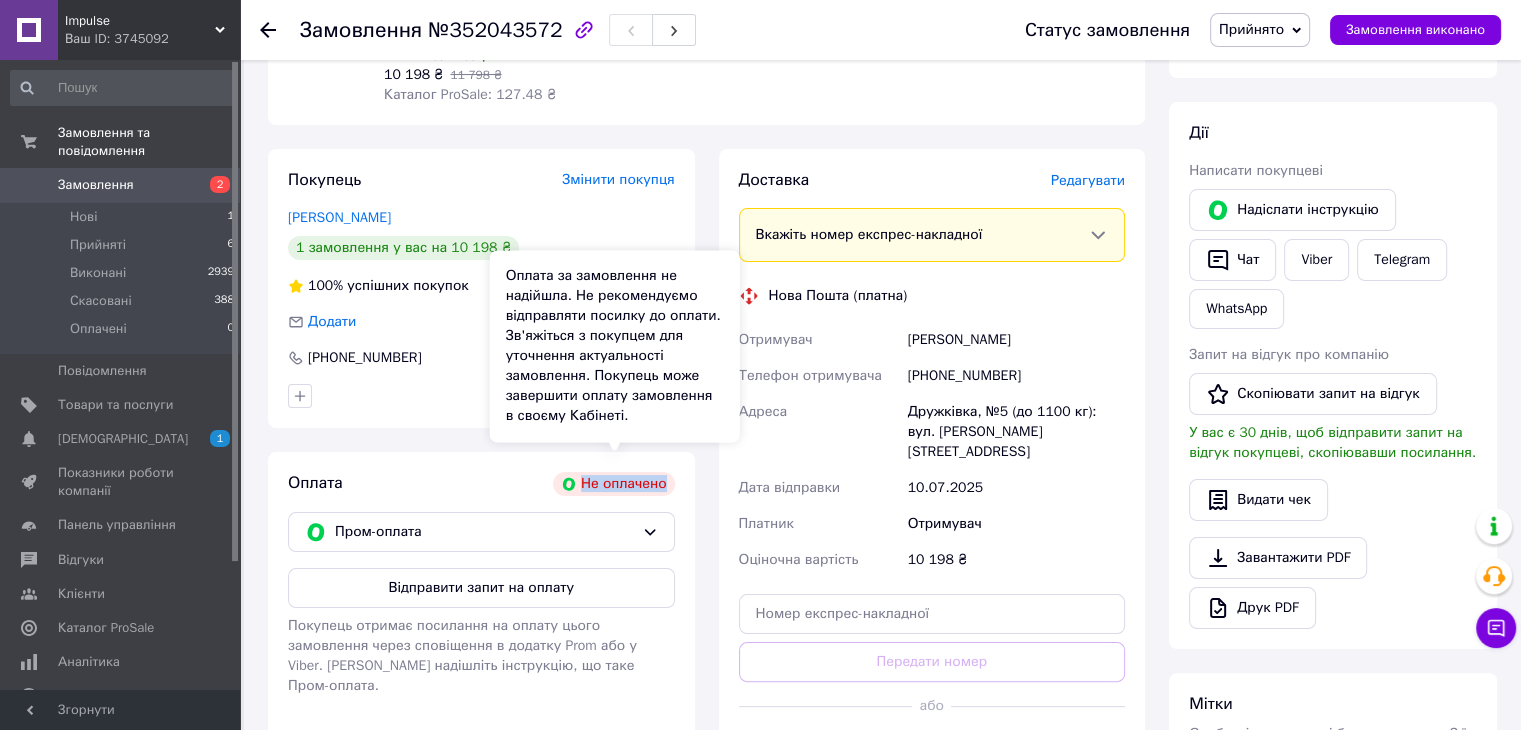 drag, startPoint x: 586, startPoint y: 465, endPoint x: 664, endPoint y: 472, distance: 78.31347 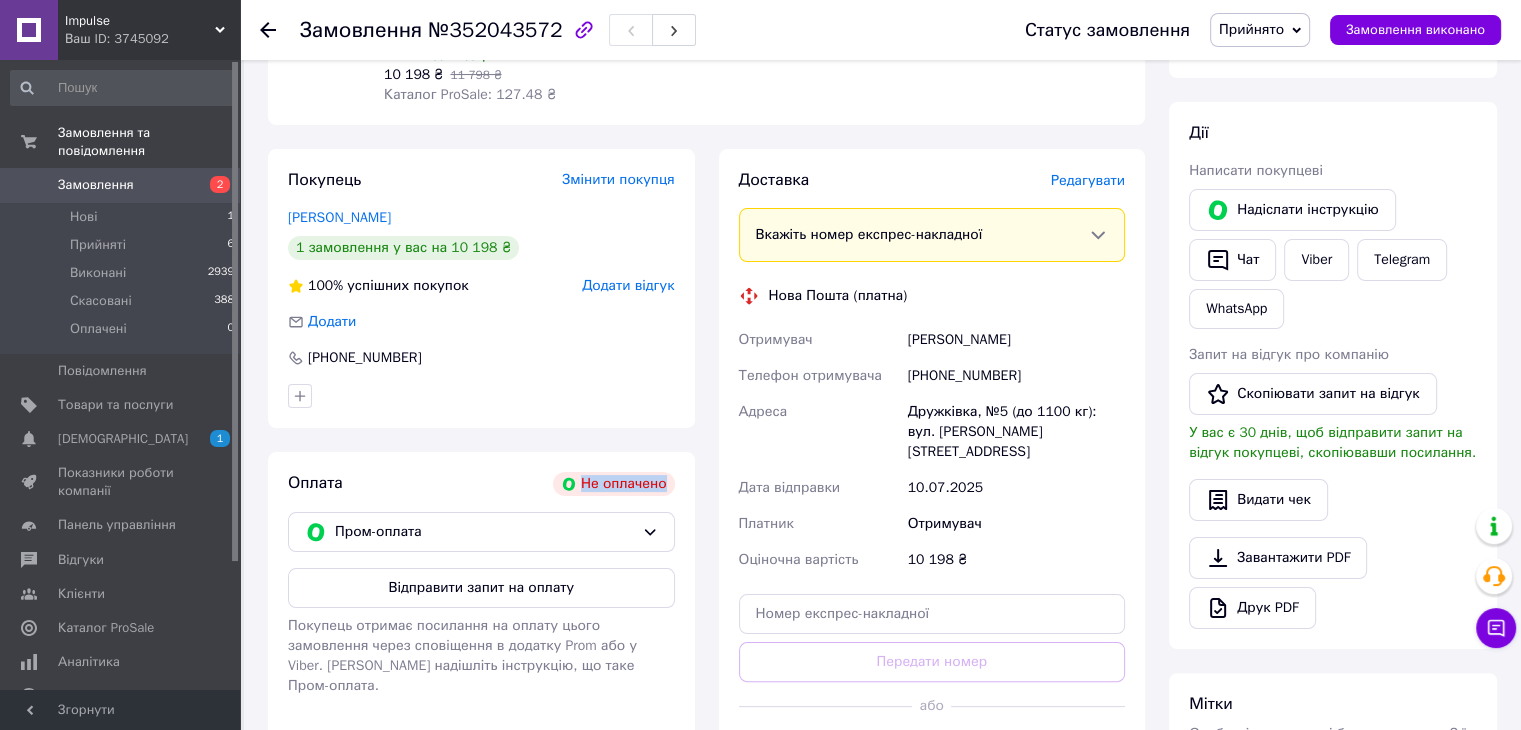 click on "Не оплачено" at bounding box center [614, 484] 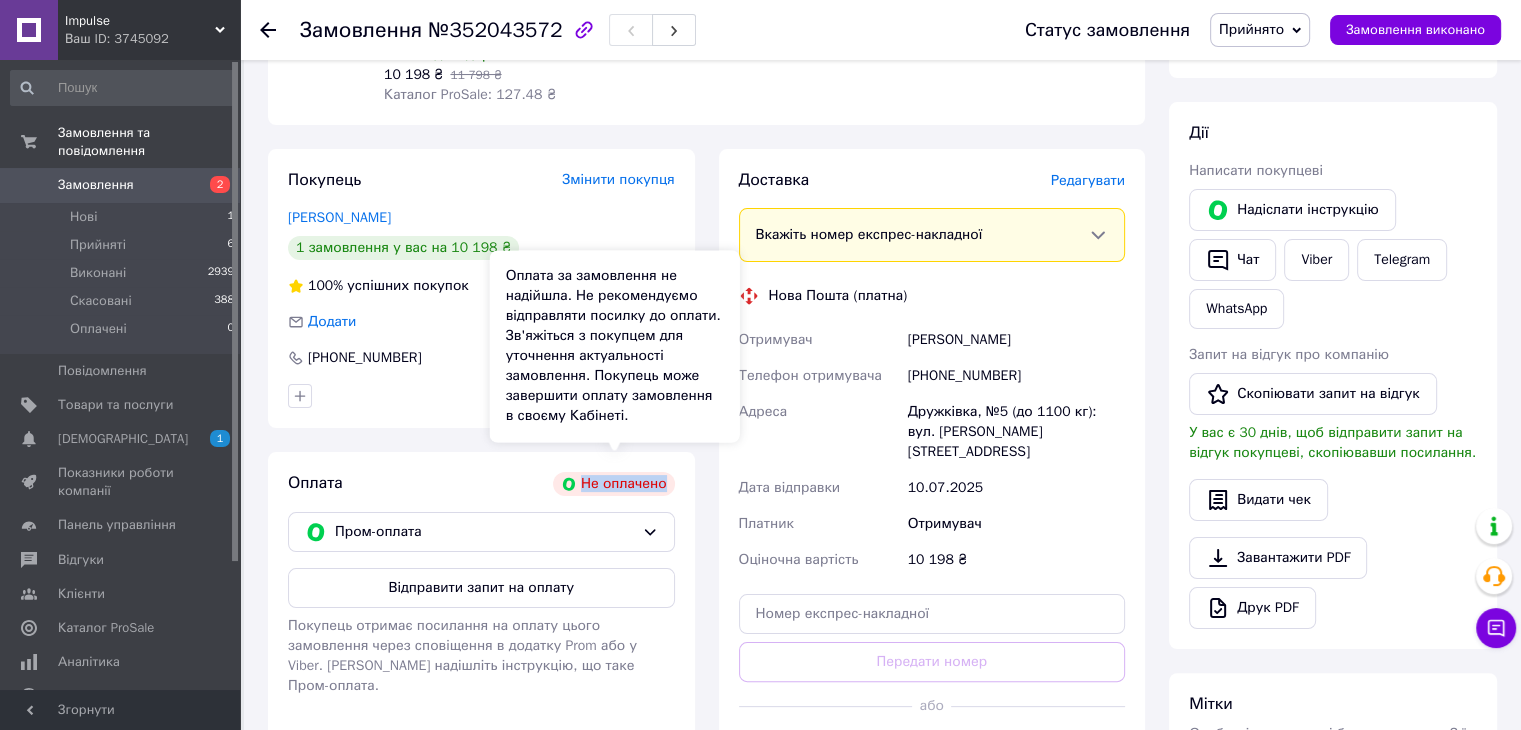 click on "Не оплачено" at bounding box center (614, 484) 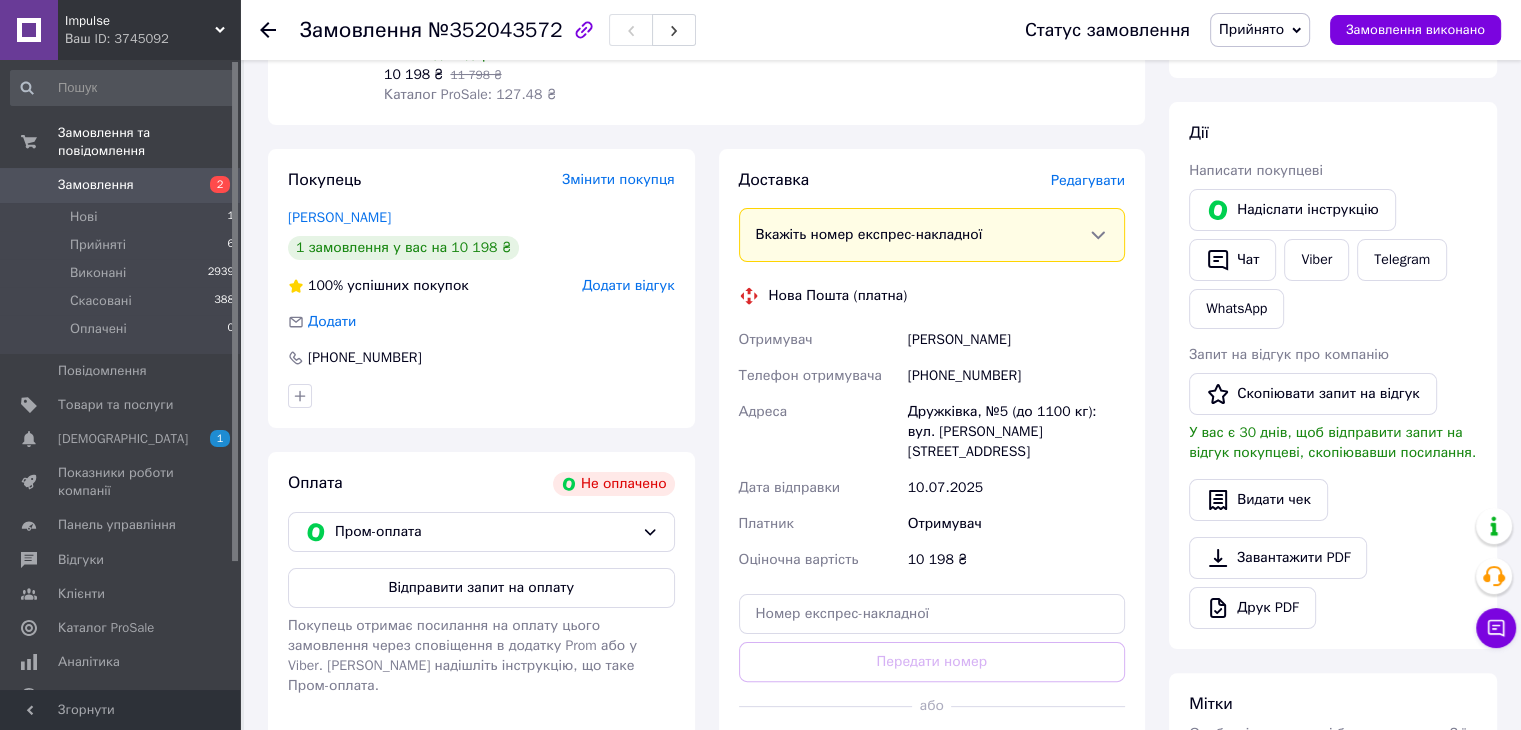 click on "Не оплачено" at bounding box center (614, 484) 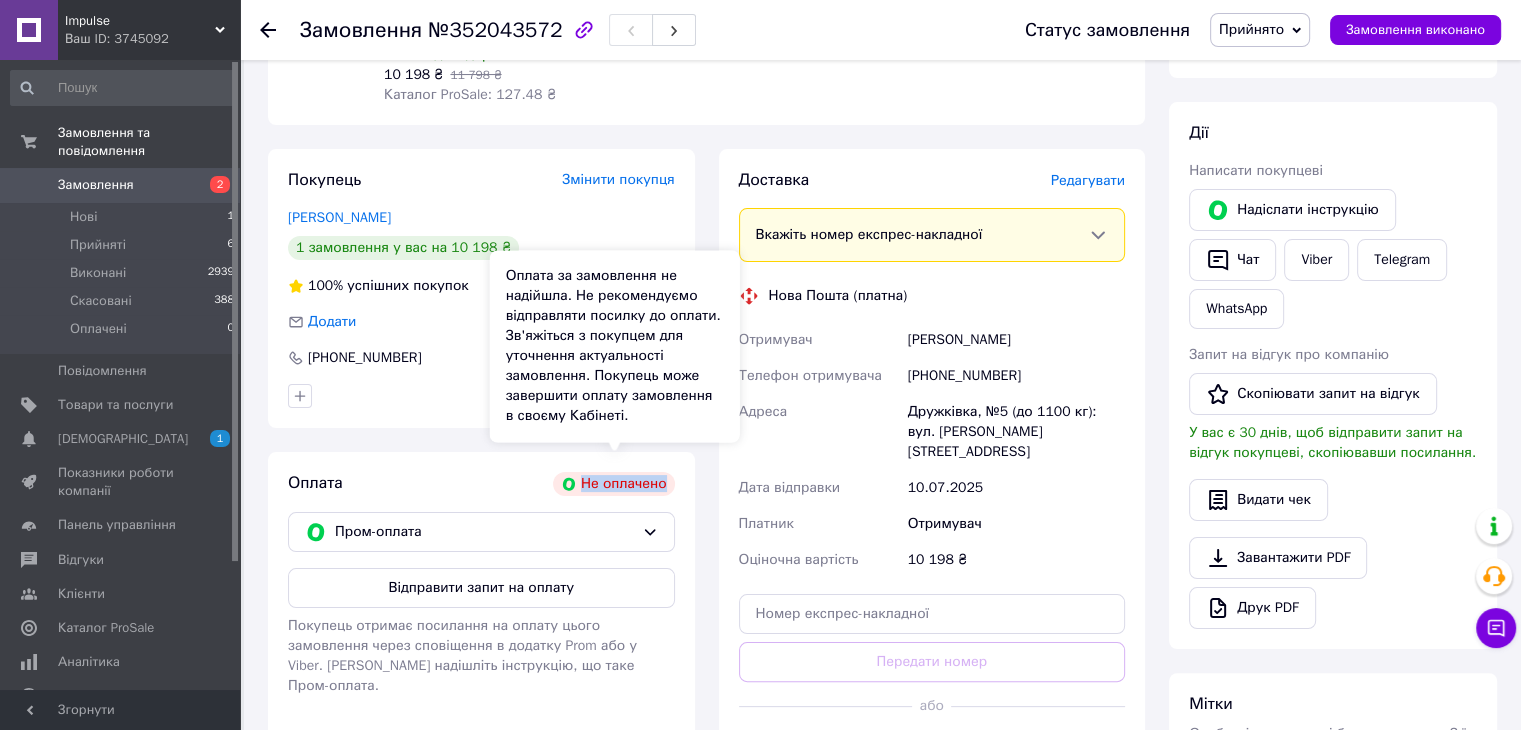 drag, startPoint x: 666, startPoint y: 468, endPoint x: 634, endPoint y: 469, distance: 32.01562 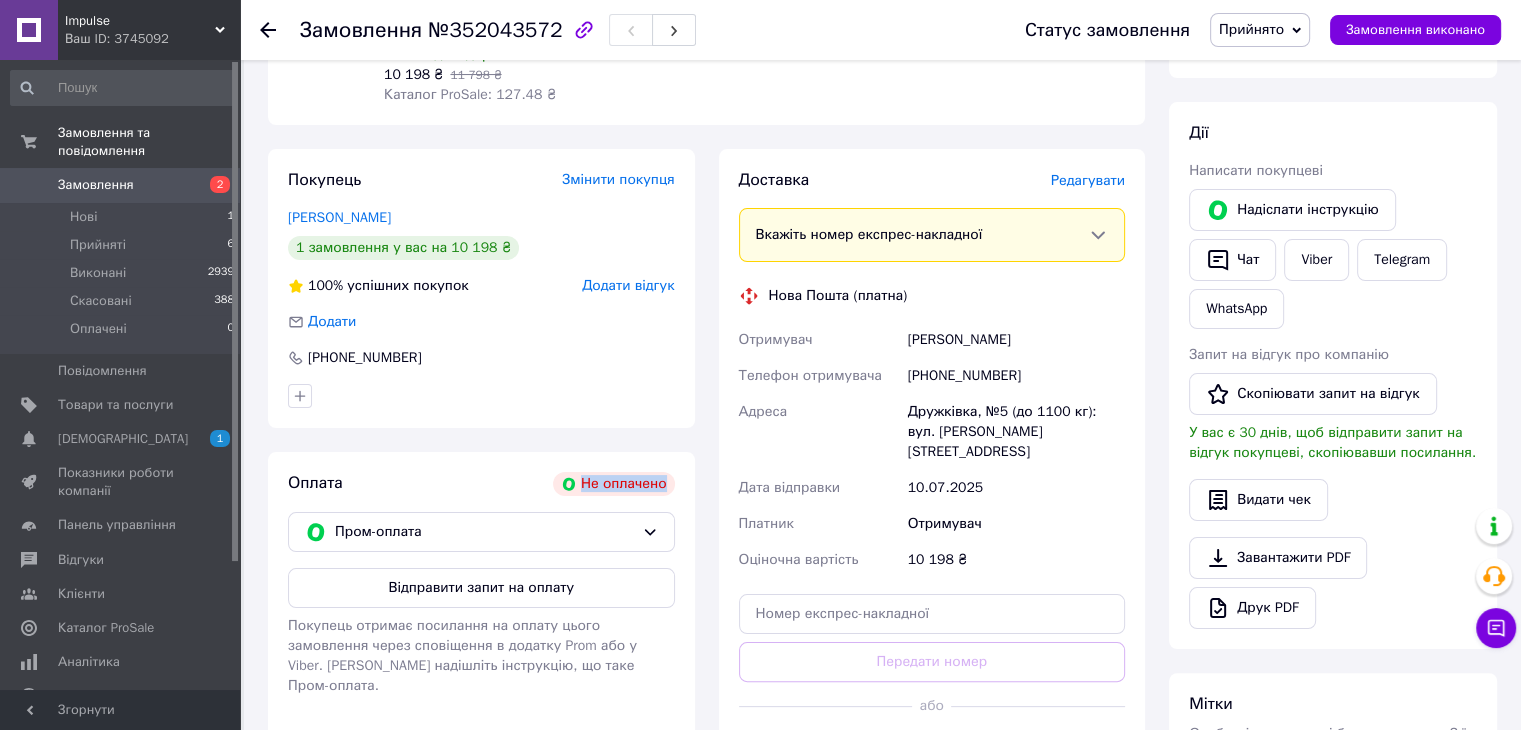 click on "Не оплачено" at bounding box center (614, 484) 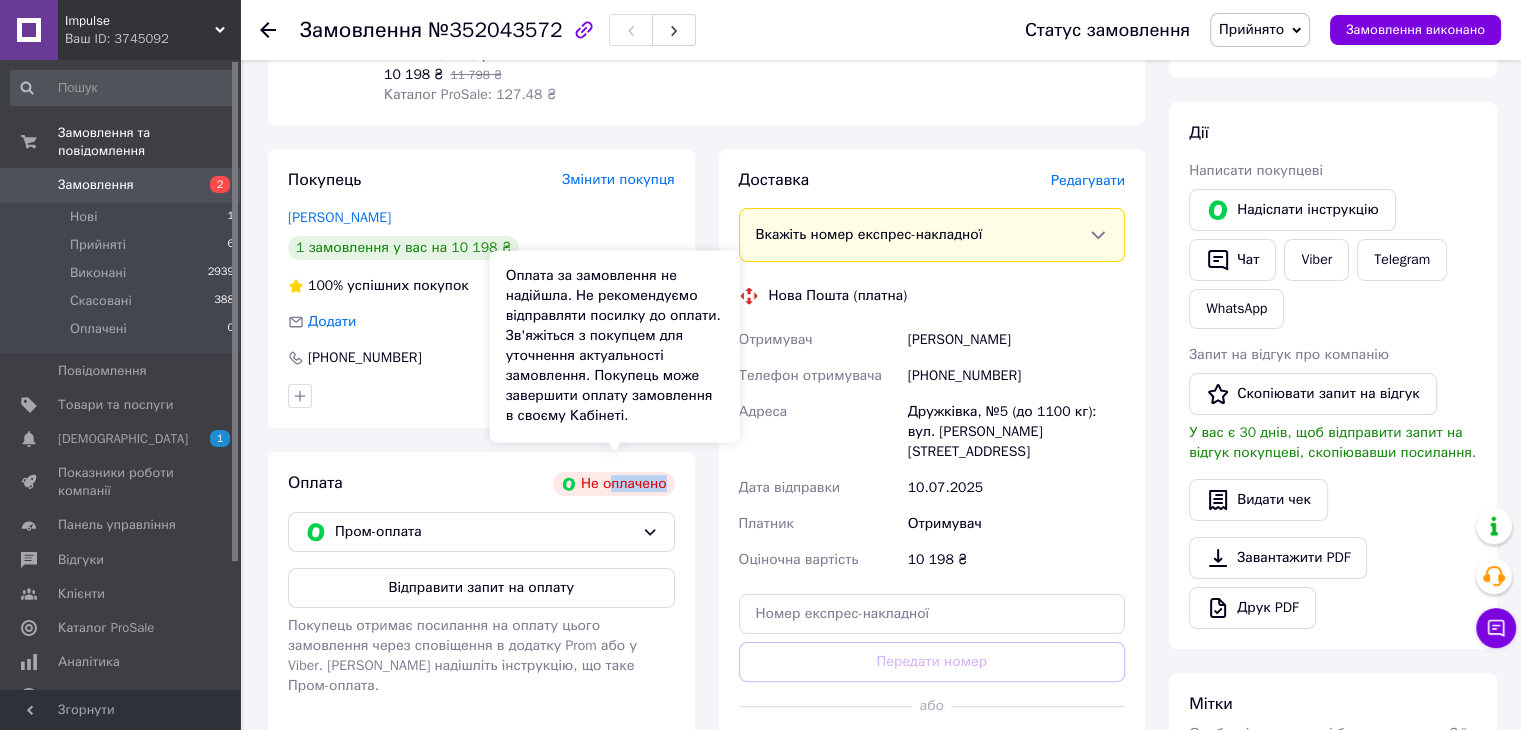 drag, startPoint x: 664, startPoint y: 467, endPoint x: 610, endPoint y: 470, distance: 54.08327 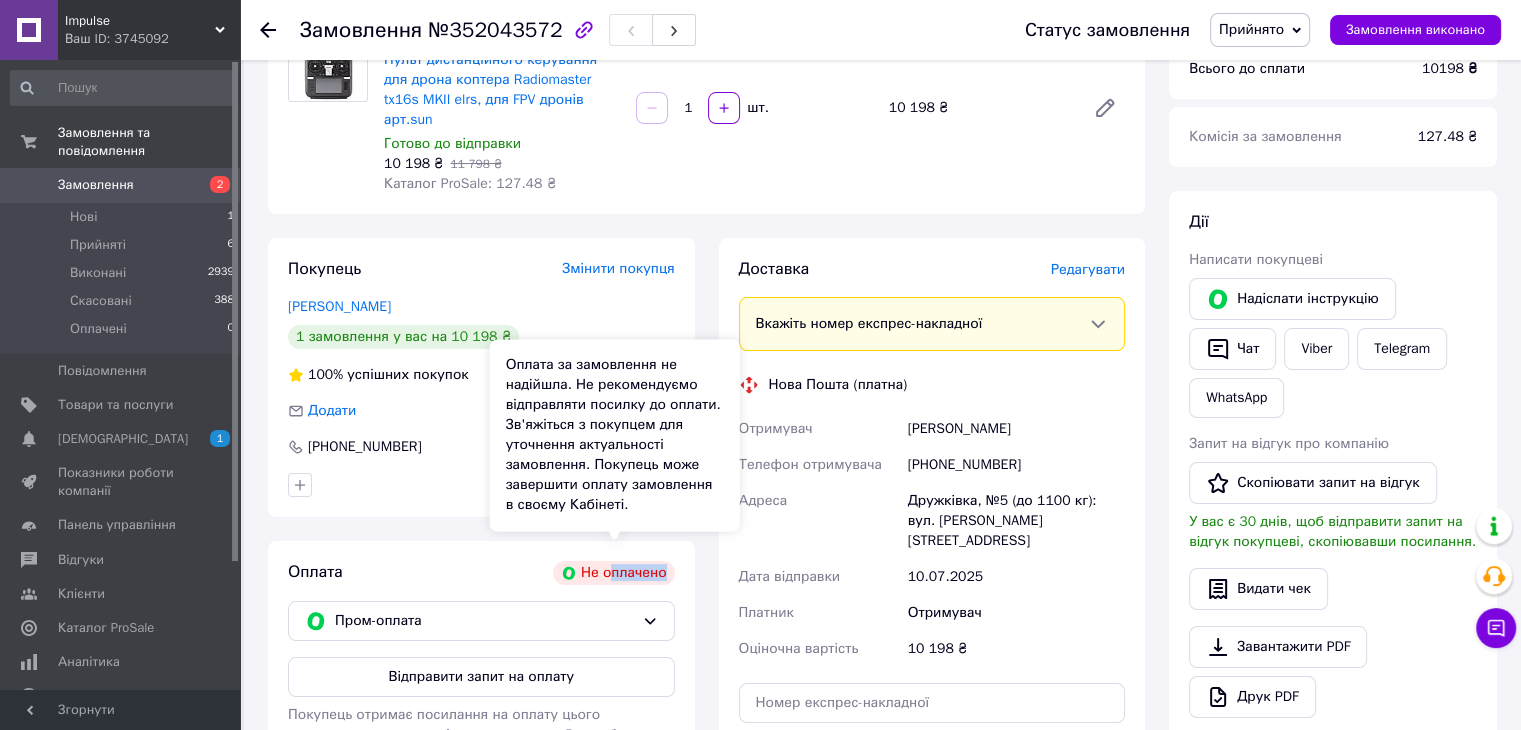 scroll, scrollTop: 198, scrollLeft: 0, axis: vertical 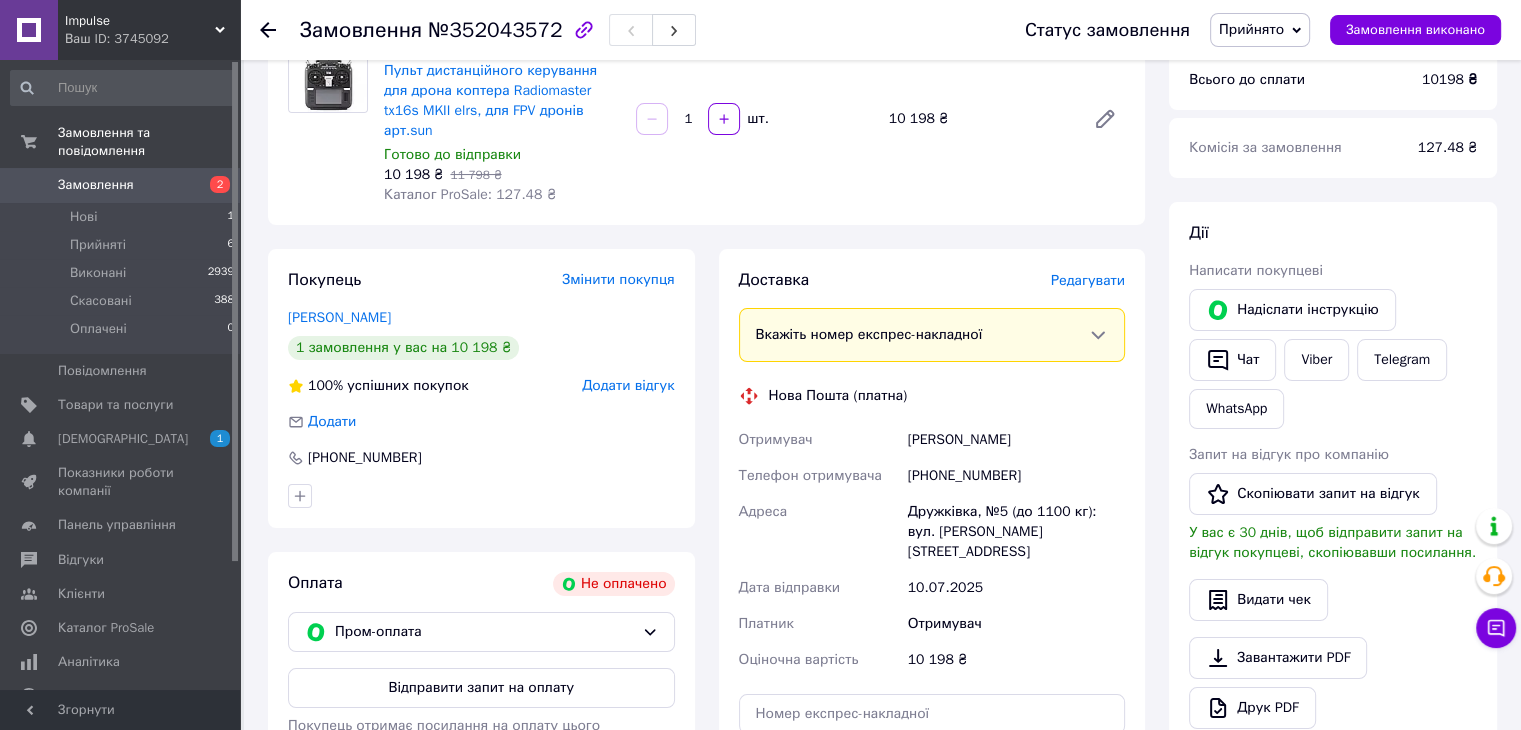 click on "Оплата Не оплачено Пром-оплата Відправити запит на оплату Покупець отримає посилання на оплату цього замовлення через сповіщення в додатку Prom або у Viber. [PERSON_NAME] надішліть інструкцію, що таке Пром-оплата." at bounding box center (481, 721) 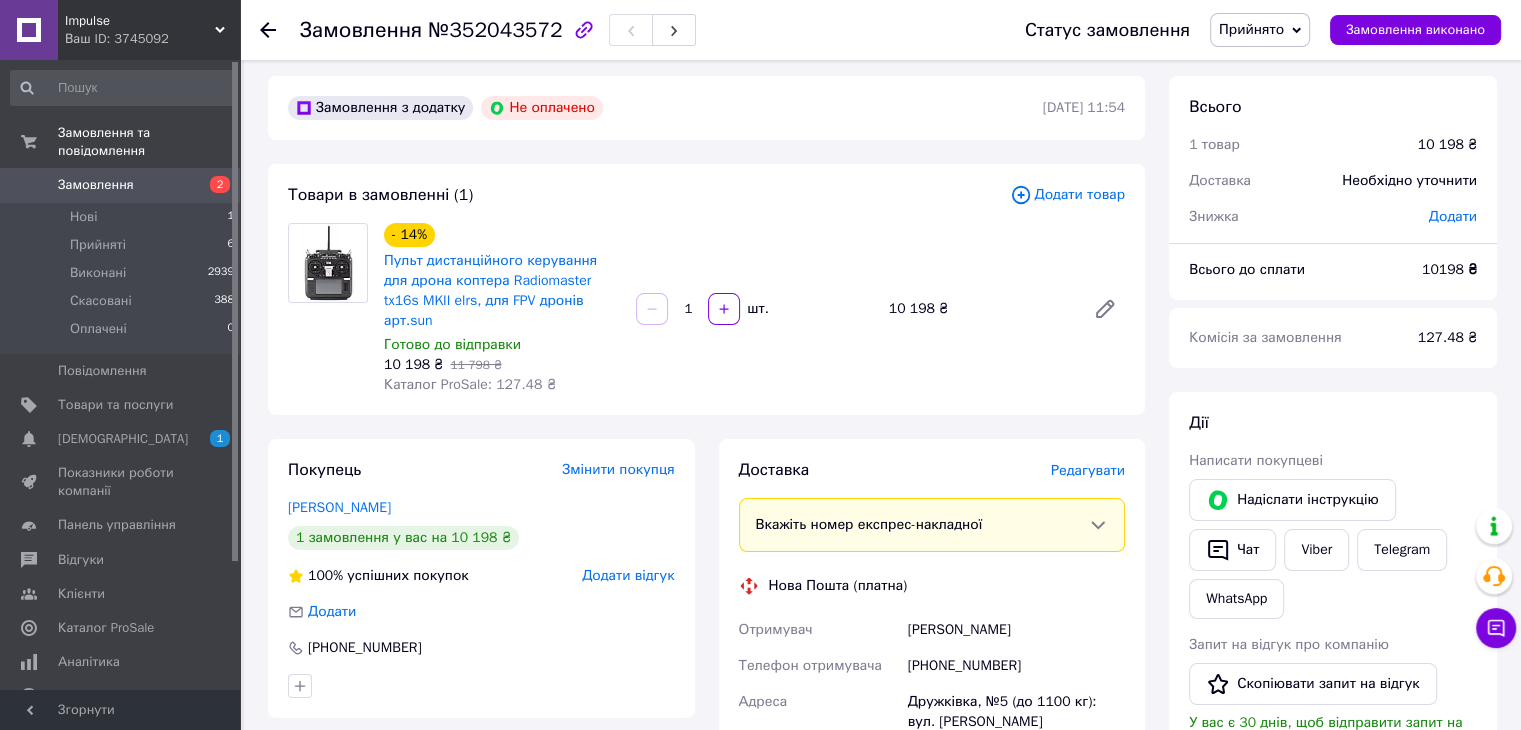 scroll, scrollTop: 0, scrollLeft: 0, axis: both 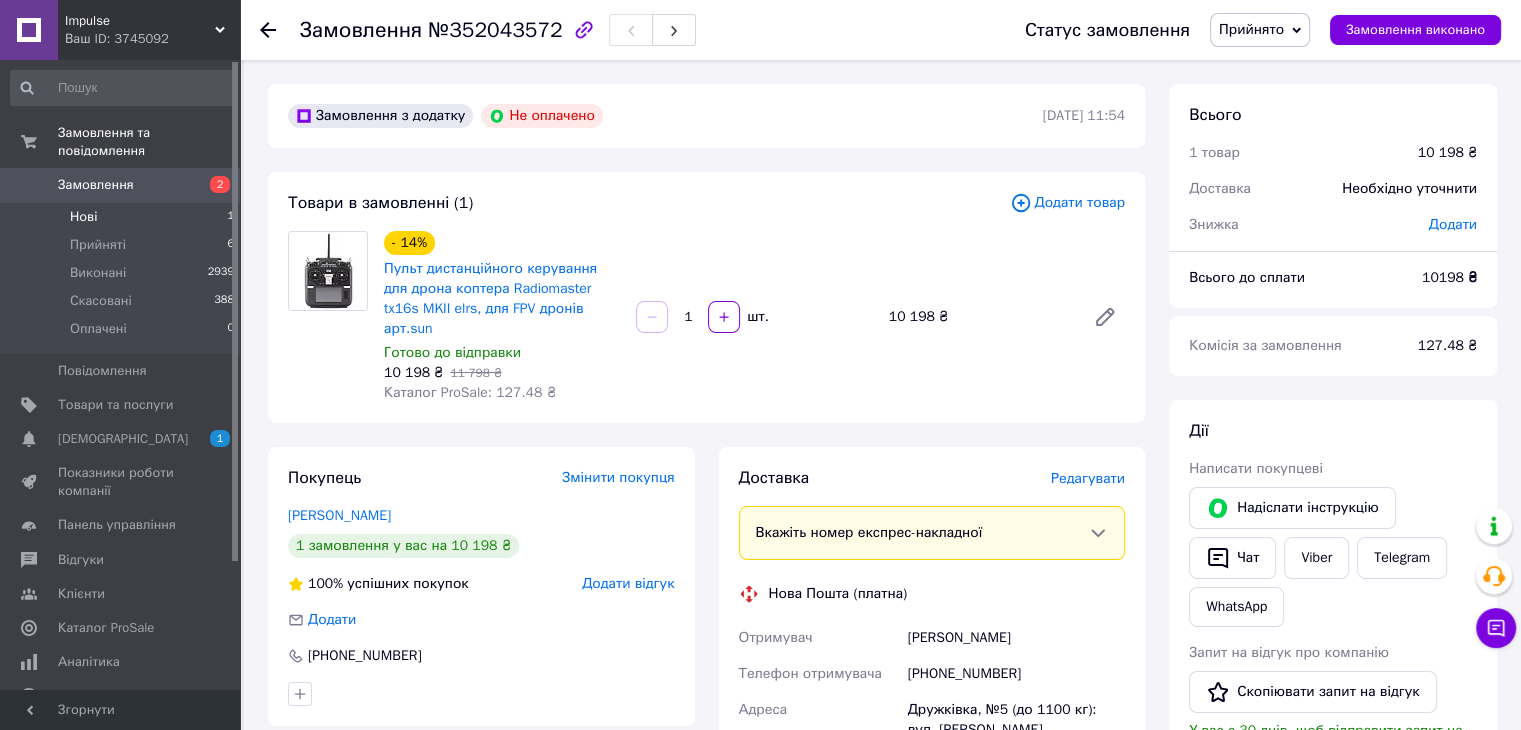 click on "Нові 1" at bounding box center (123, 217) 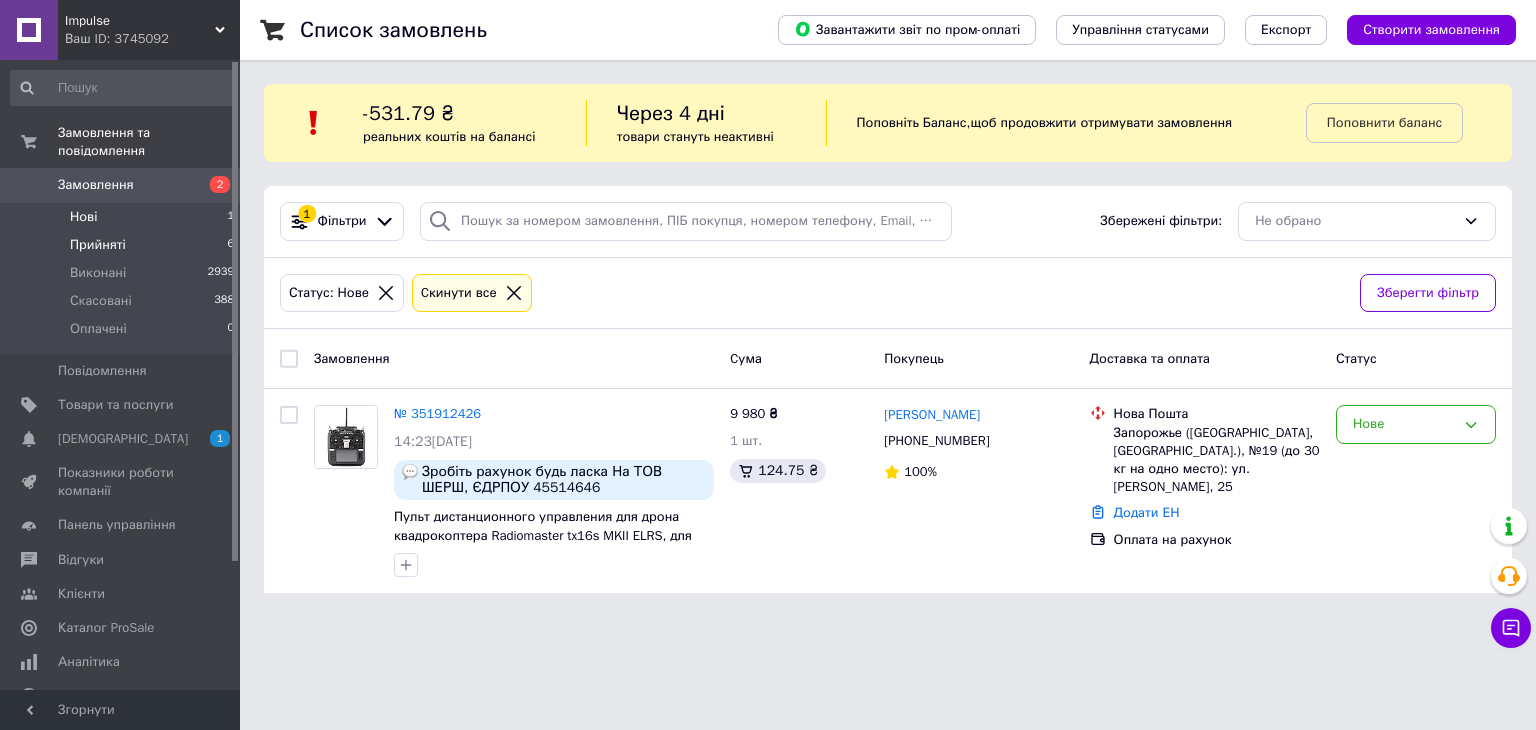 click on "Прийняті 6" at bounding box center (123, 245) 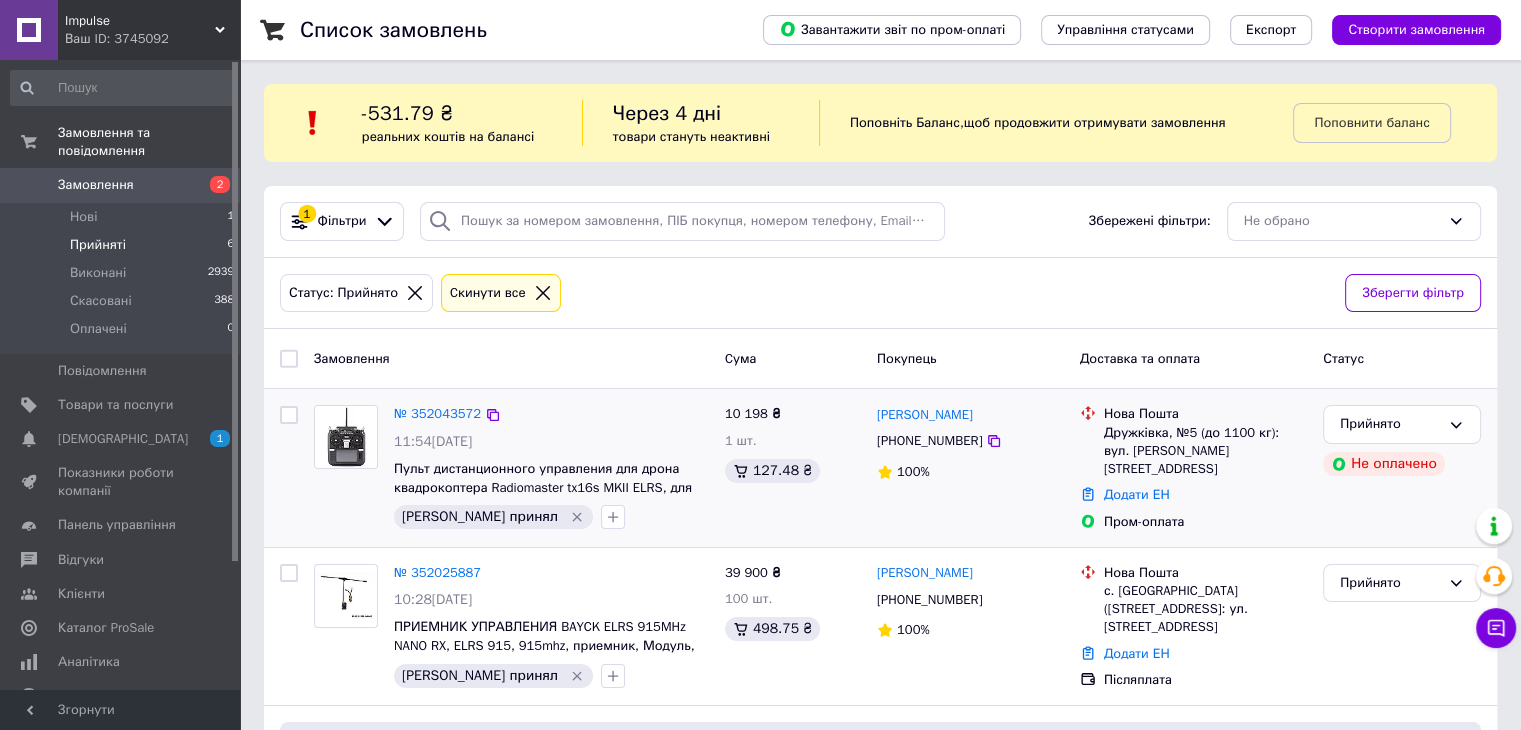 click on "№ 352043572 11:54[DATE] Пульт дистанционного управления для дрона квадрокоптера Radiomaster tx16s MKII ELRS, для FPV [PERSON_NAME] imp [PERSON_NAME] принял   10 198 ₴ 1 шт. 127.48 ₴ [PERSON_NAME] [PHONE_NUMBER] 100% Нова Пошта Дружківка, №5 (до 1100 кг): вул. [PERSON_NAME], 231 Додати ЕН Пром-оплата Прийнято Не оплачено" at bounding box center [880, 468] 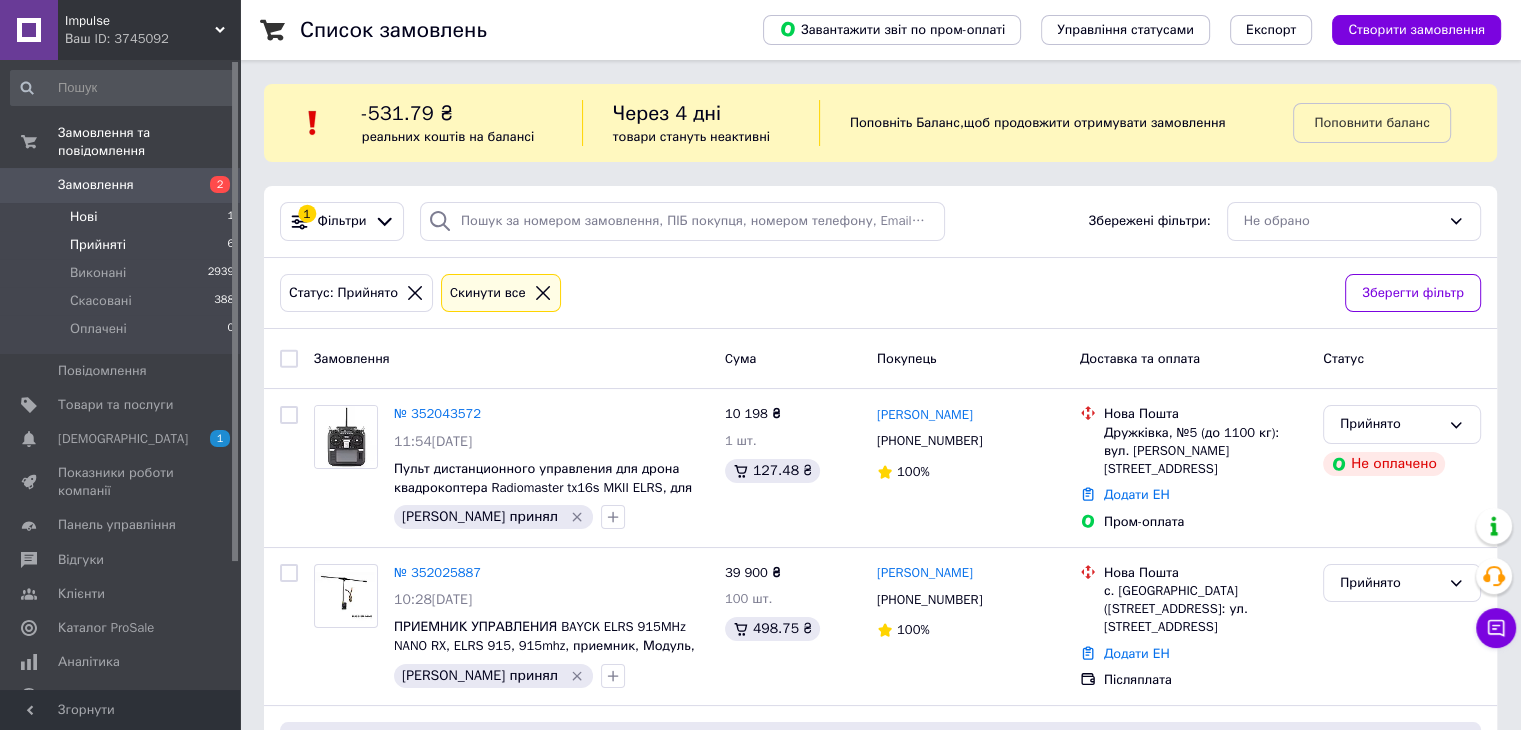 click on "Нові" at bounding box center (83, 217) 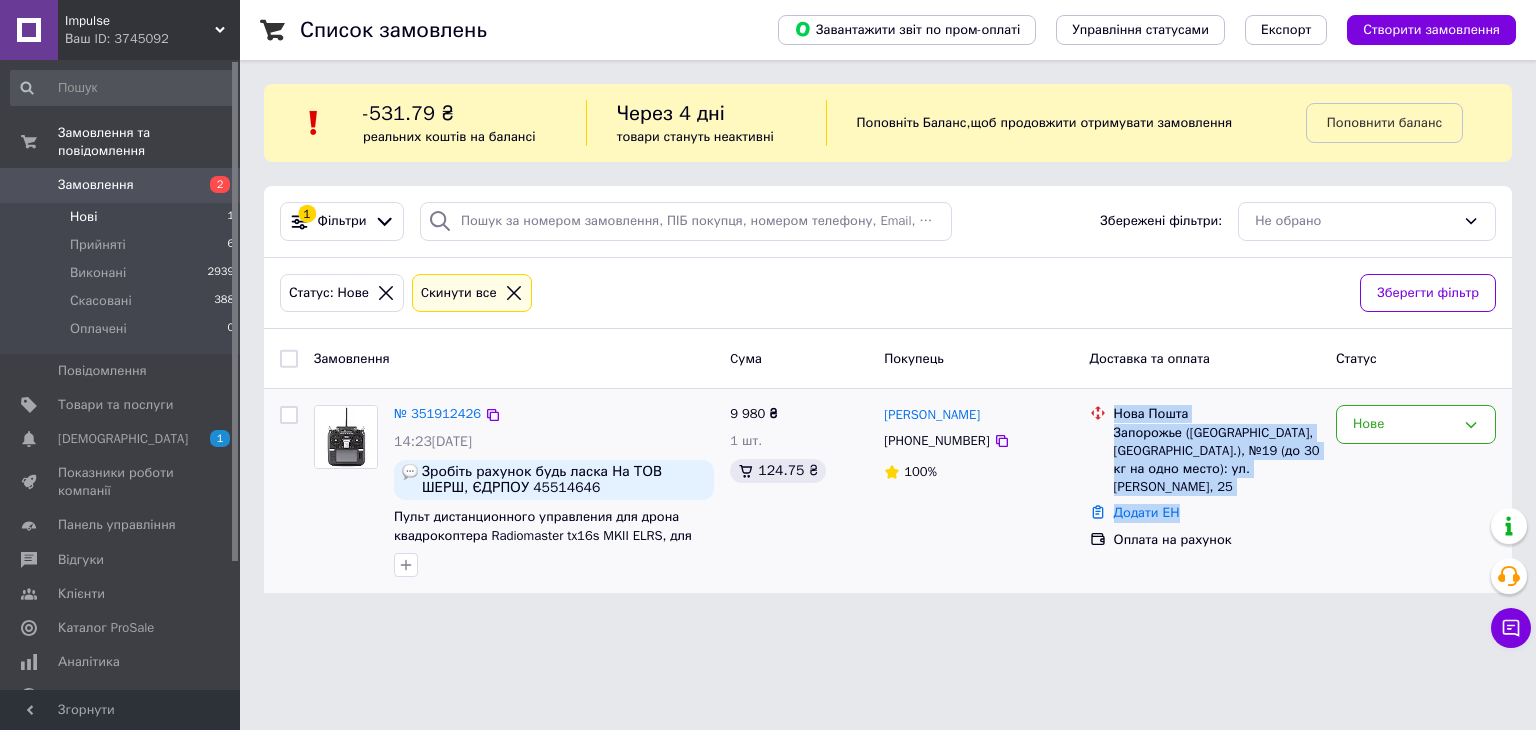 drag, startPoint x: 1116, startPoint y: 416, endPoint x: 1203, endPoint y: 497, distance: 118.869675 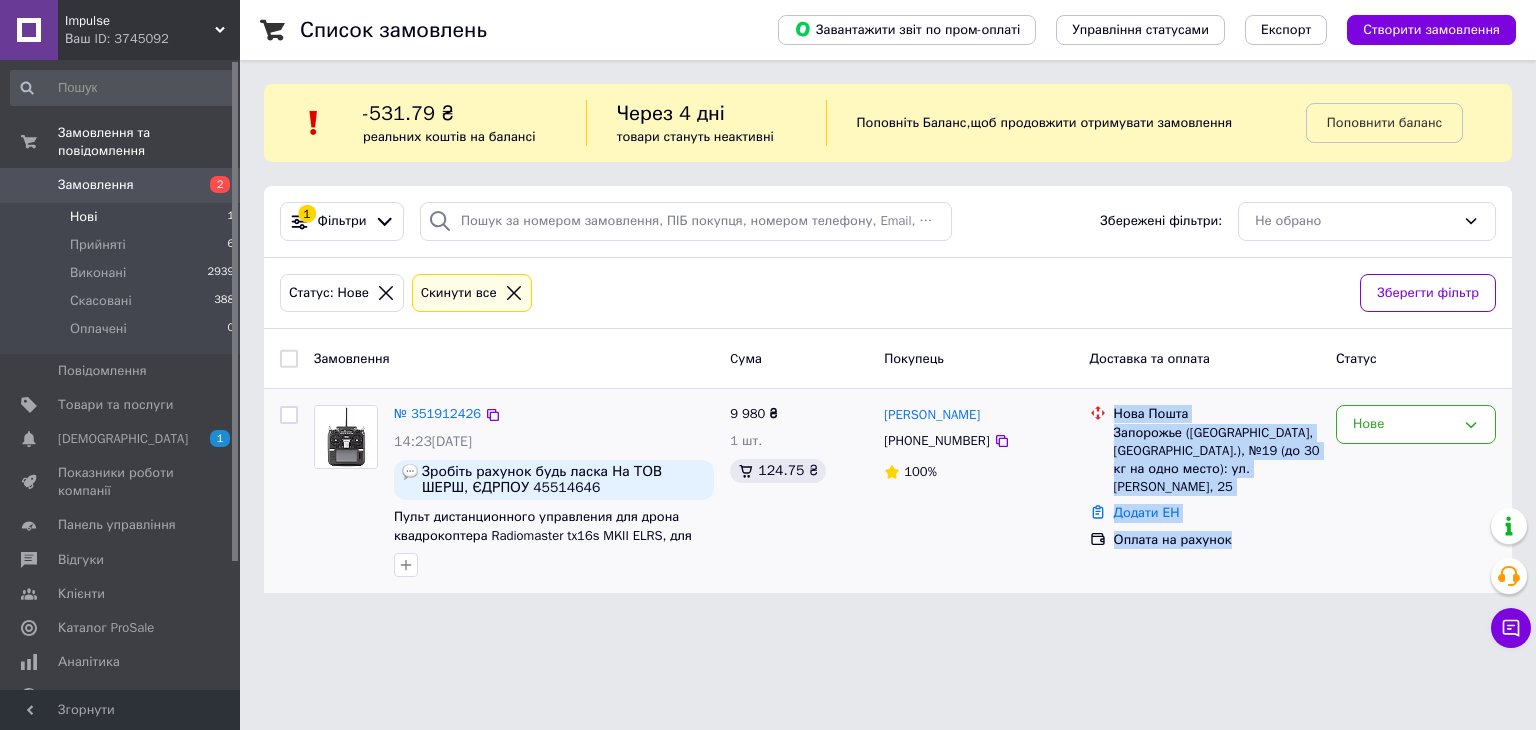 drag, startPoint x: 1236, startPoint y: 531, endPoint x: 1108, endPoint y: 413, distance: 174.09193 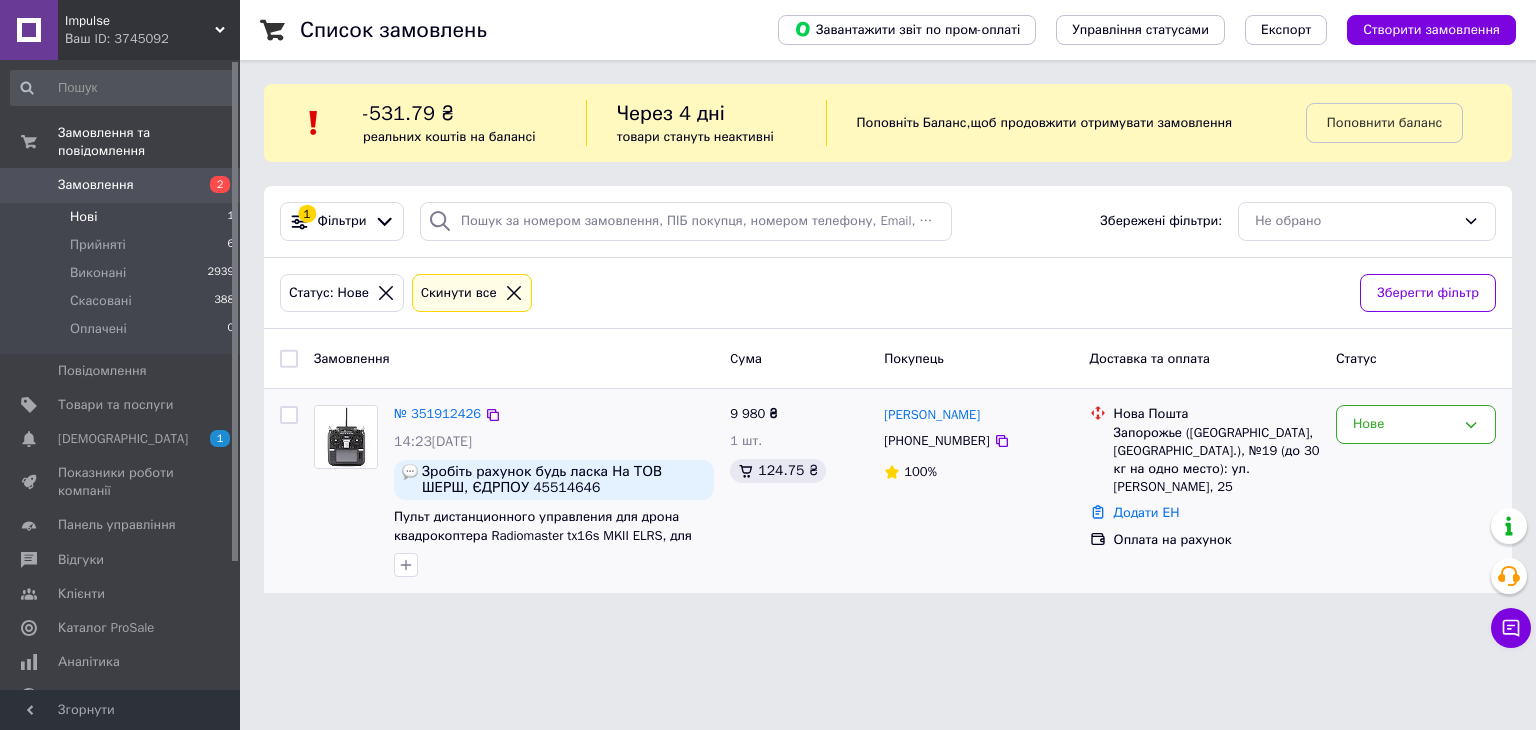 click at bounding box center [1098, 450] 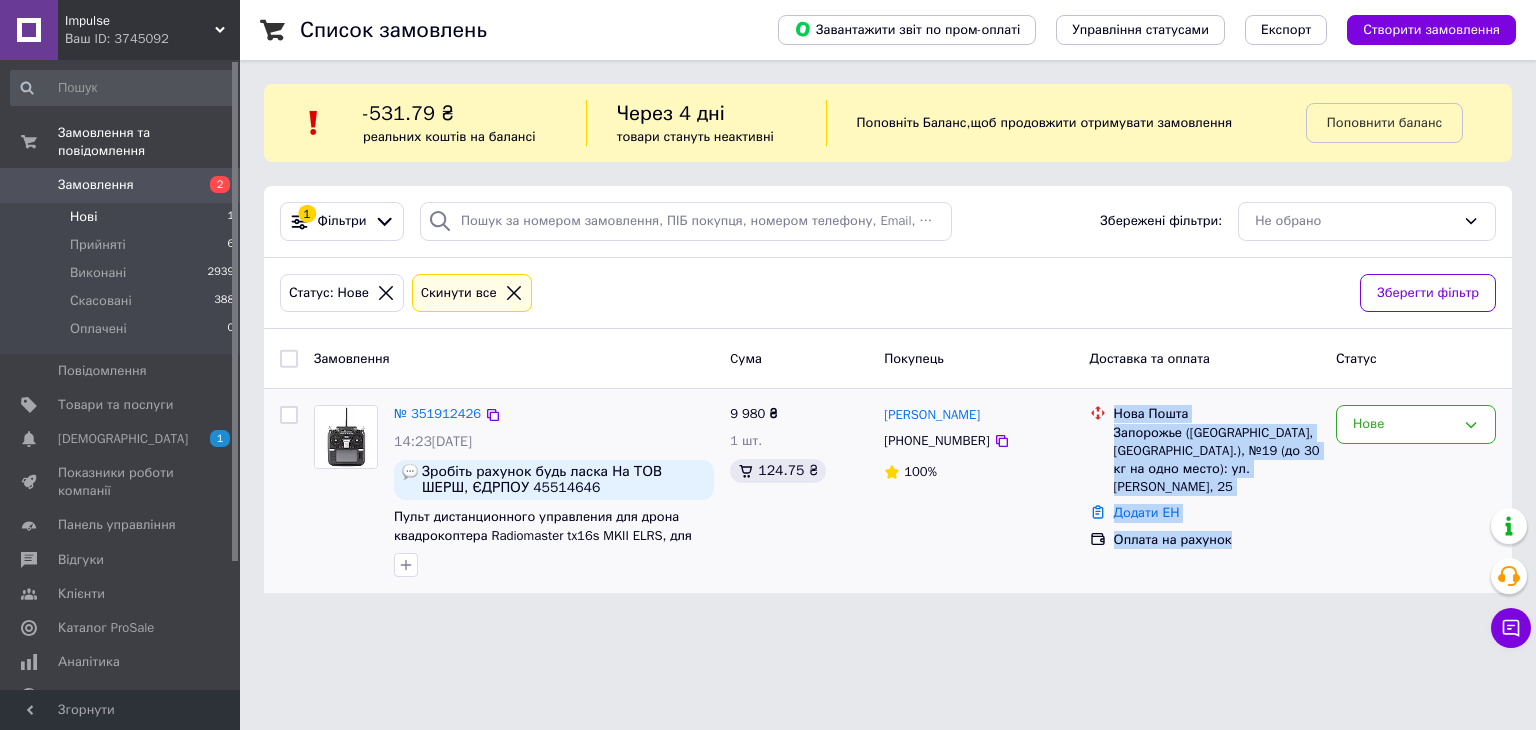 drag, startPoint x: 1108, startPoint y: 413, endPoint x: 1232, endPoint y: 518, distance: 162.48384 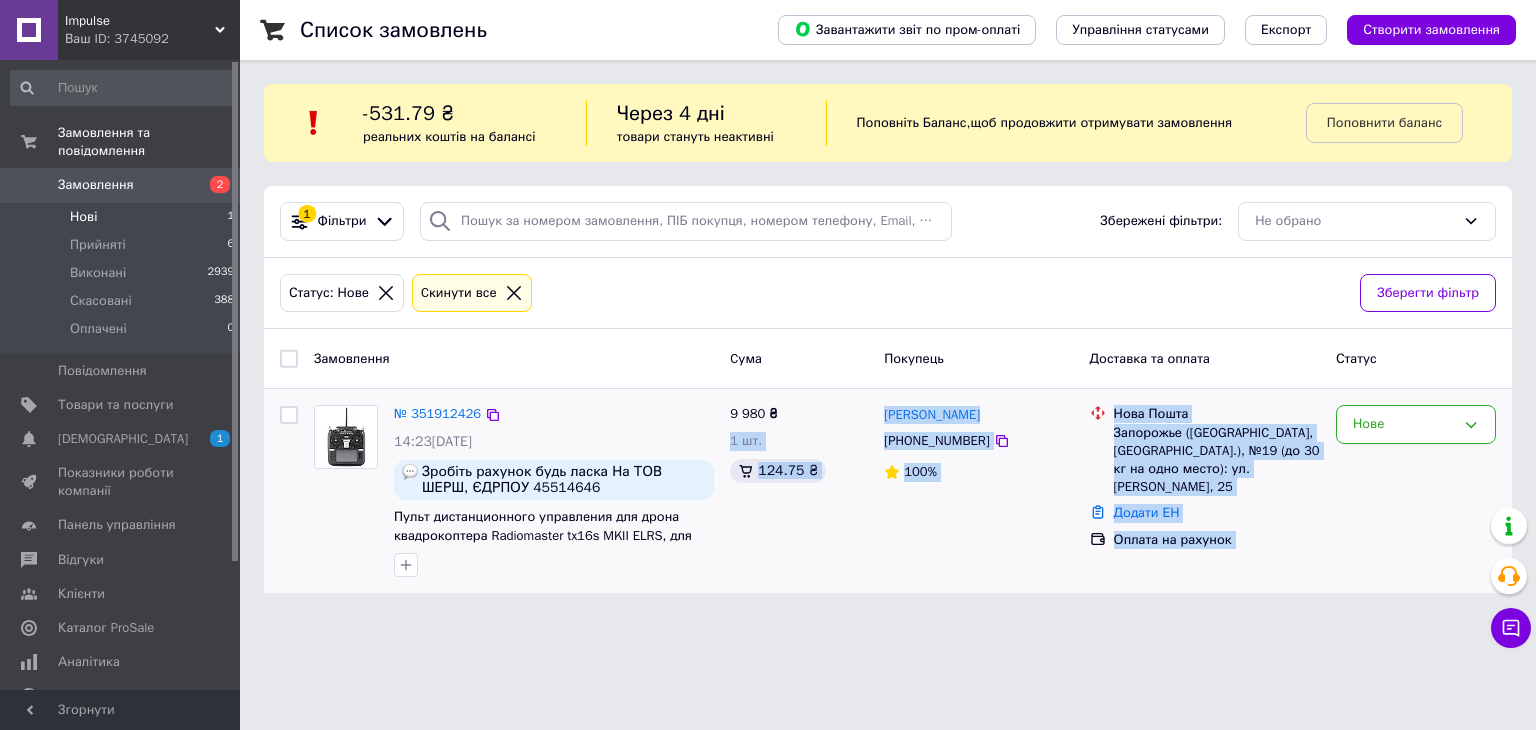 drag, startPoint x: 1234, startPoint y: 522, endPoint x: 780, endPoint y: 387, distance: 473.64648 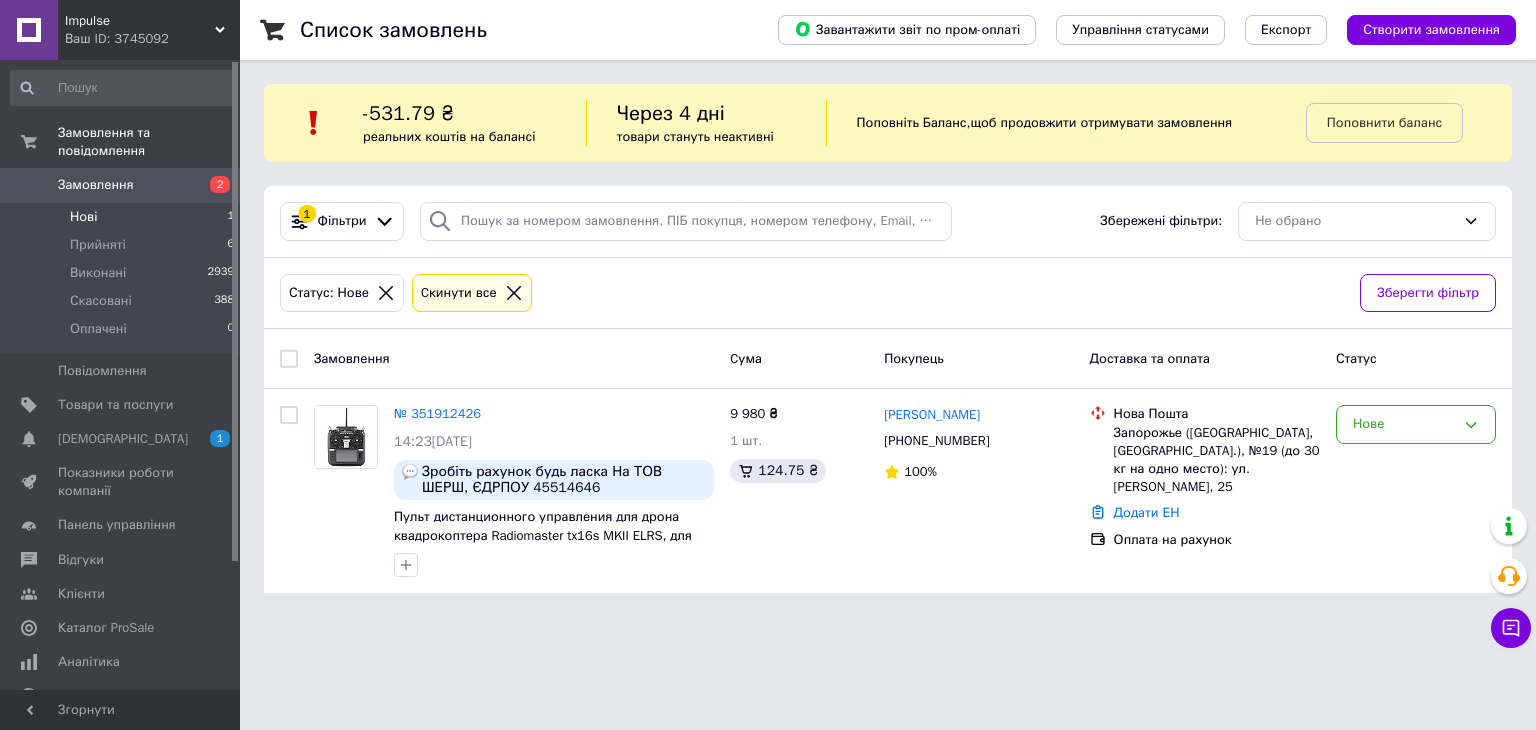 click on "Замовлення Cума Покупець Доставка та оплата Статус" at bounding box center (888, 359) 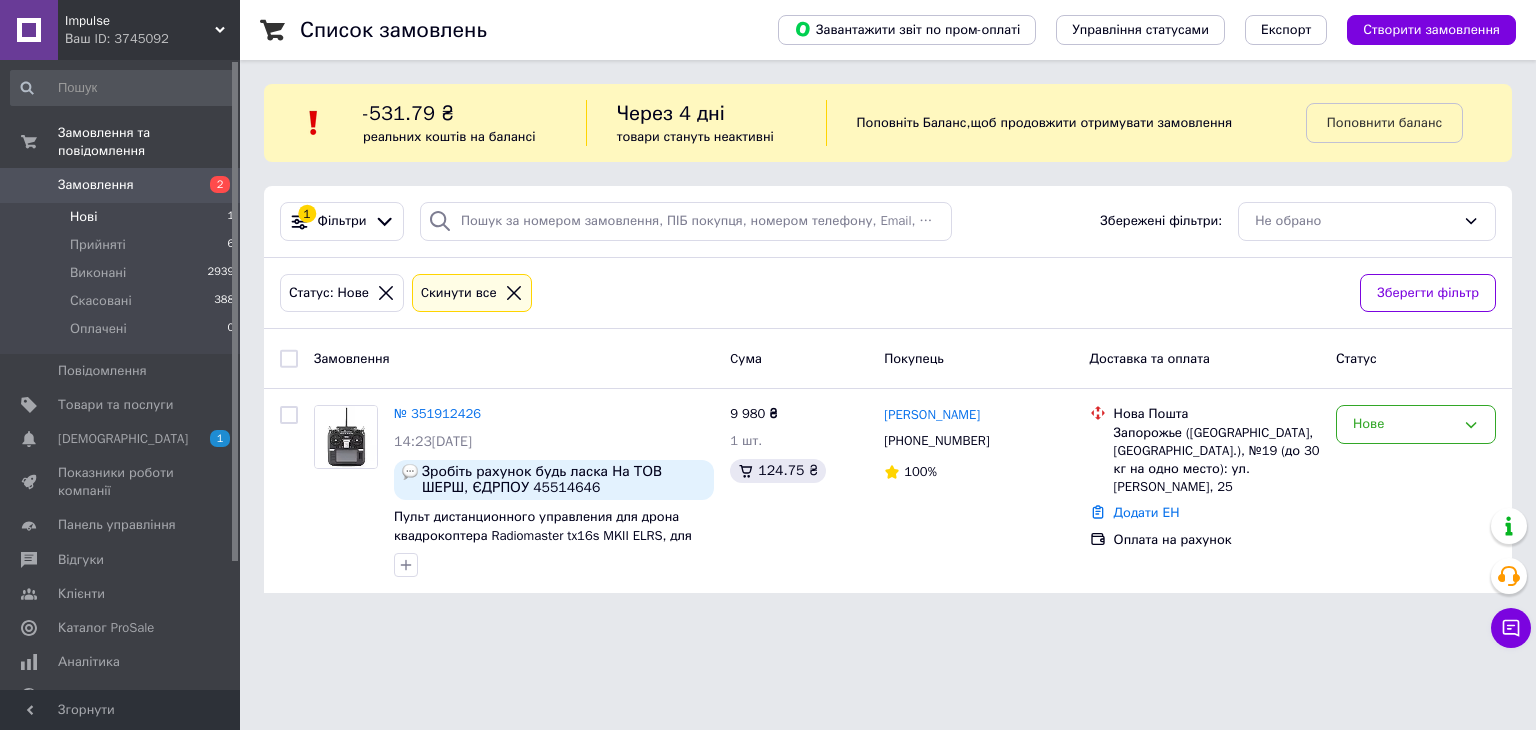click on "Нові 1" at bounding box center [123, 217] 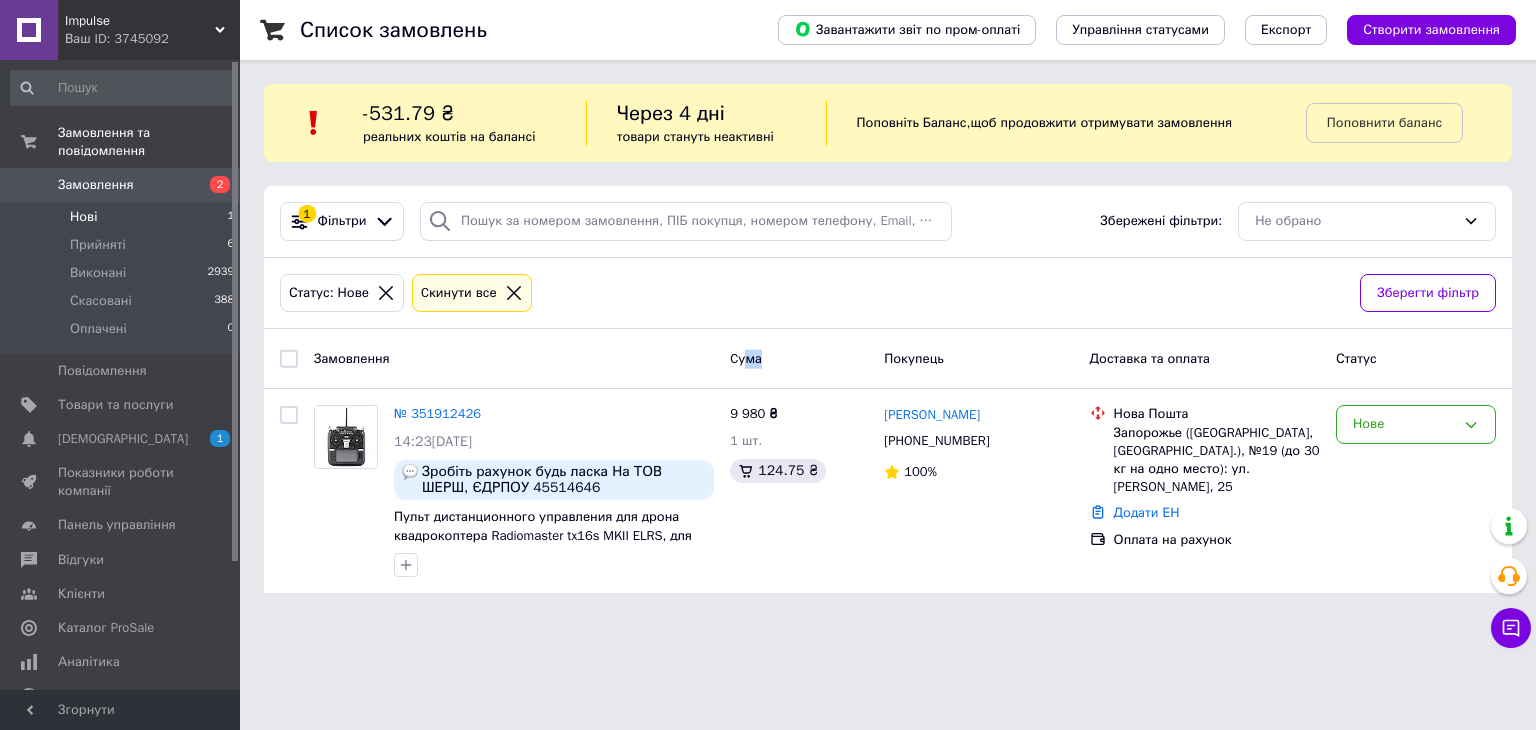drag, startPoint x: 748, startPoint y: 358, endPoint x: 818, endPoint y: 385, distance: 75.026665 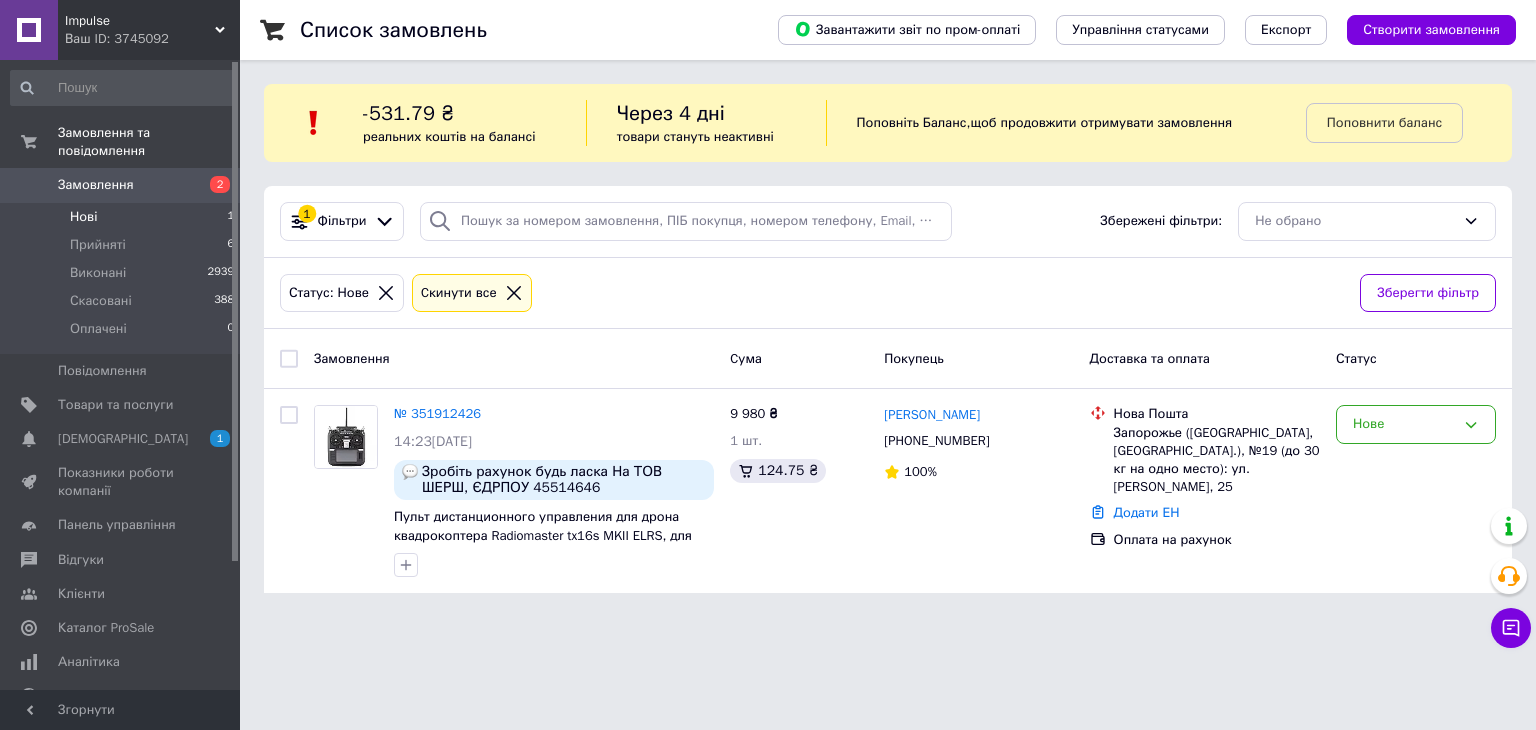 click on "Покупець" at bounding box center (978, 359) 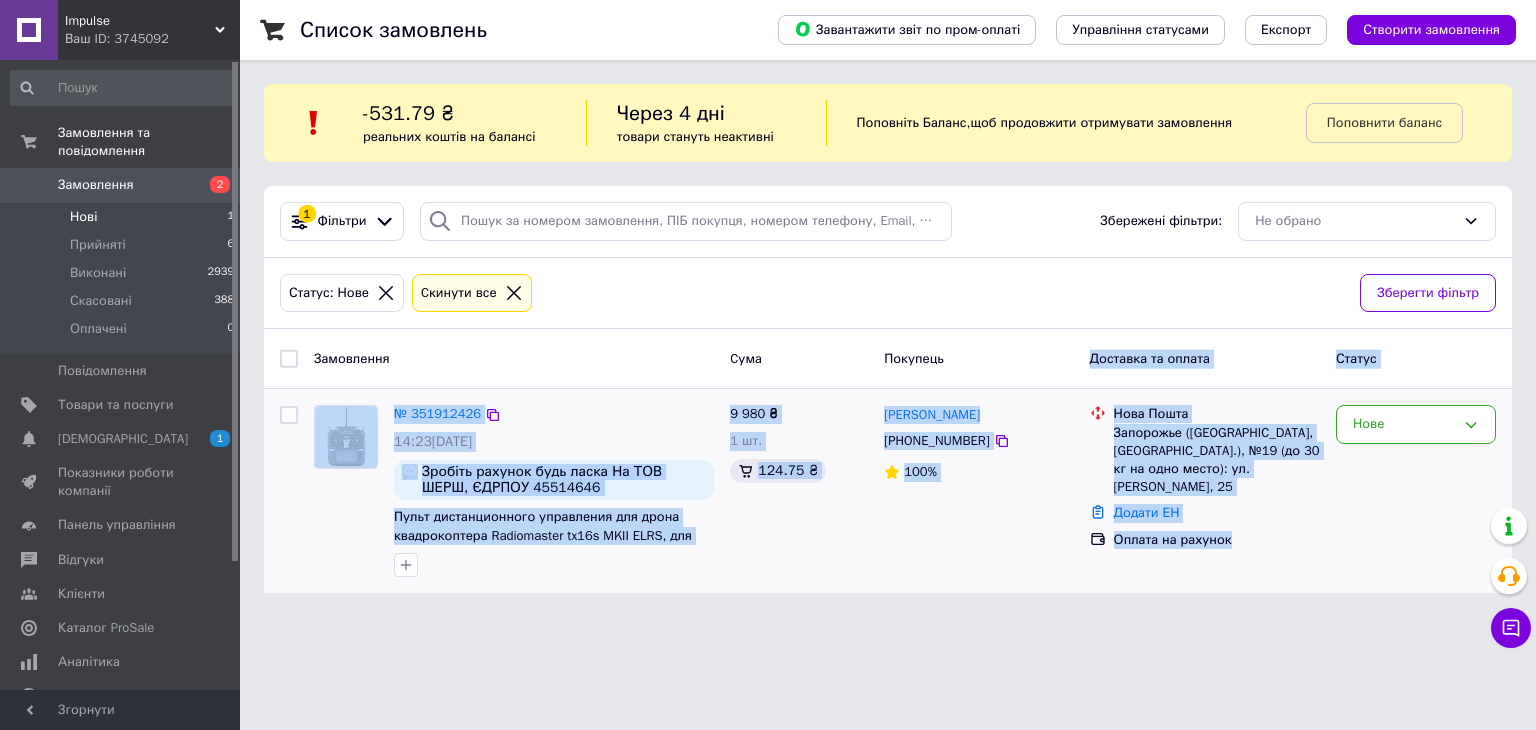 drag, startPoint x: 1093, startPoint y: 362, endPoint x: 1262, endPoint y: 517, distance: 229.31638 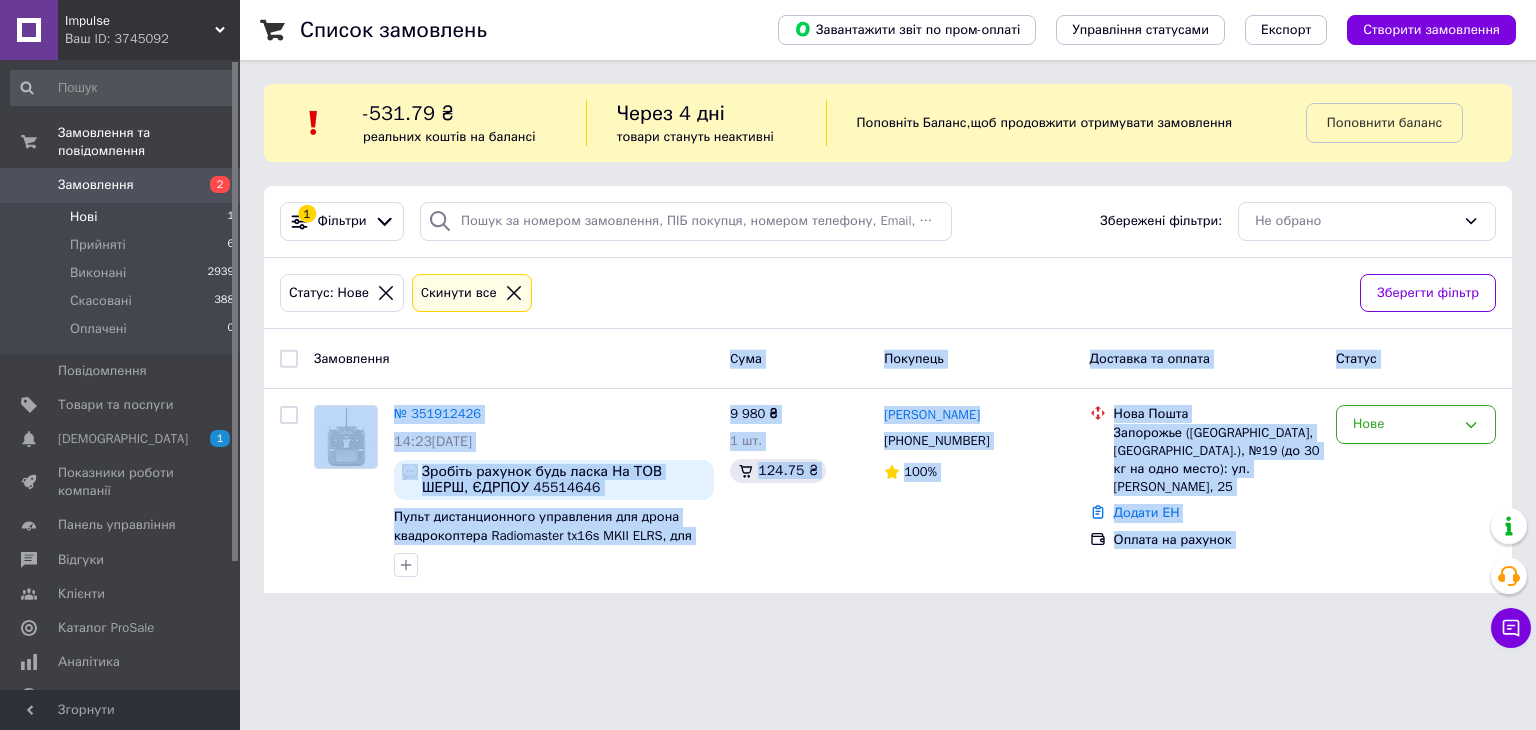 drag, startPoint x: 1262, startPoint y: 517, endPoint x: 618, endPoint y: 348, distance: 665.80554 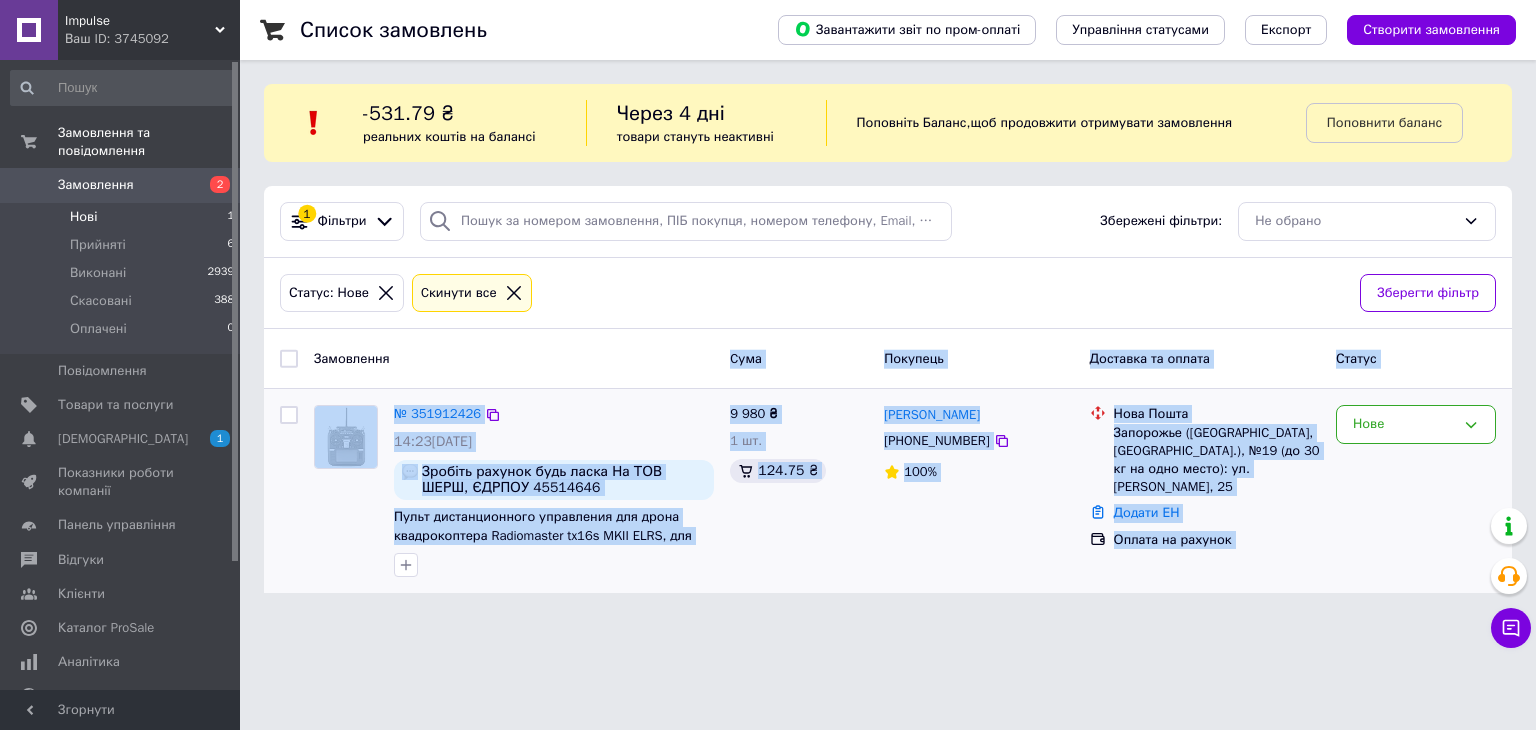 drag, startPoint x: 572, startPoint y: 349, endPoint x: 1292, endPoint y: 541, distance: 745.1604 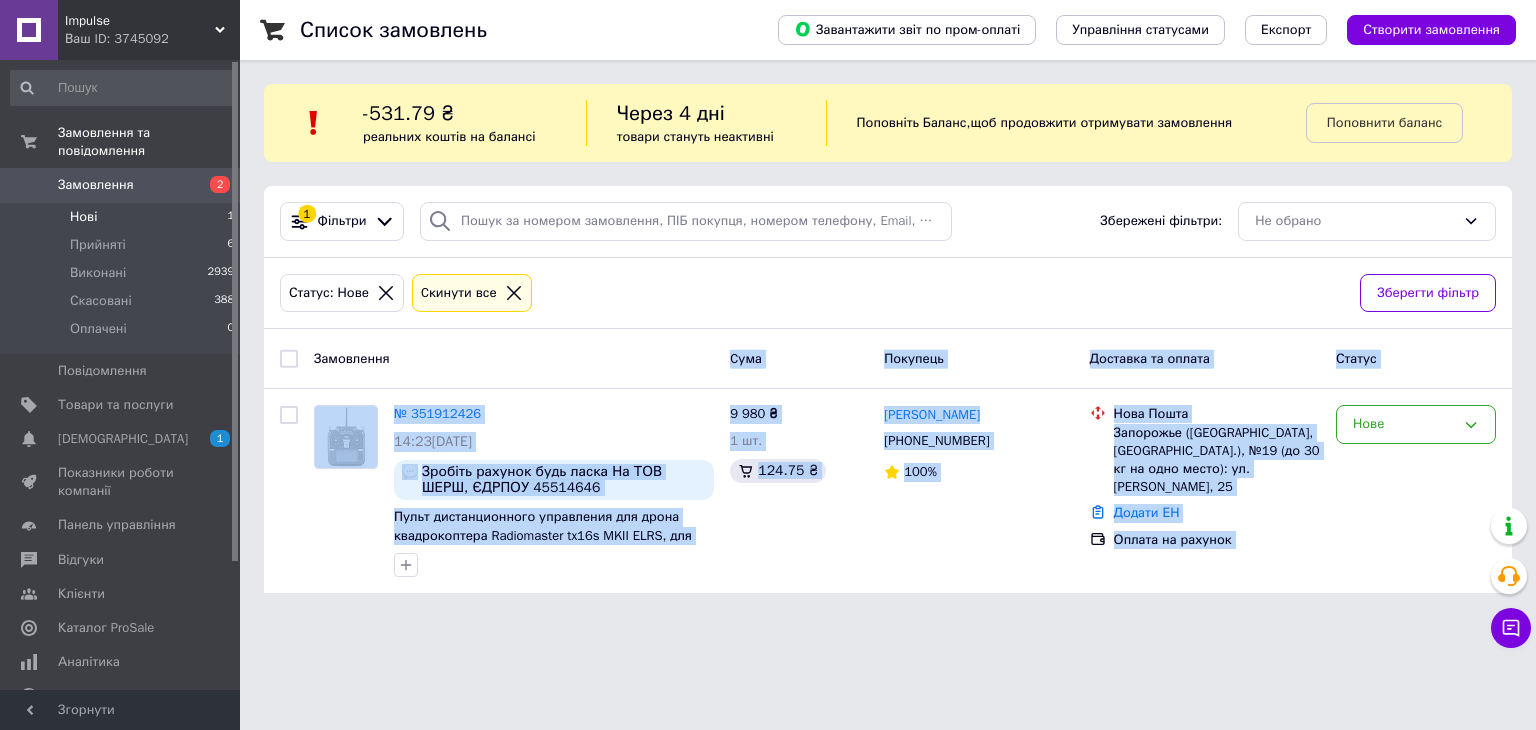 drag, startPoint x: 1293, startPoint y: 541, endPoint x: 644, endPoint y: 351, distance: 676.24036 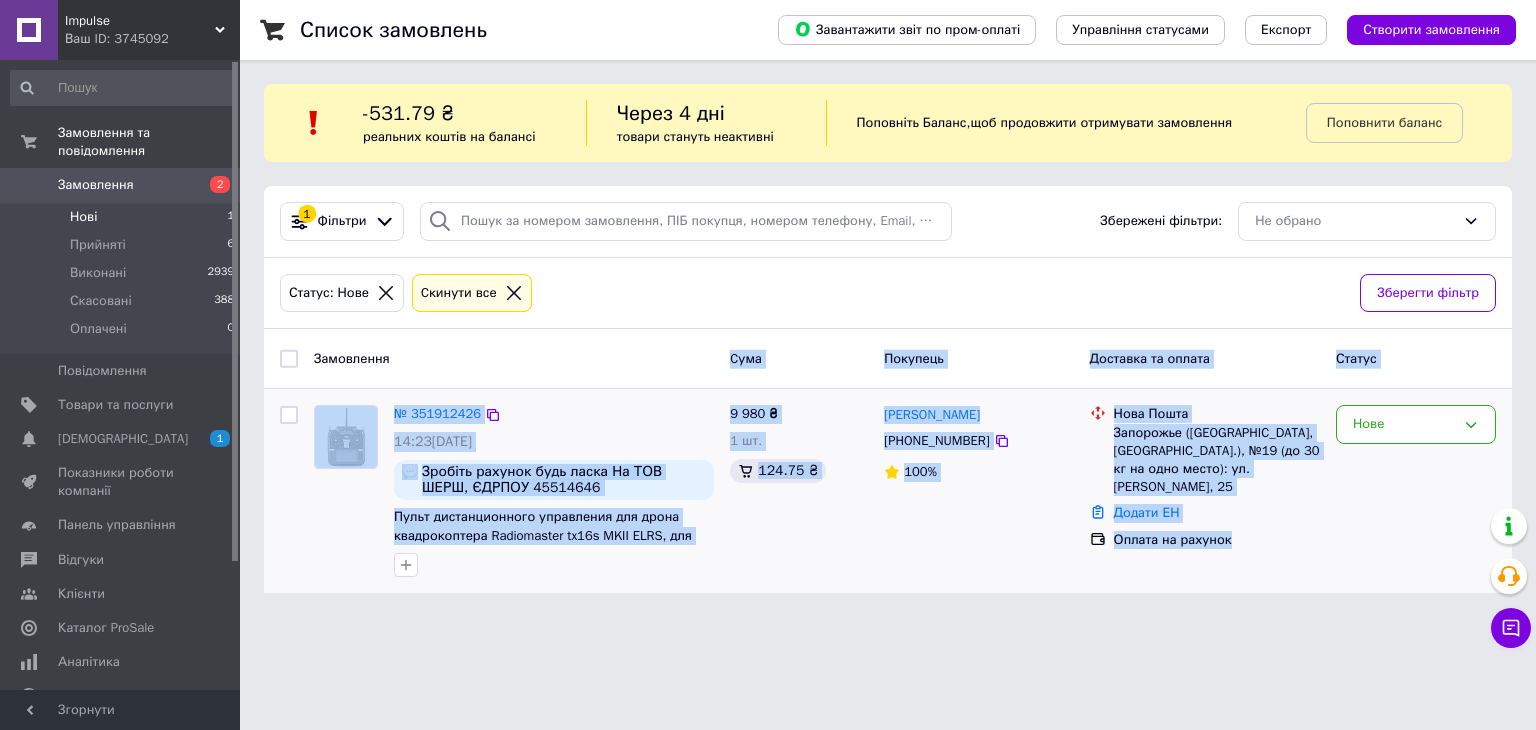 drag, startPoint x: 618, startPoint y: 349, endPoint x: 1236, endPoint y: 525, distance: 642.57294 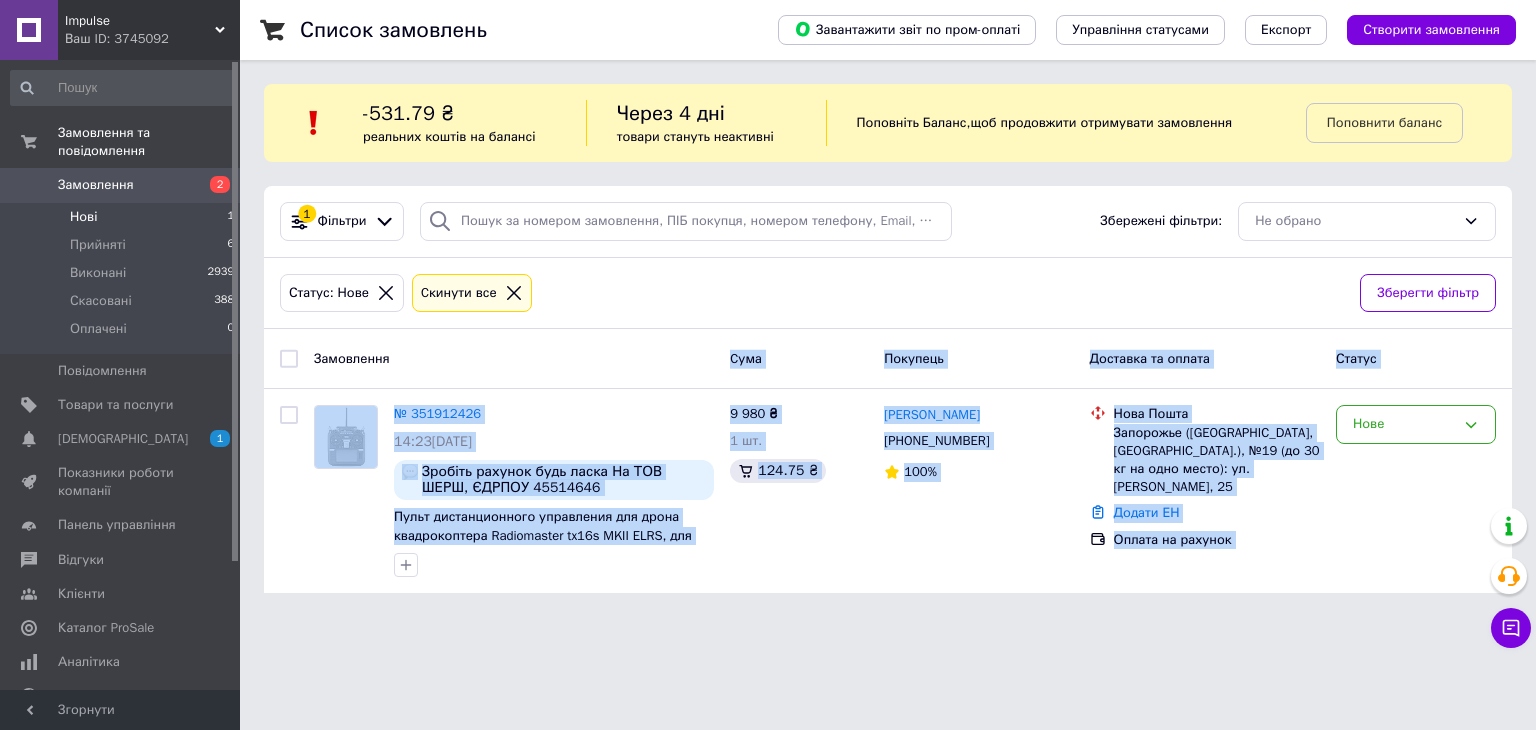 drag, startPoint x: 1255, startPoint y: 528, endPoint x: 732, endPoint y: 376, distance: 544.64026 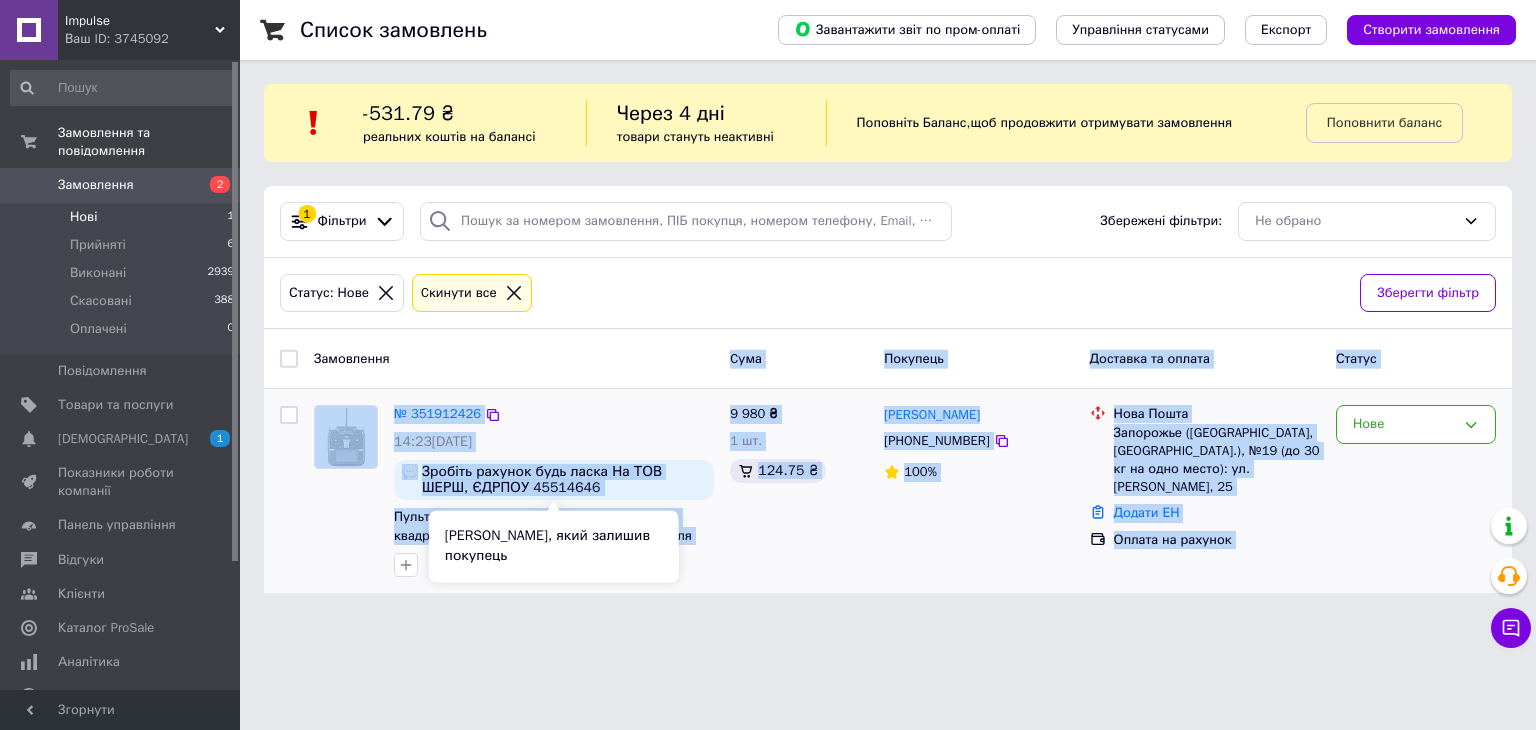 click on "9 980 ₴ 1 шт. 124.75 ₴" at bounding box center (799, 491) 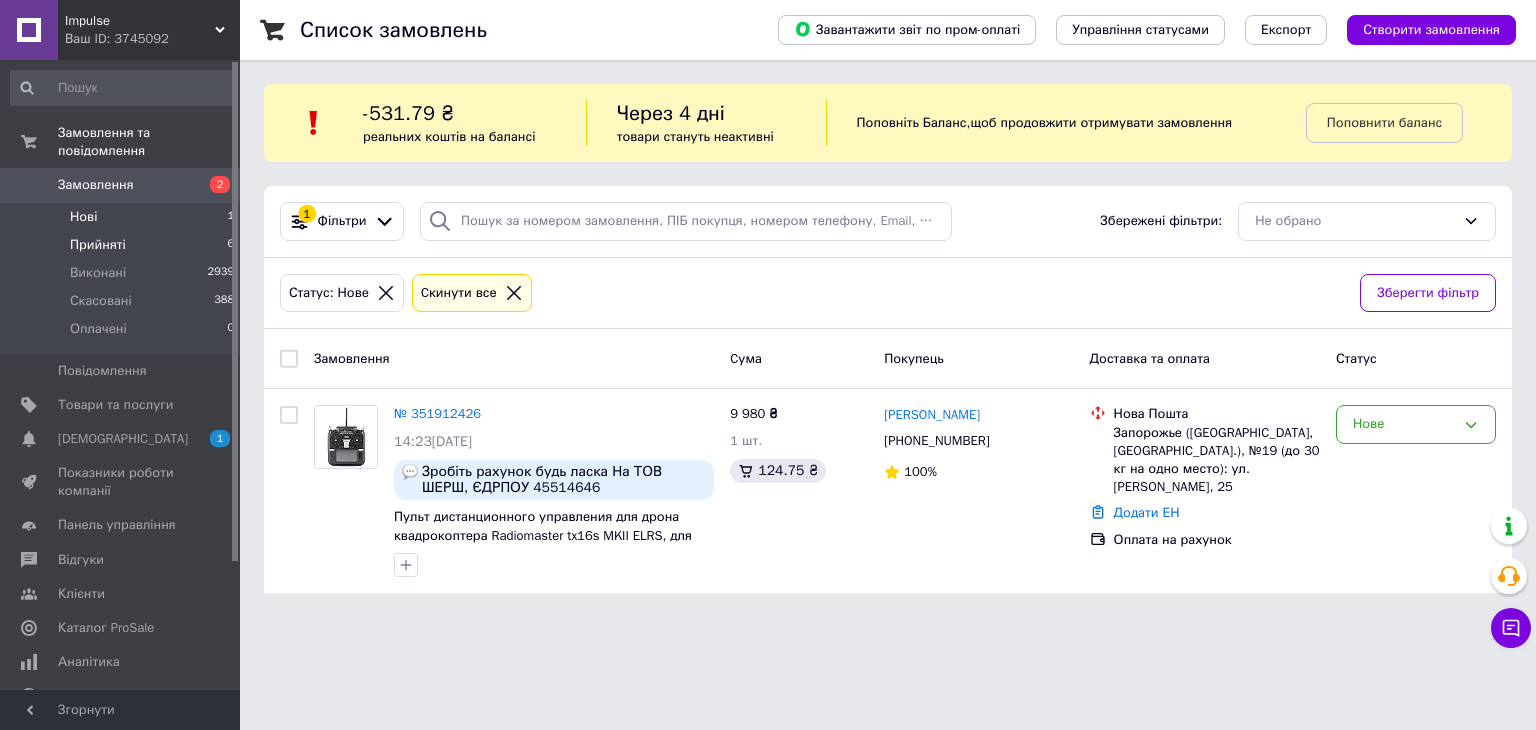 click on "Прийняті" at bounding box center (98, 245) 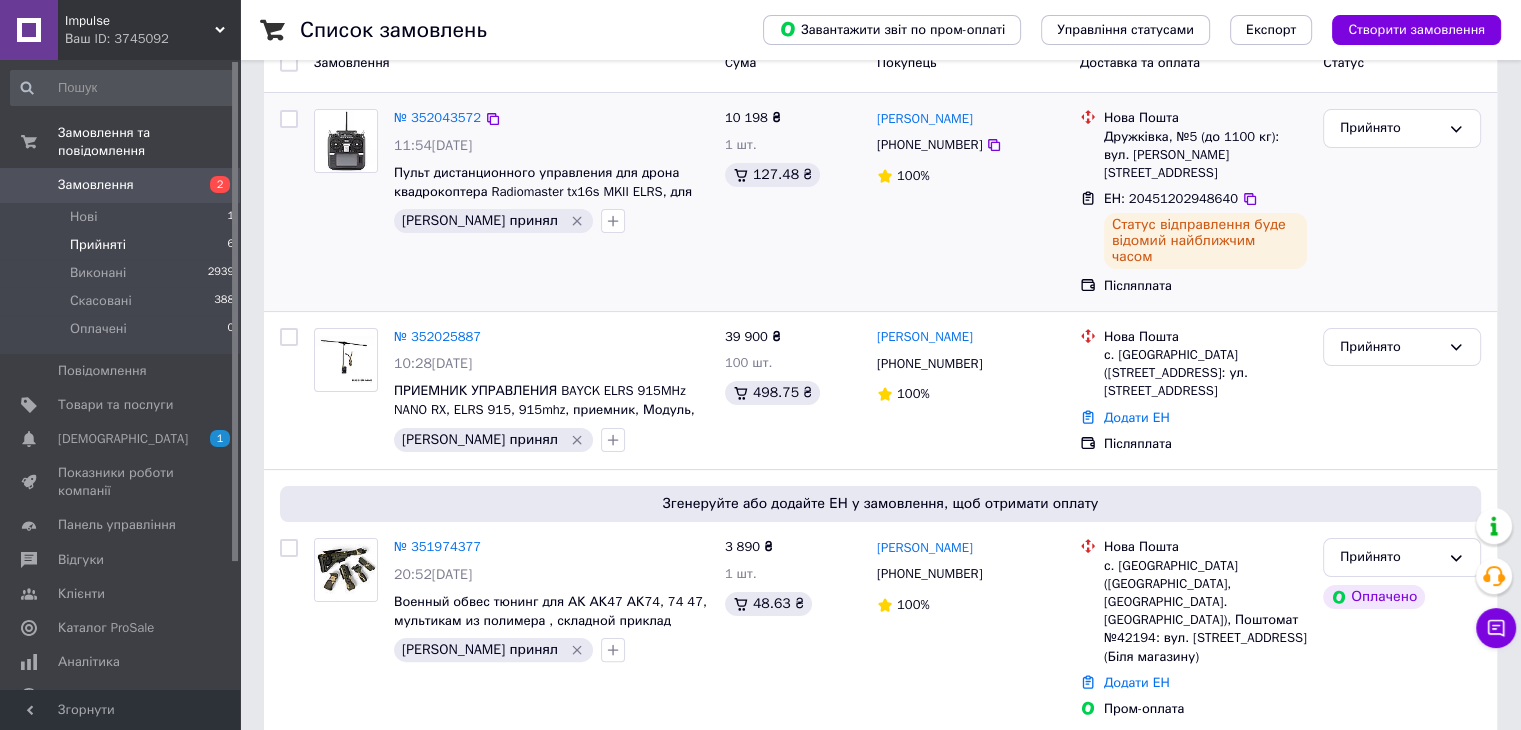 scroll, scrollTop: 300, scrollLeft: 0, axis: vertical 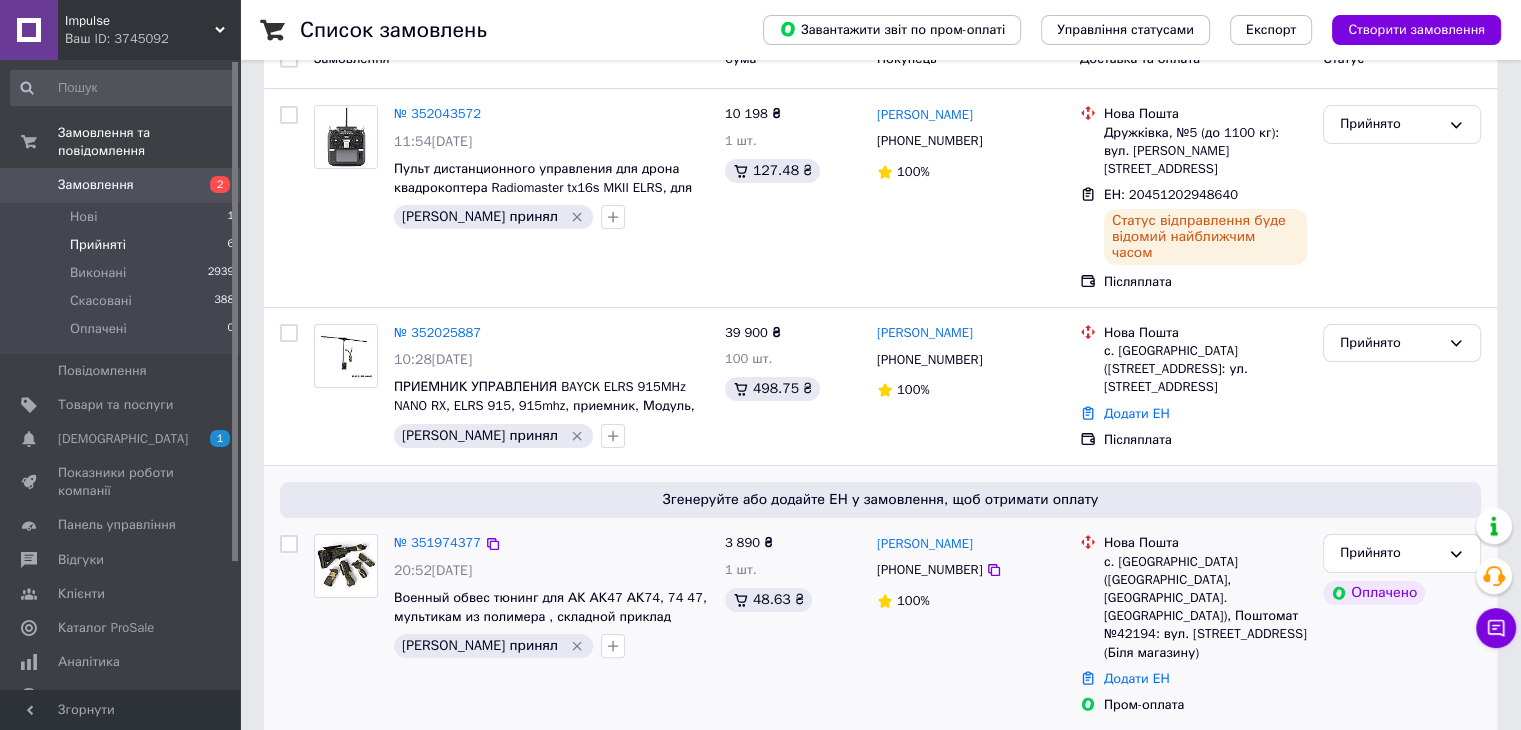 click on "Згенеруйте або додайте ЕН у замовлення, щоб отримати оплату" at bounding box center (880, 500) 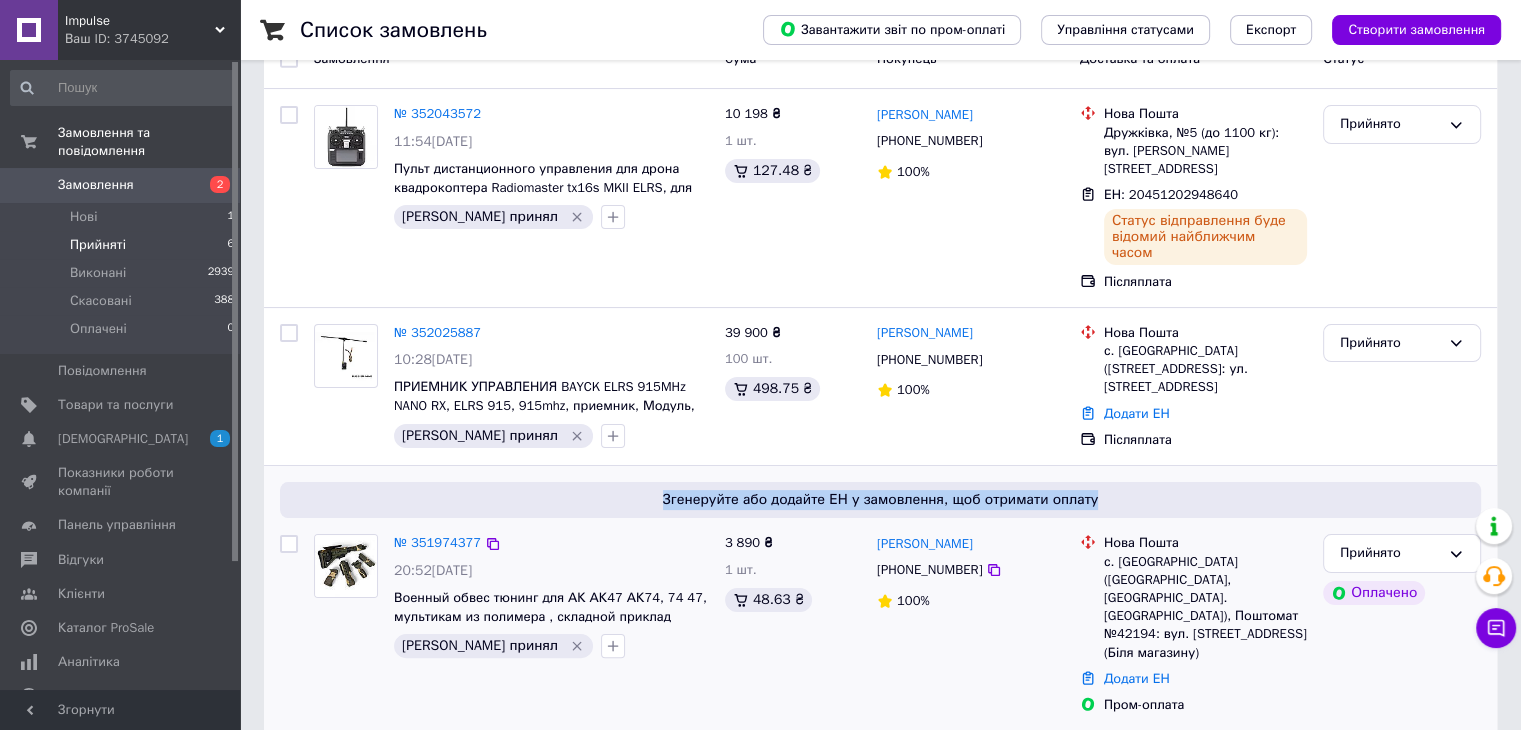drag, startPoint x: 1084, startPoint y: 469, endPoint x: 676, endPoint y: 465, distance: 408.0196 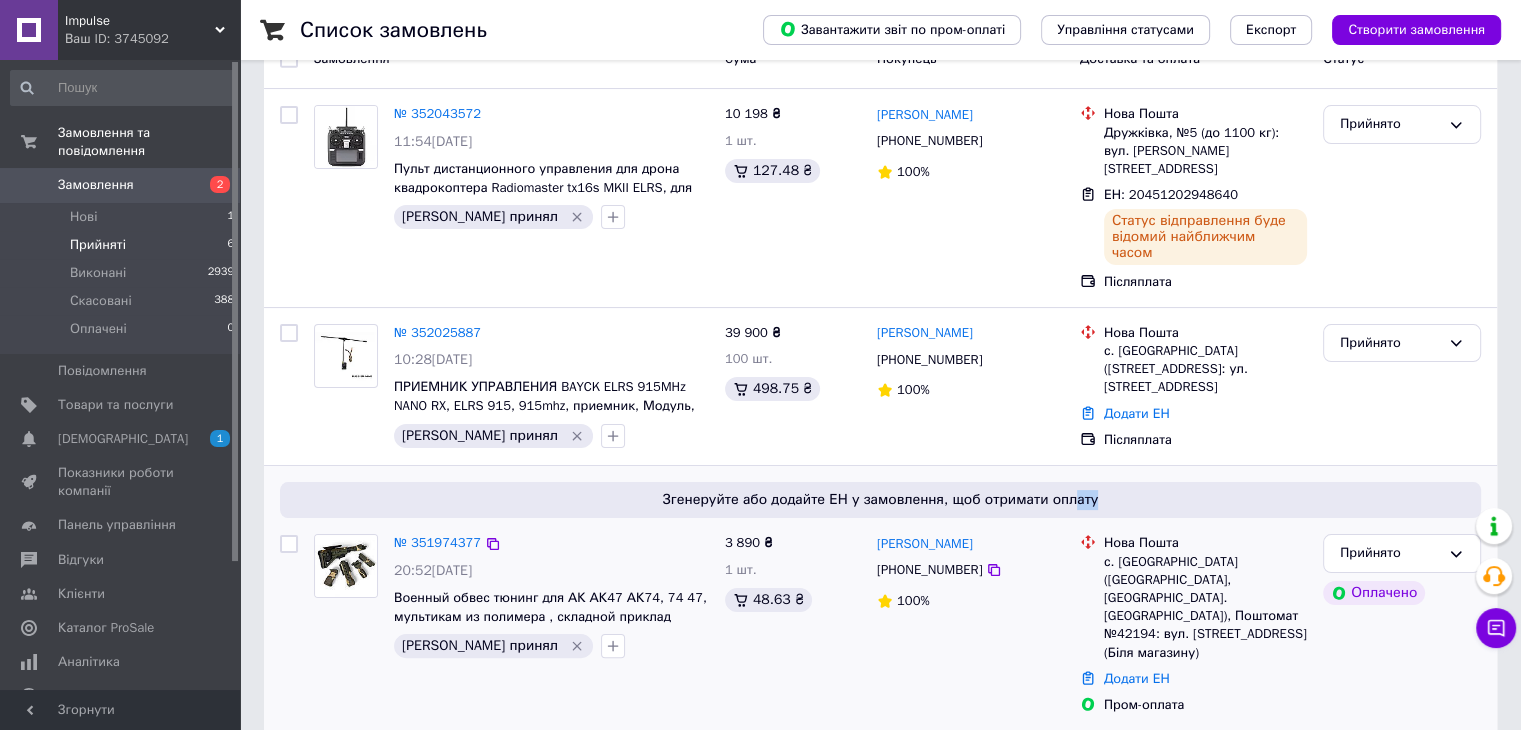 drag, startPoint x: 1088, startPoint y: 464, endPoint x: 1067, endPoint y: 468, distance: 21.377558 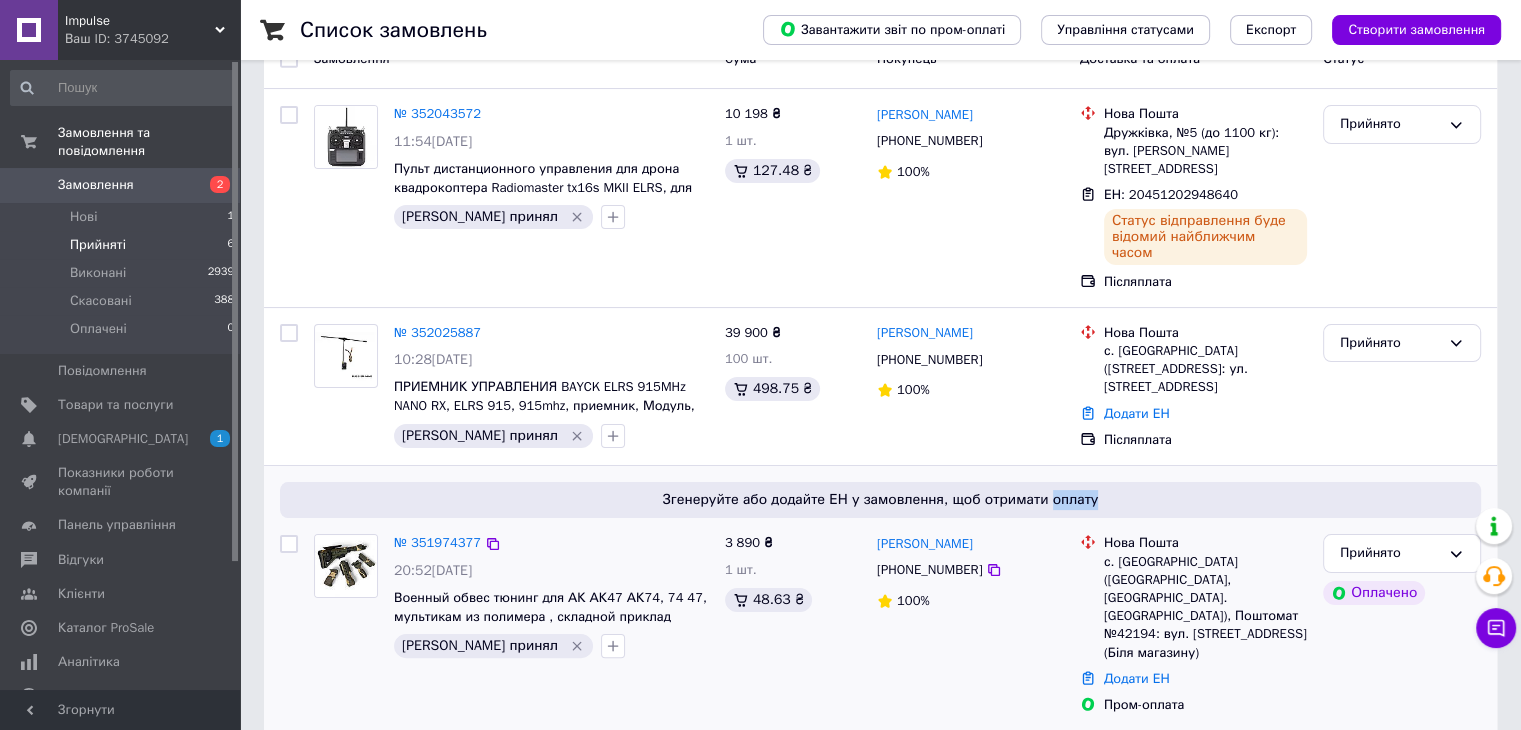 click on "Згенеруйте або додайте ЕН у замовлення, щоб отримати оплату" at bounding box center (880, 500) 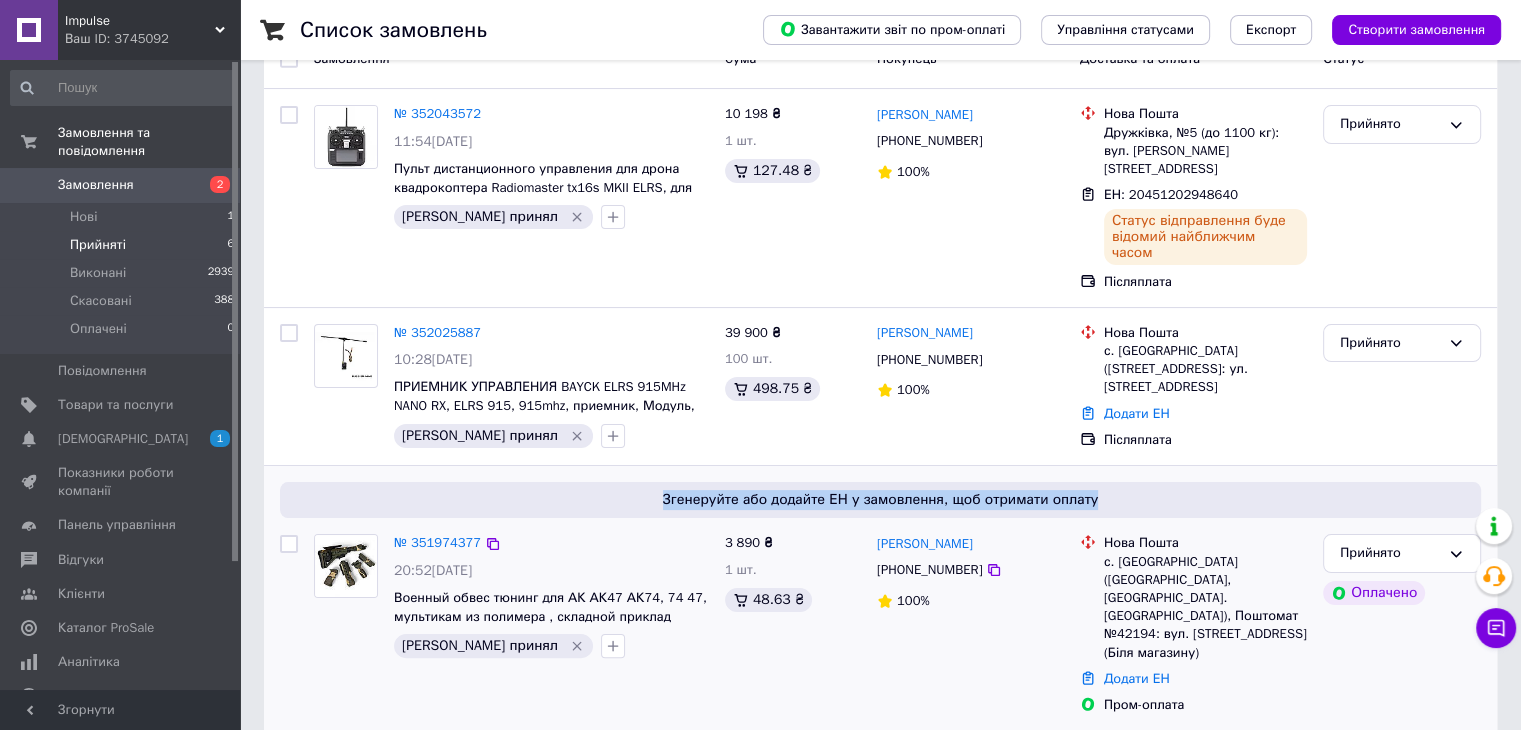 click on "Згенеруйте або додайте ЕН у замовлення, щоб отримати оплату" at bounding box center [880, 500] 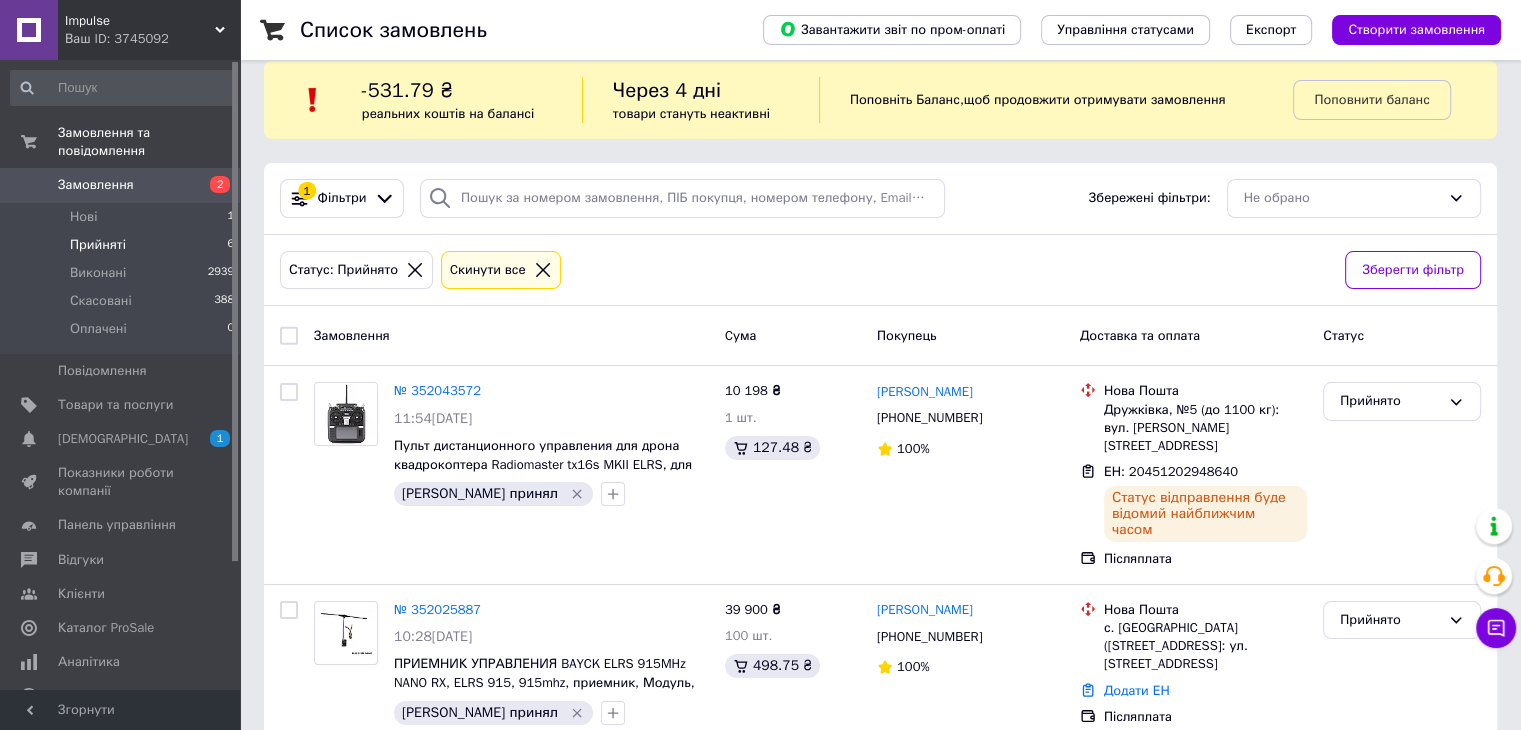 scroll, scrollTop: 0, scrollLeft: 0, axis: both 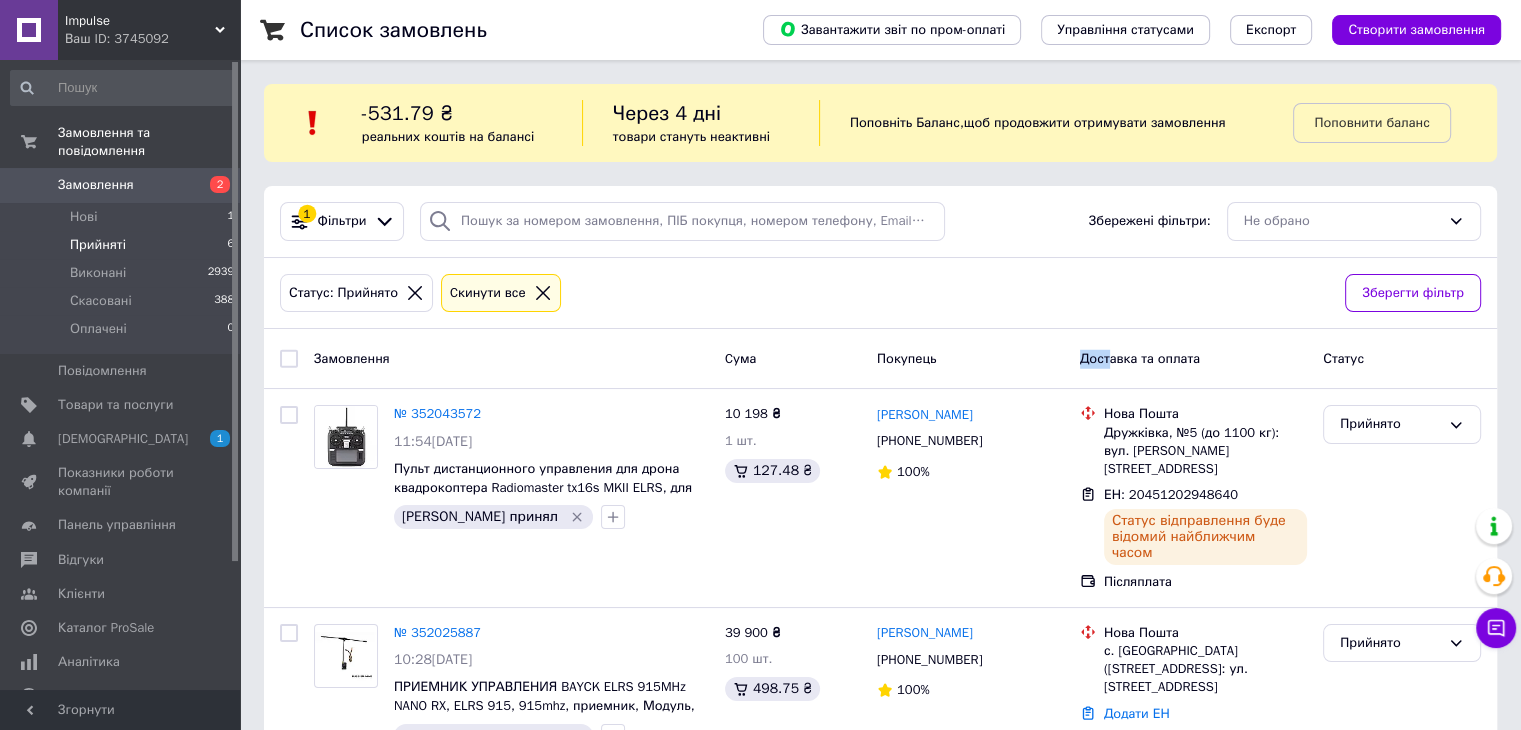 drag, startPoint x: 1072, startPoint y: 347, endPoint x: 1125, endPoint y: 358, distance: 54.129475 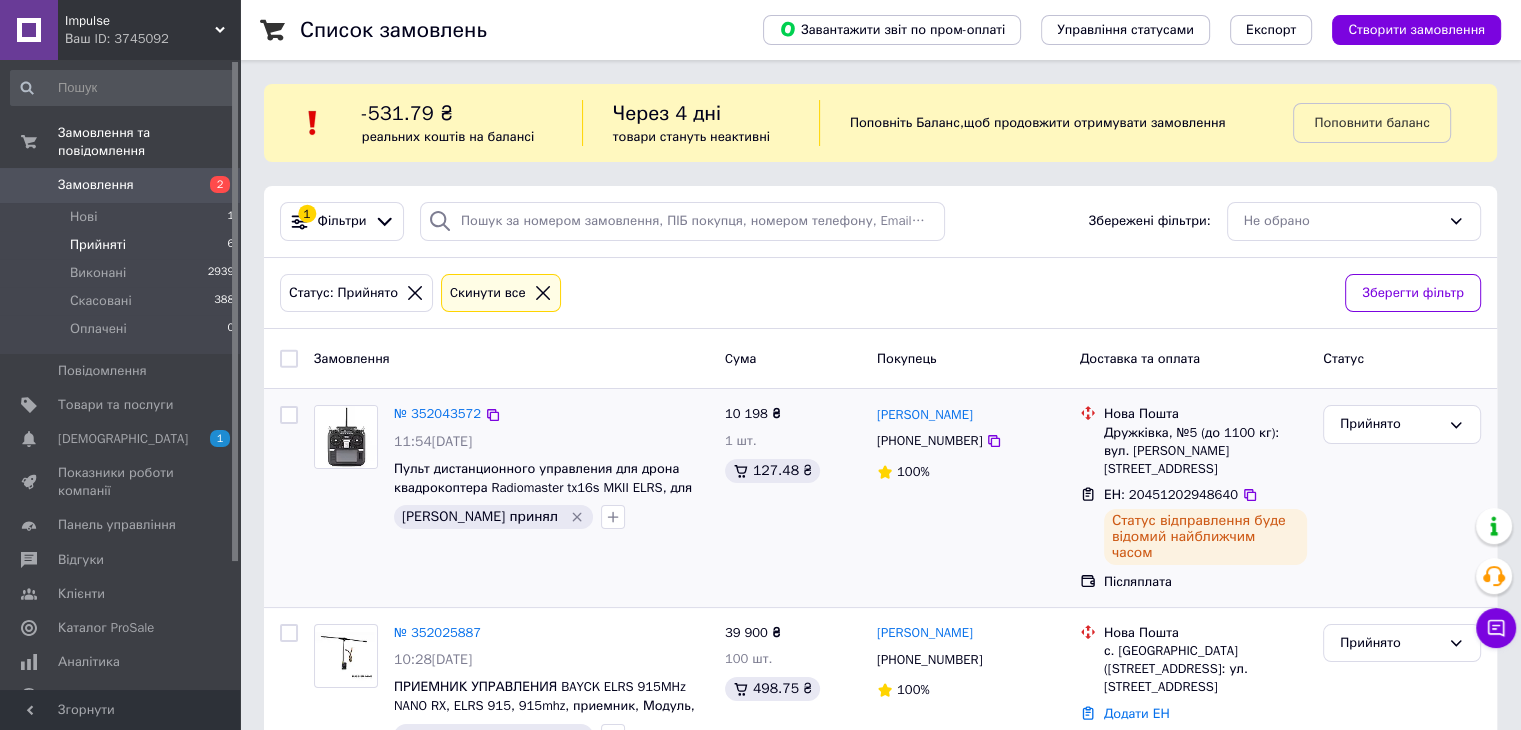 click on "[PERSON_NAME] [PHONE_NUMBER] 100%" at bounding box center (970, 498) 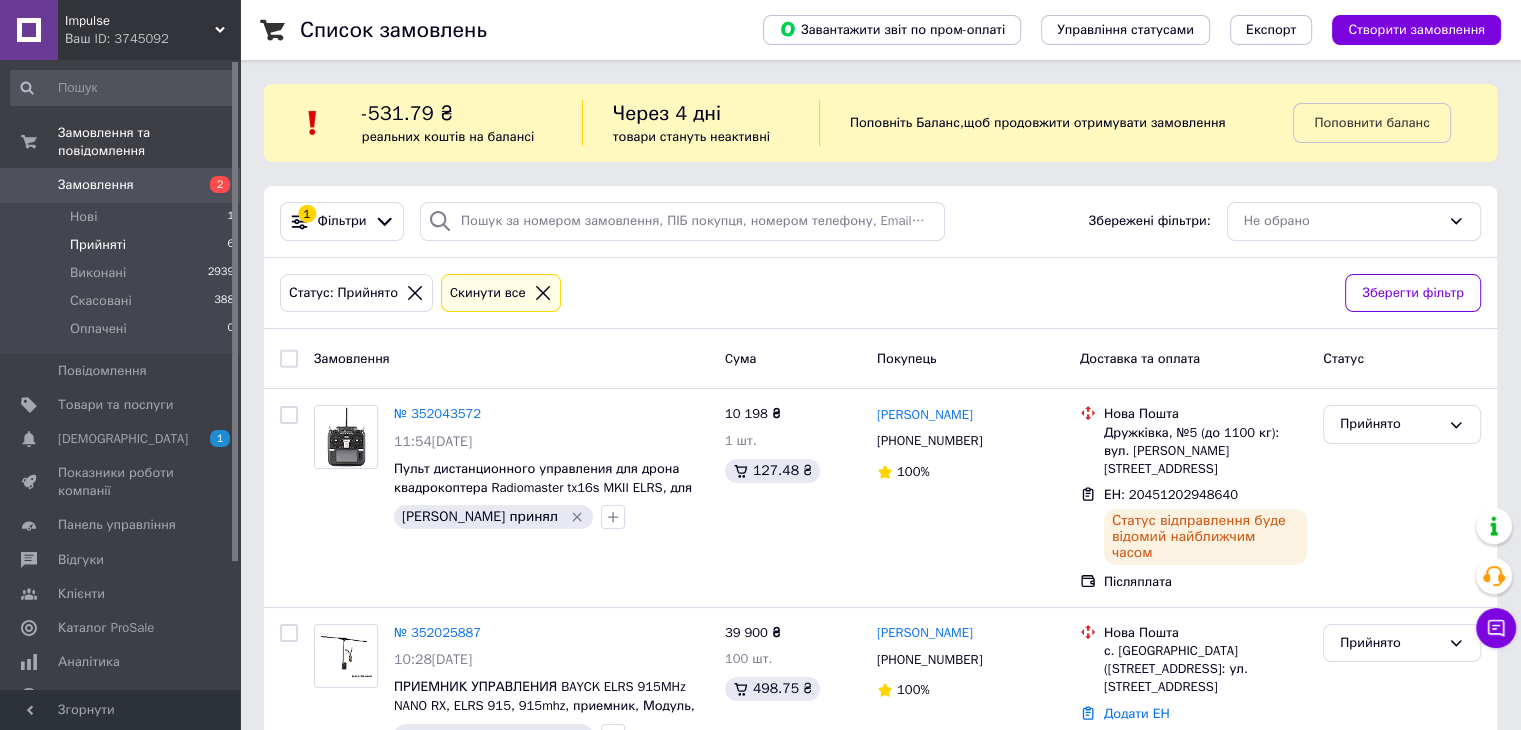 click on "Прийняті 6" at bounding box center (123, 245) 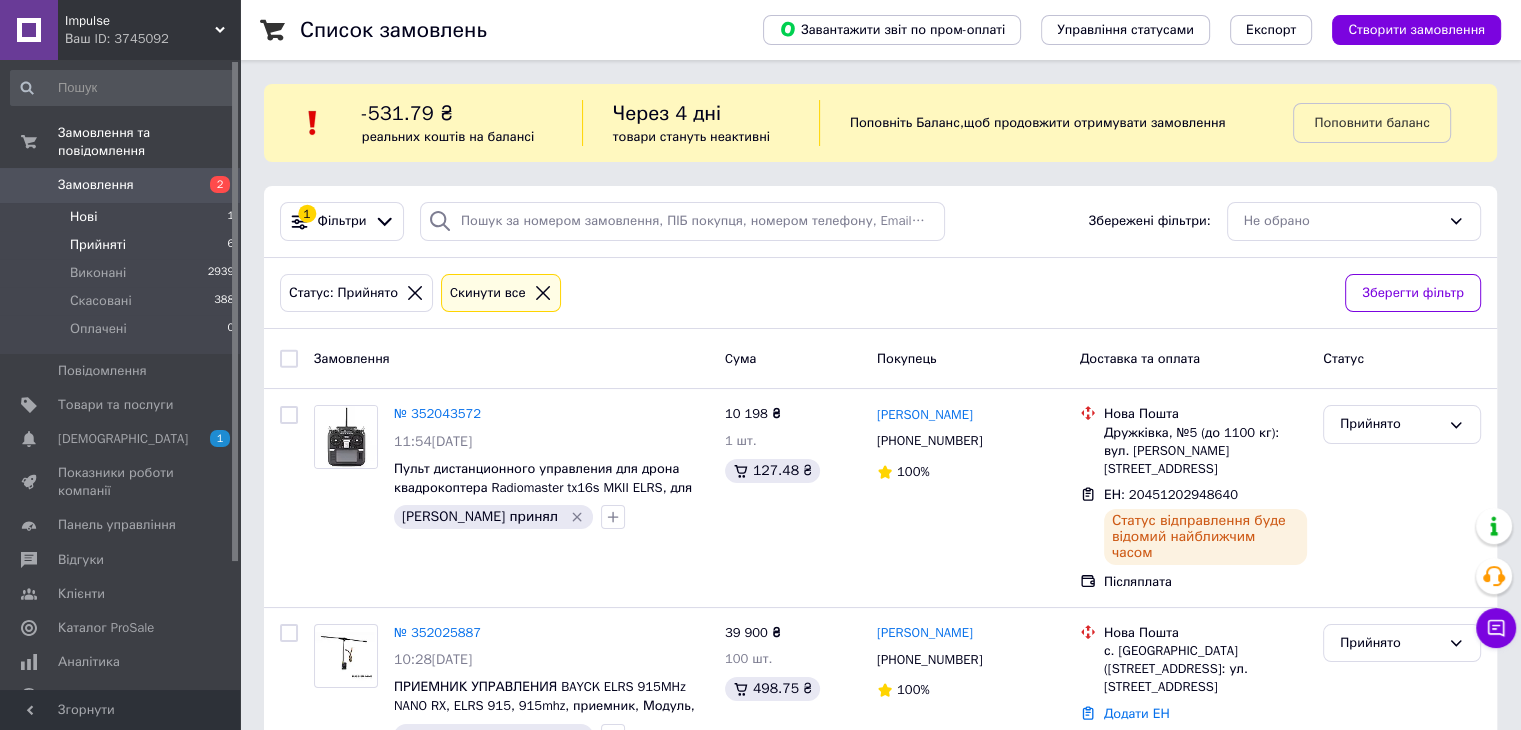 click on "Нові 1" at bounding box center (123, 217) 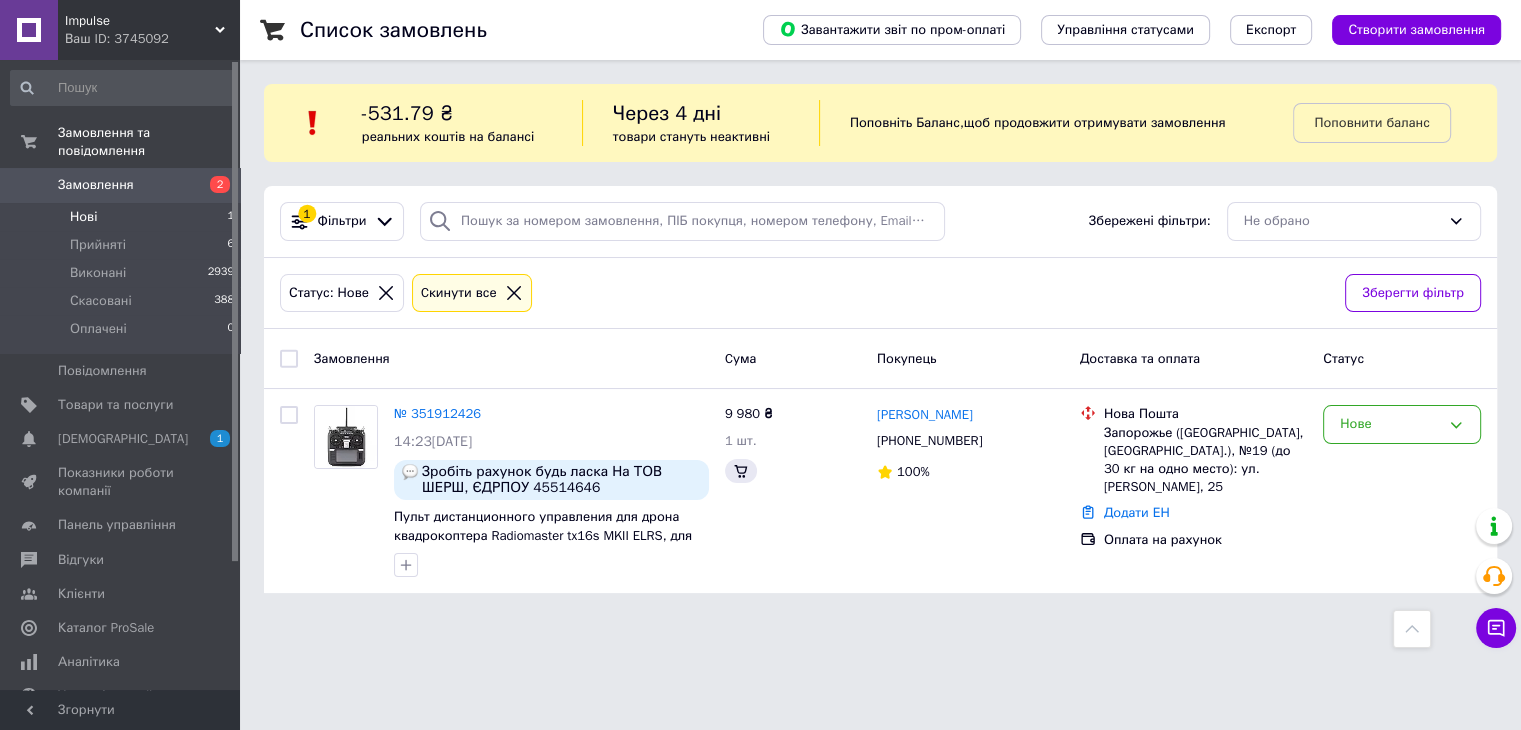 scroll, scrollTop: 0, scrollLeft: 0, axis: both 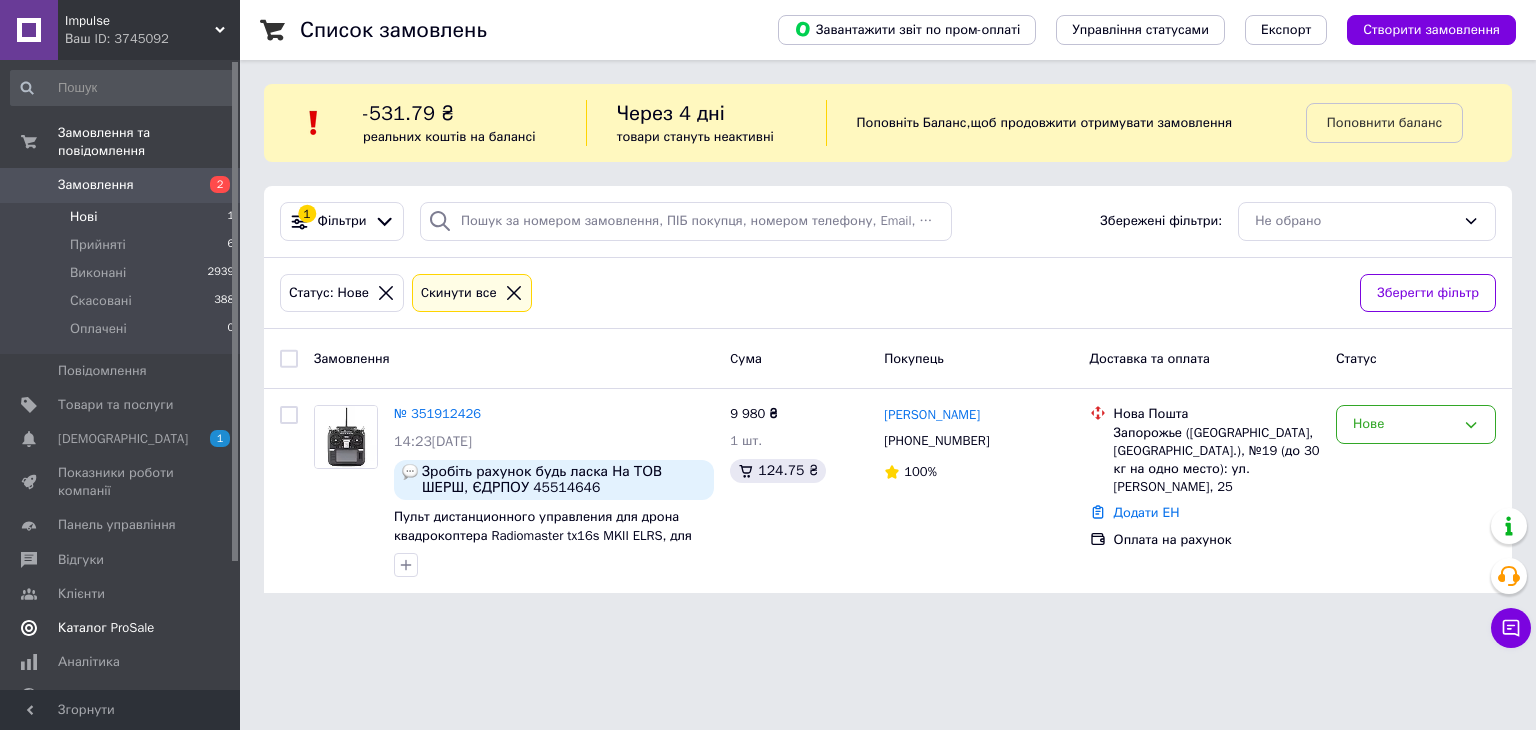 click on "[DEMOGRAPHIC_DATA]" at bounding box center [121, 439] 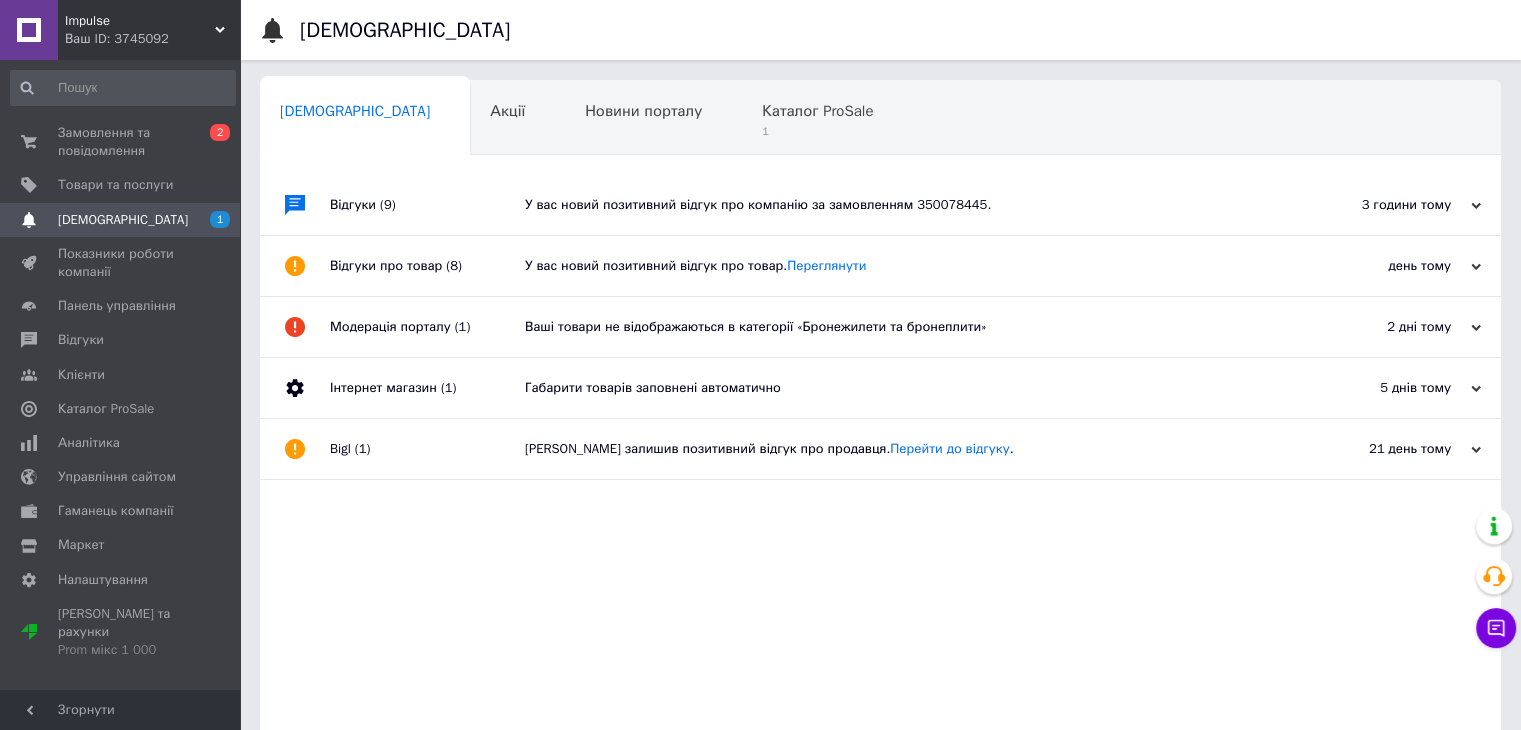 click on "У вас новий позитивний відгук про компанію за замовленням 350078445." at bounding box center (903, 205) 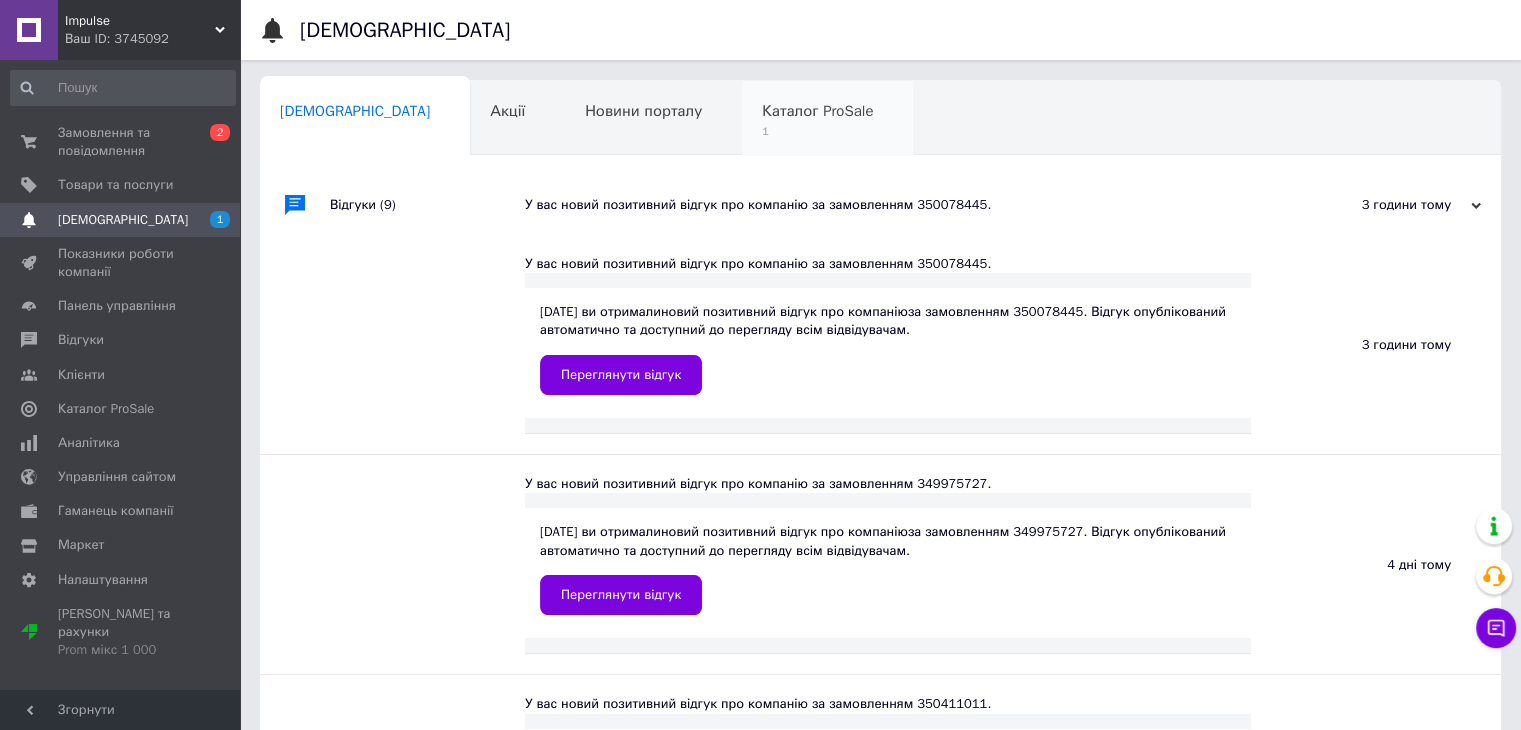 click on "Каталог ProSale" at bounding box center [817, 111] 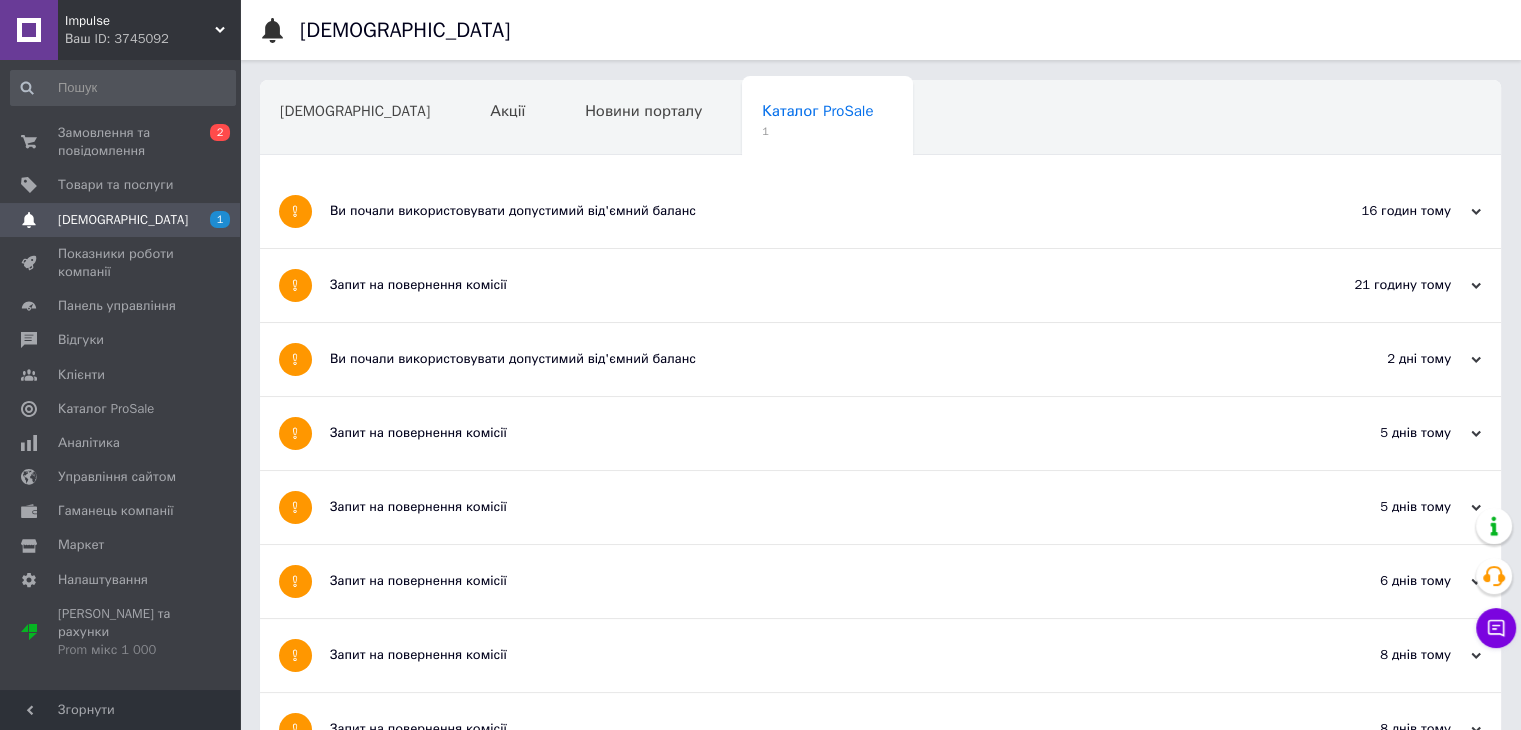 click on "Ви почали використовувати допустимий від'ємний баланс" at bounding box center (805, 211) 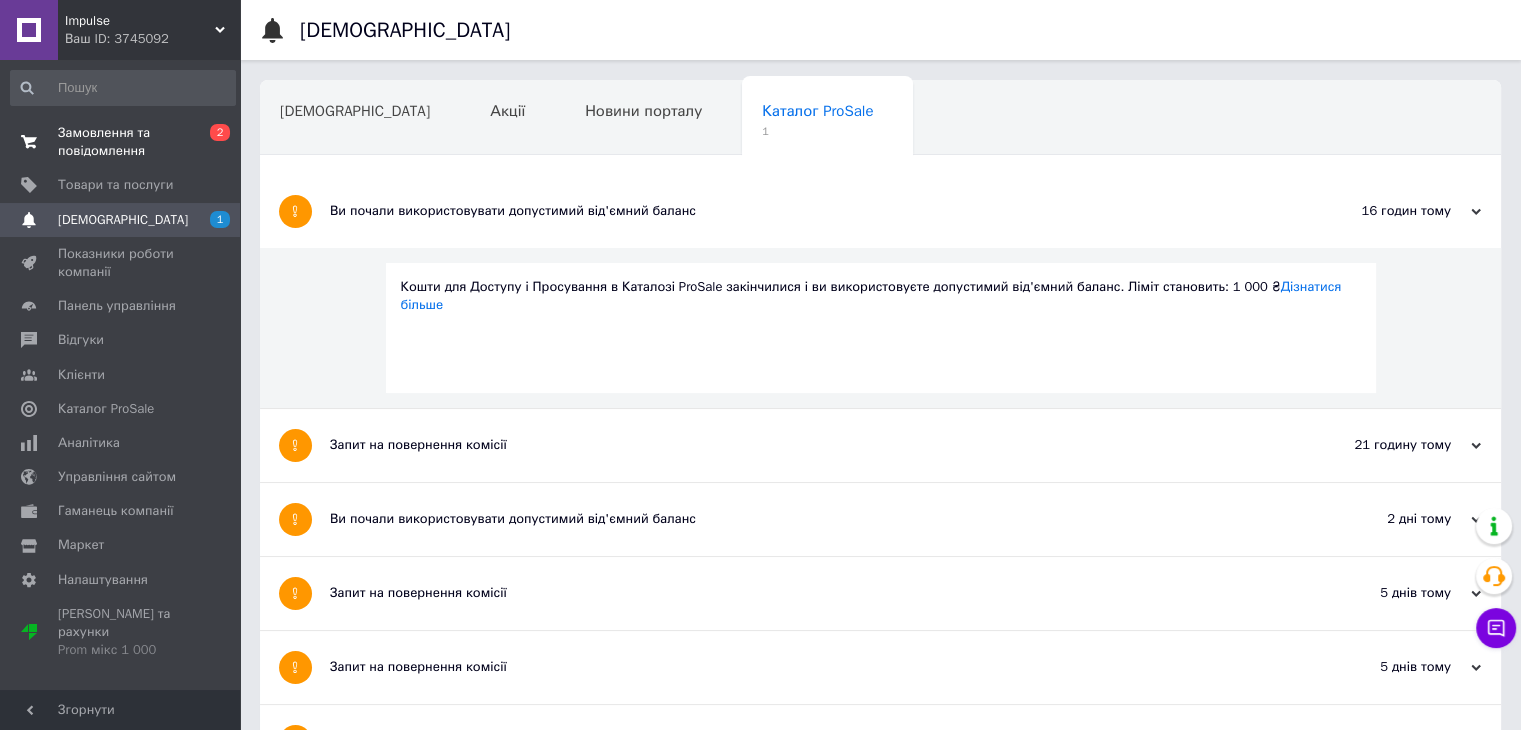 click on "Замовлення та повідомлення" at bounding box center (121, 142) 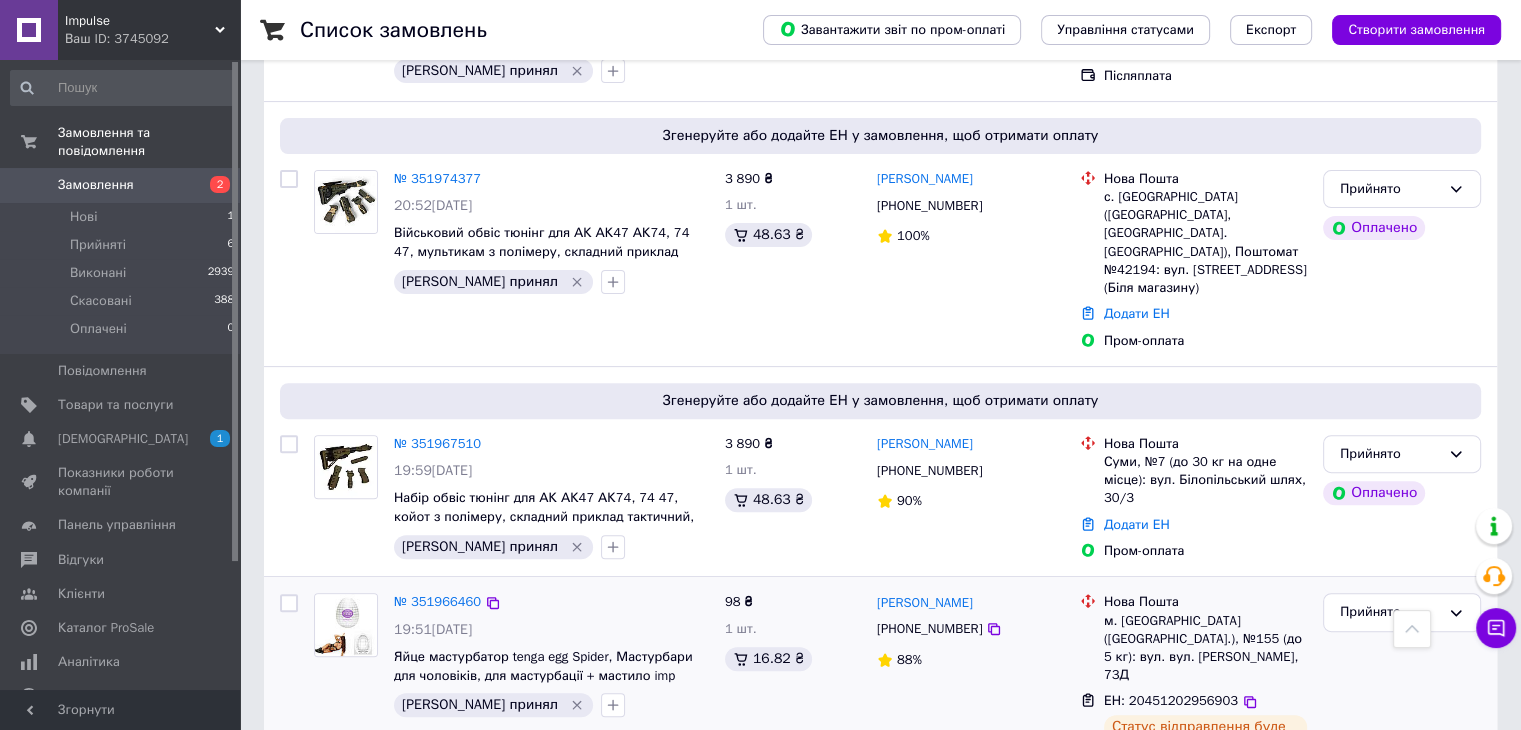 scroll, scrollTop: 600, scrollLeft: 0, axis: vertical 